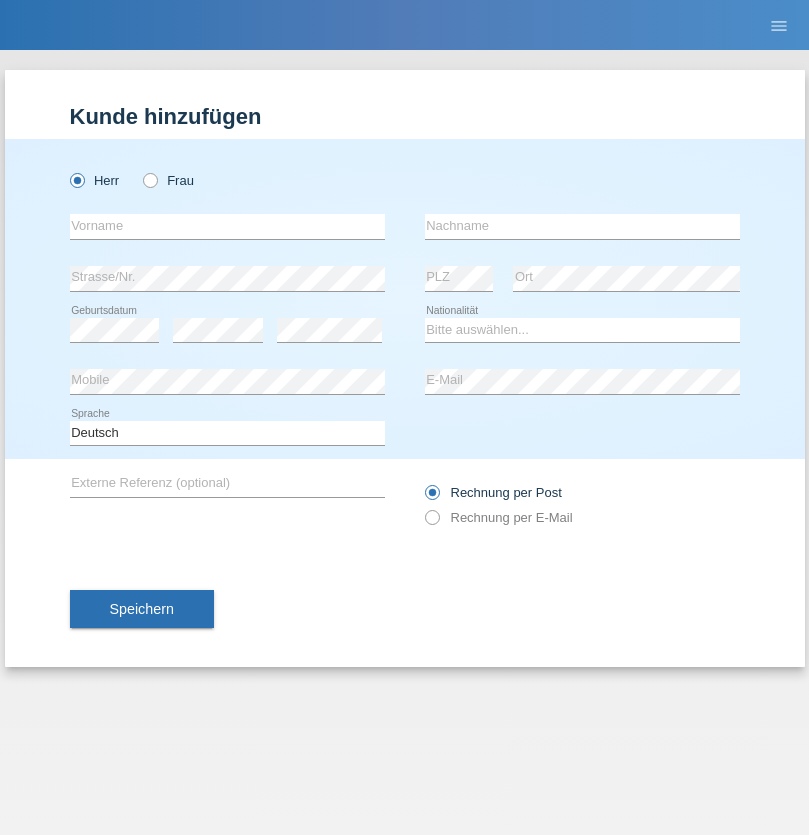 scroll, scrollTop: 0, scrollLeft: 0, axis: both 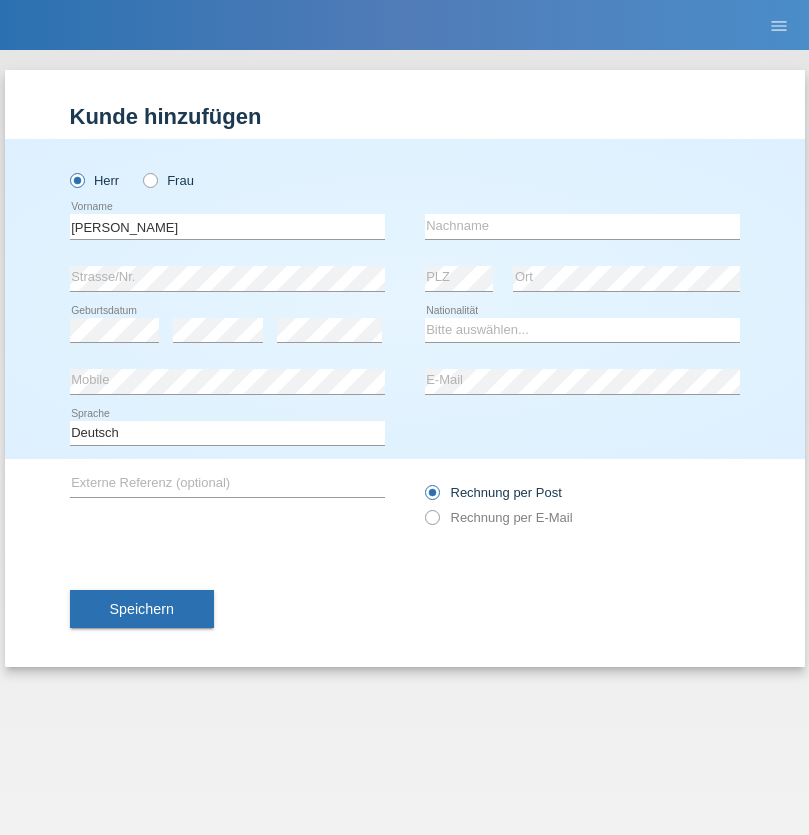 type on "[PERSON_NAME]" 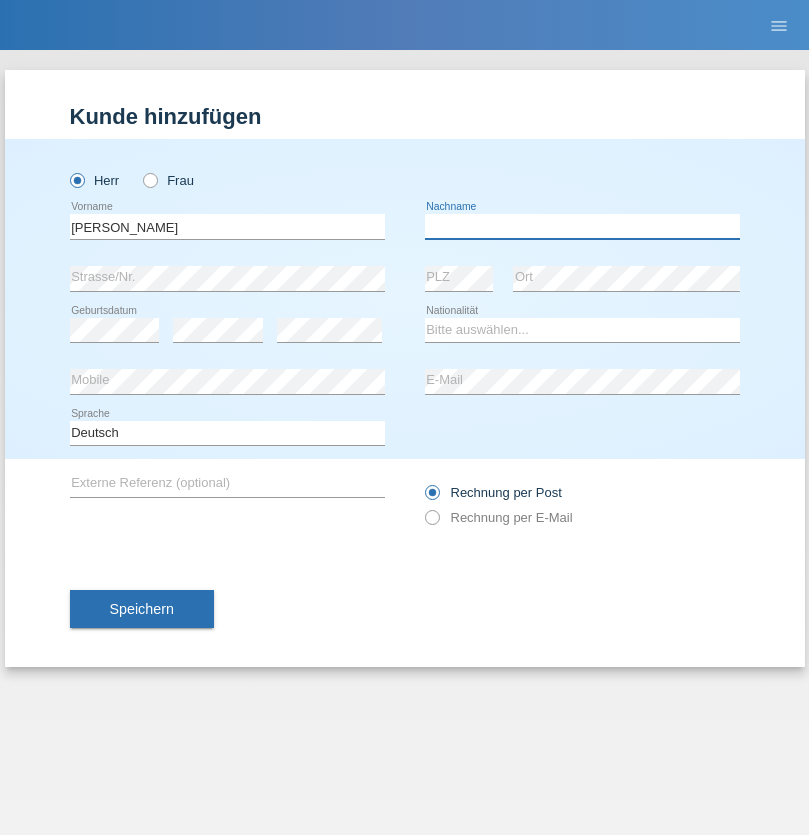 click at bounding box center (582, 226) 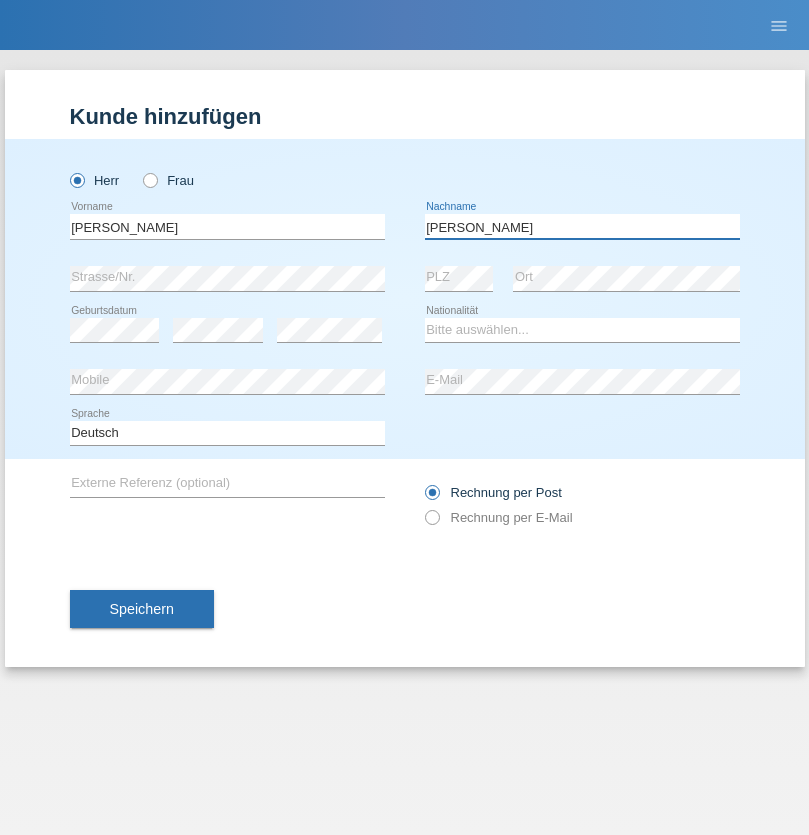 type on "Alves" 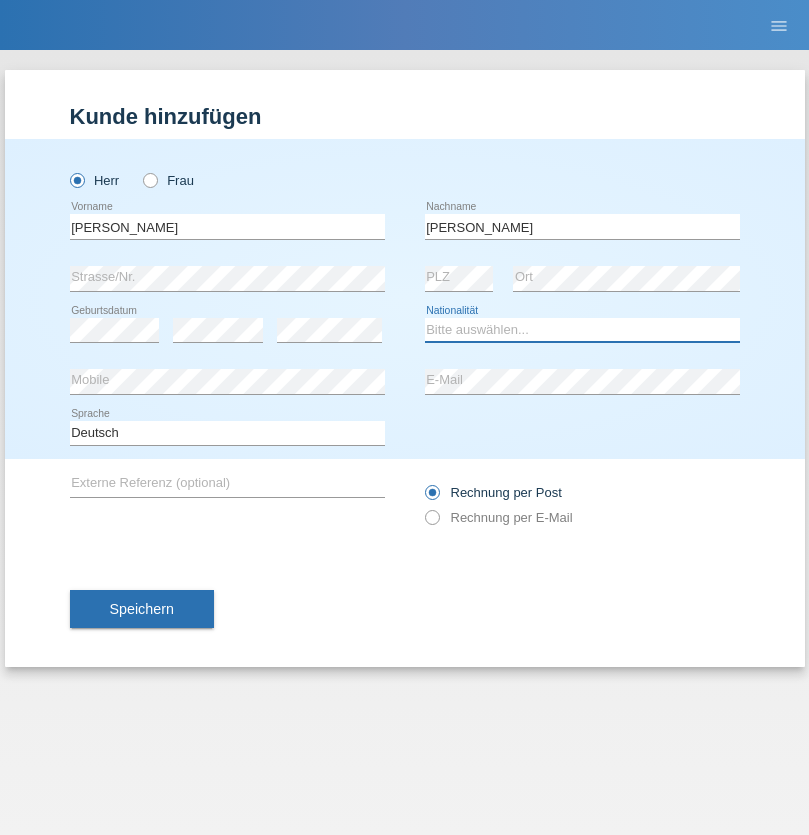 select on "PT" 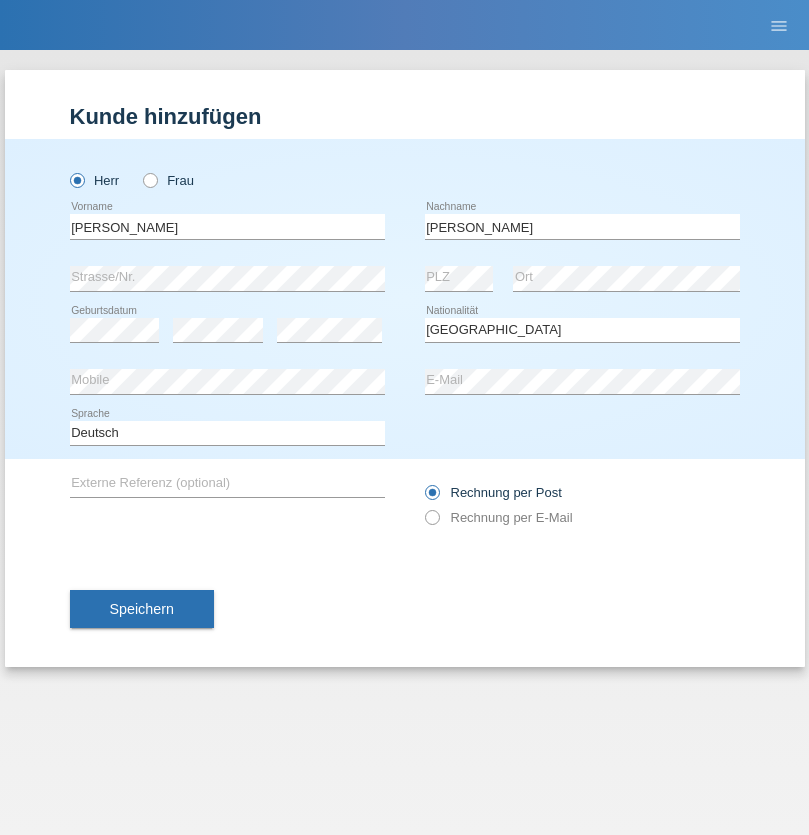 select on "C" 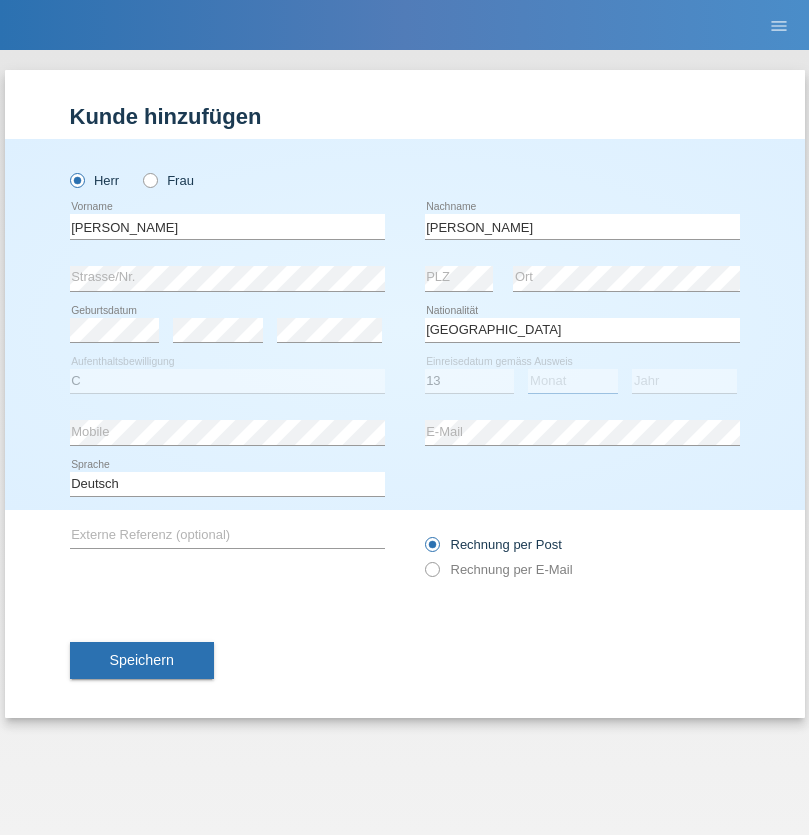select on "02" 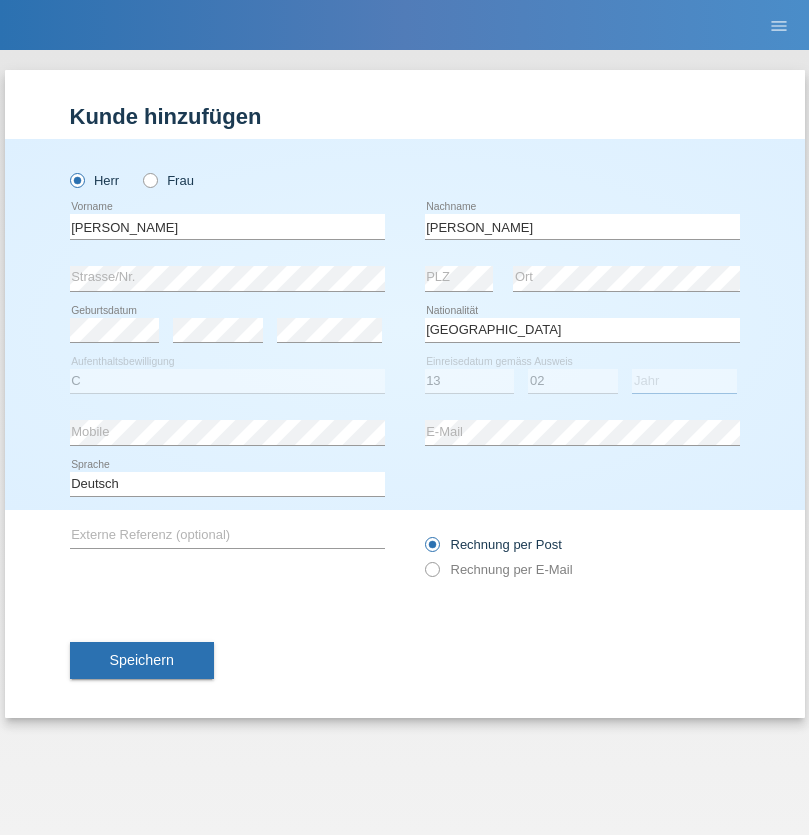 select on "1988" 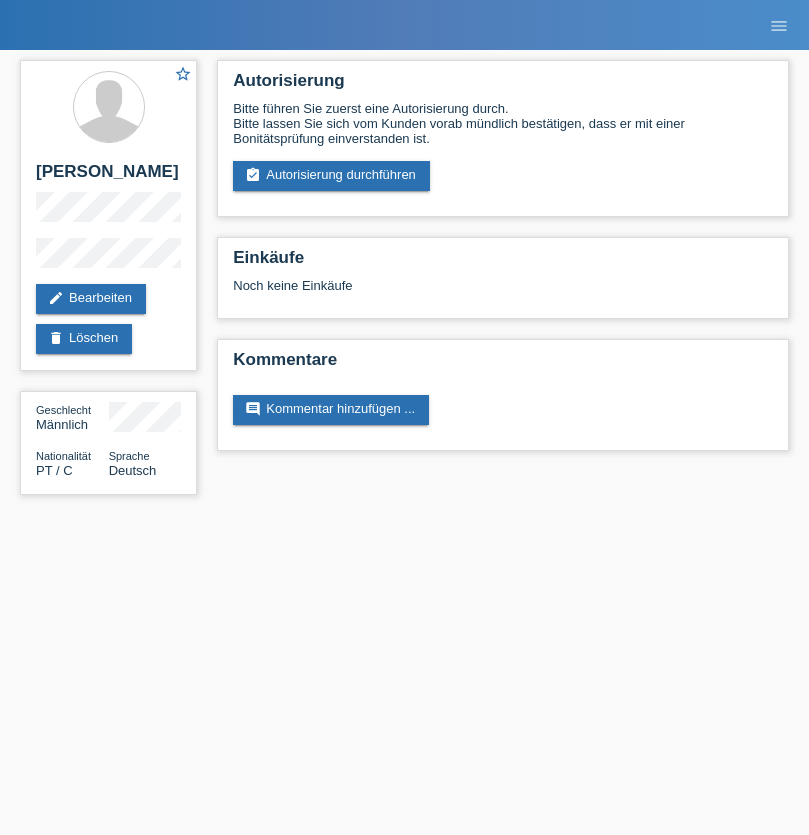 scroll, scrollTop: 0, scrollLeft: 0, axis: both 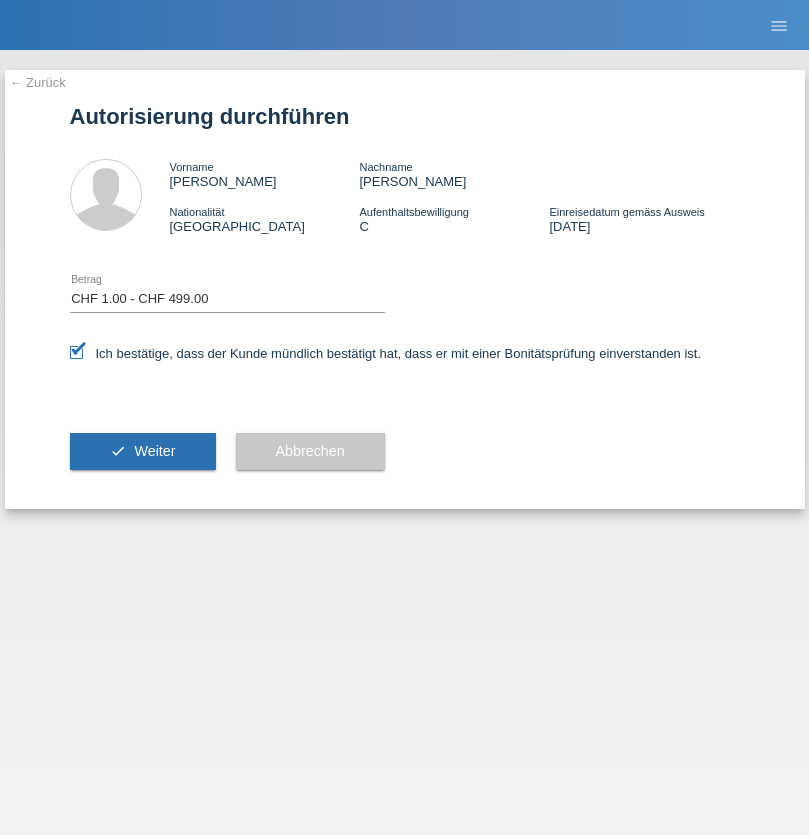 select on "1" 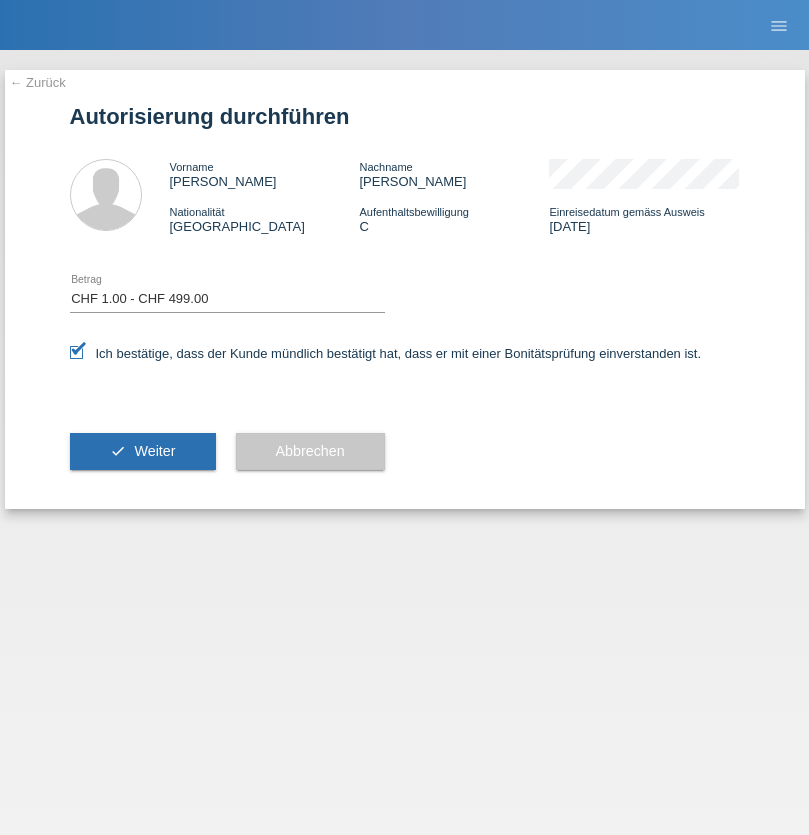 scroll, scrollTop: 0, scrollLeft: 0, axis: both 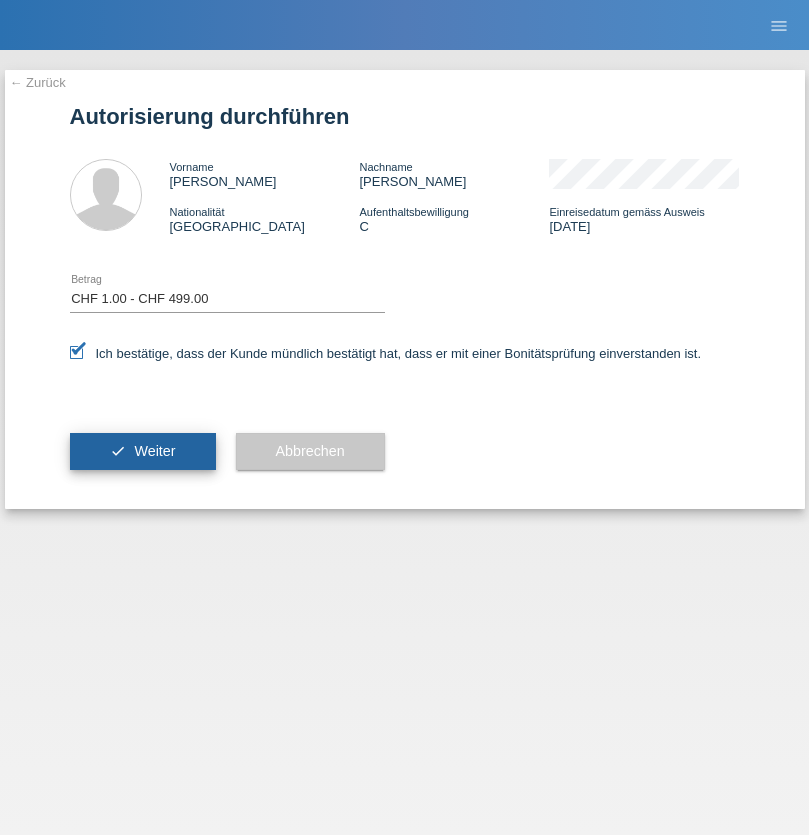 click on "Weiter" at bounding box center [154, 451] 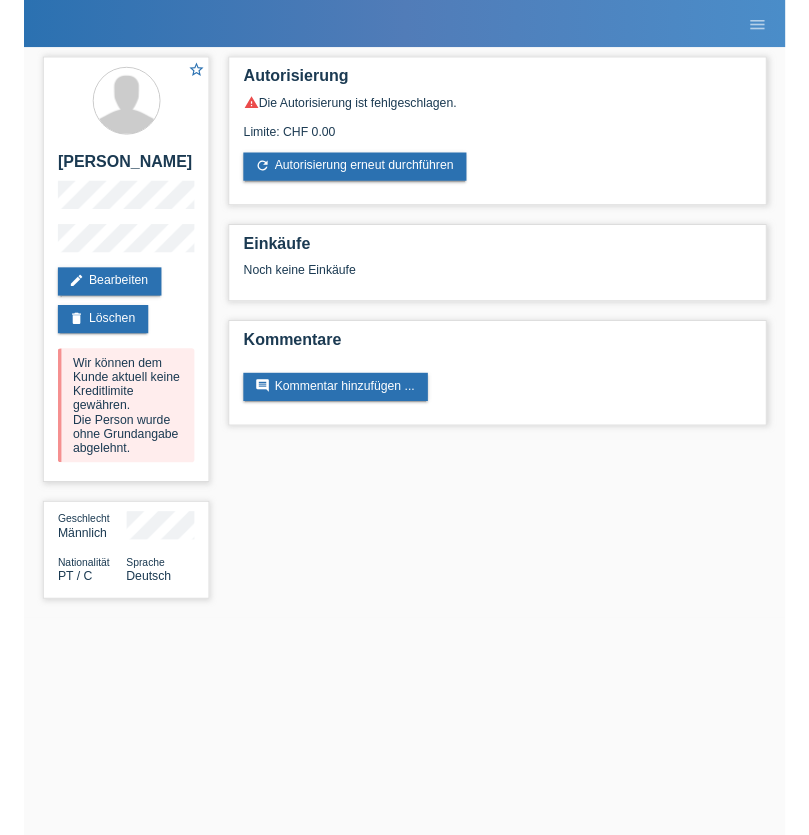 scroll, scrollTop: 0, scrollLeft: 0, axis: both 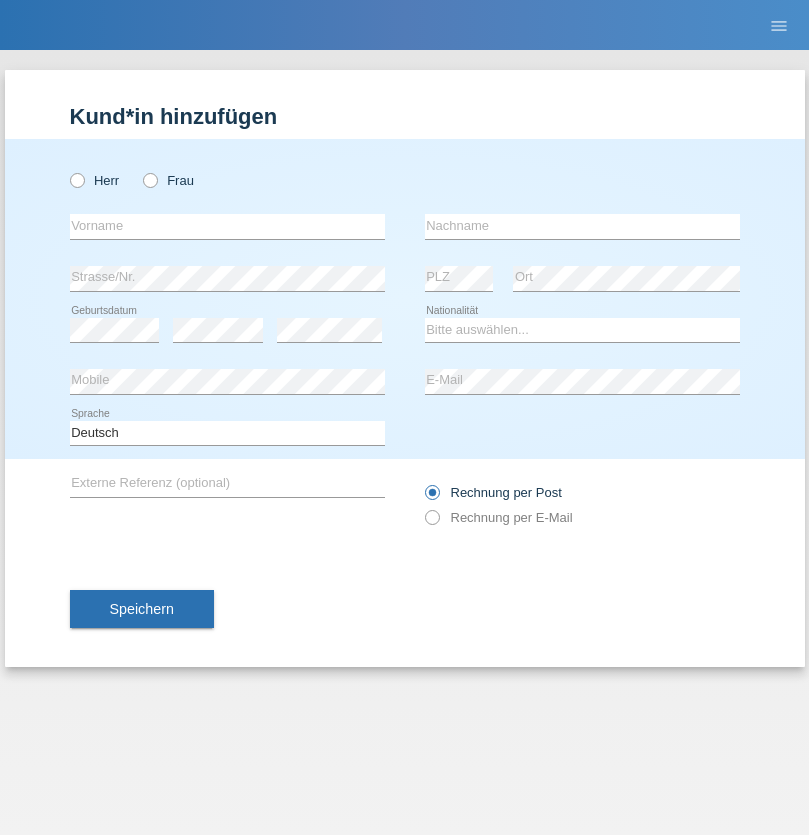 radio on "true" 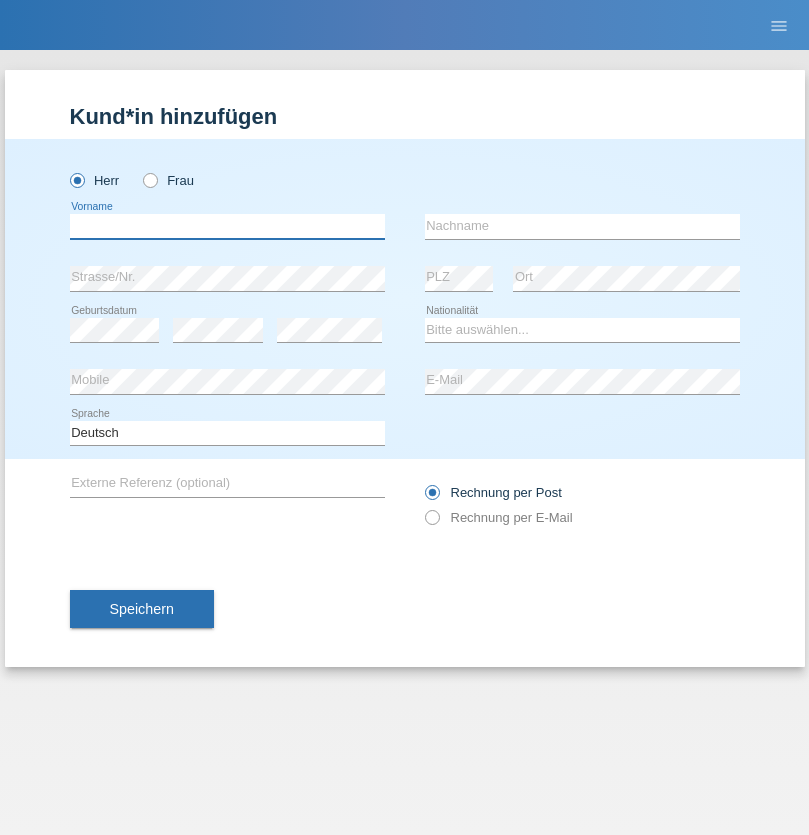 click at bounding box center (227, 226) 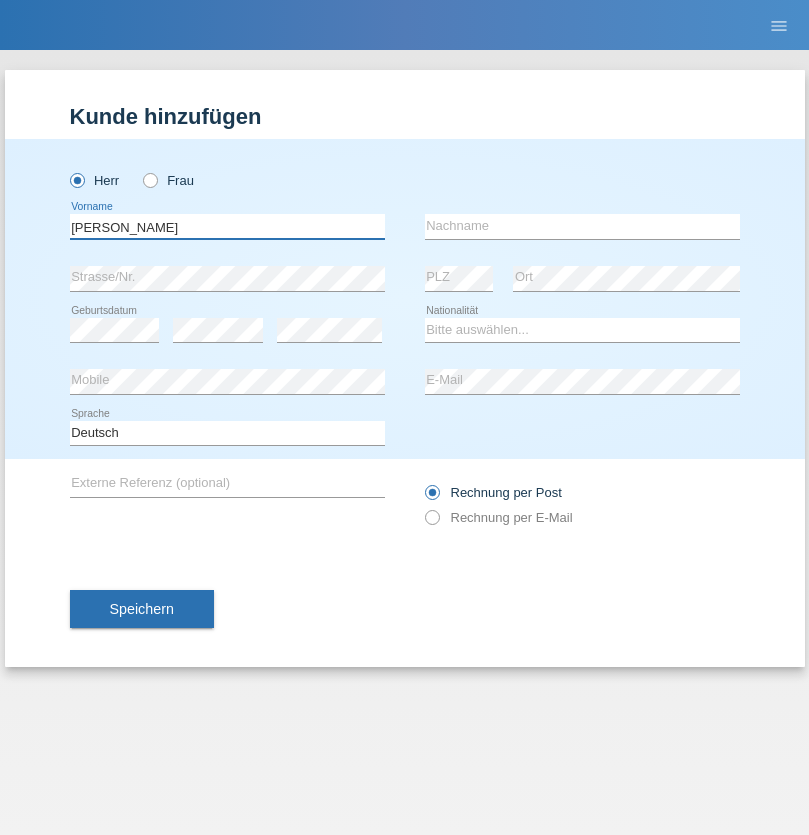 type on "[PERSON_NAME]" 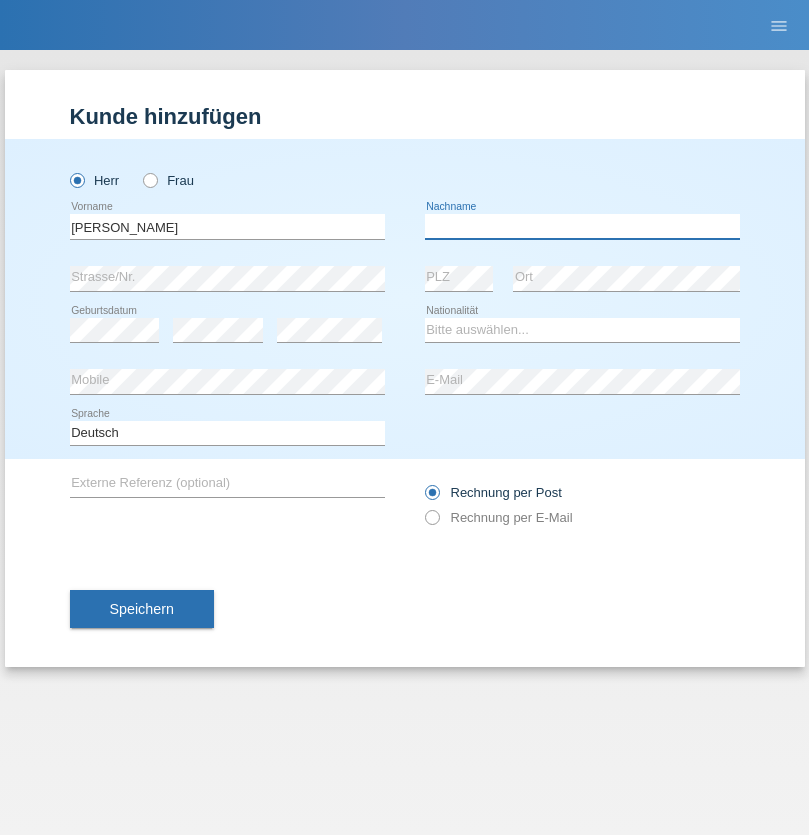 click at bounding box center [582, 226] 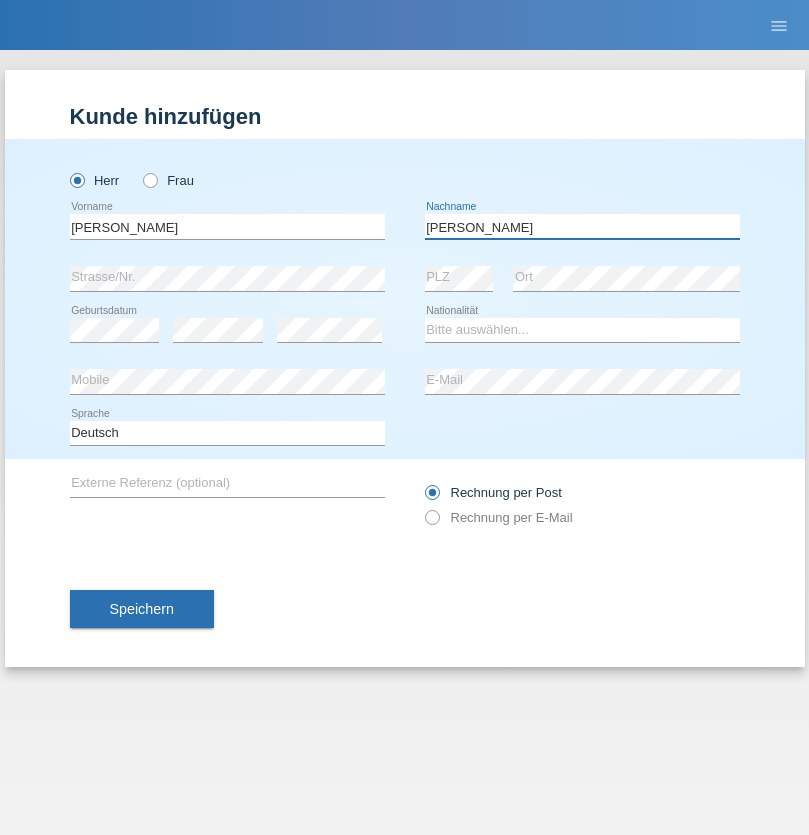 type on "[PERSON_NAME]" 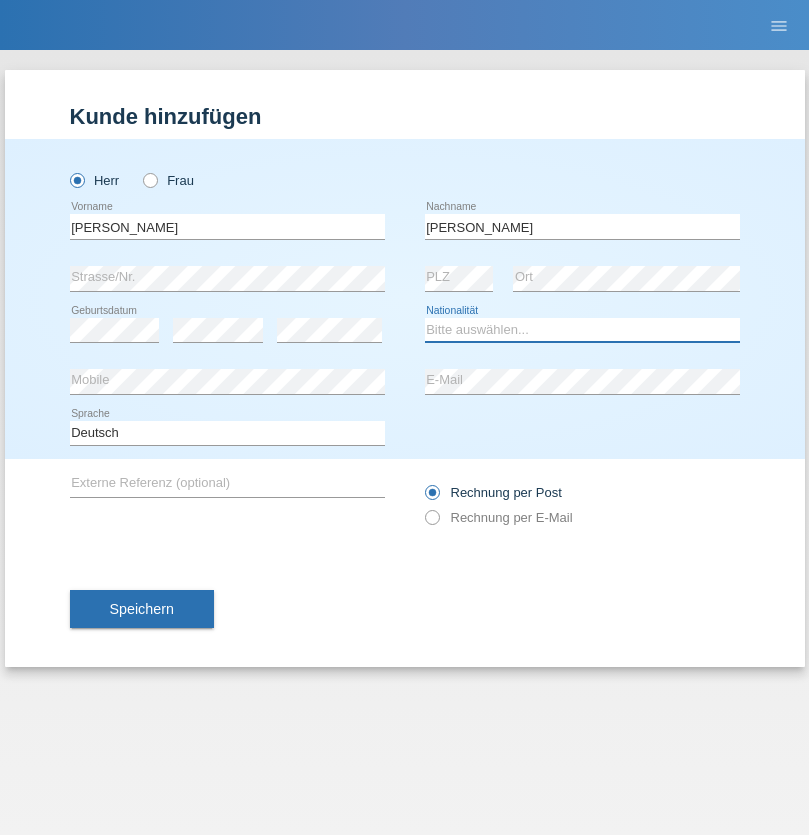select on "PT" 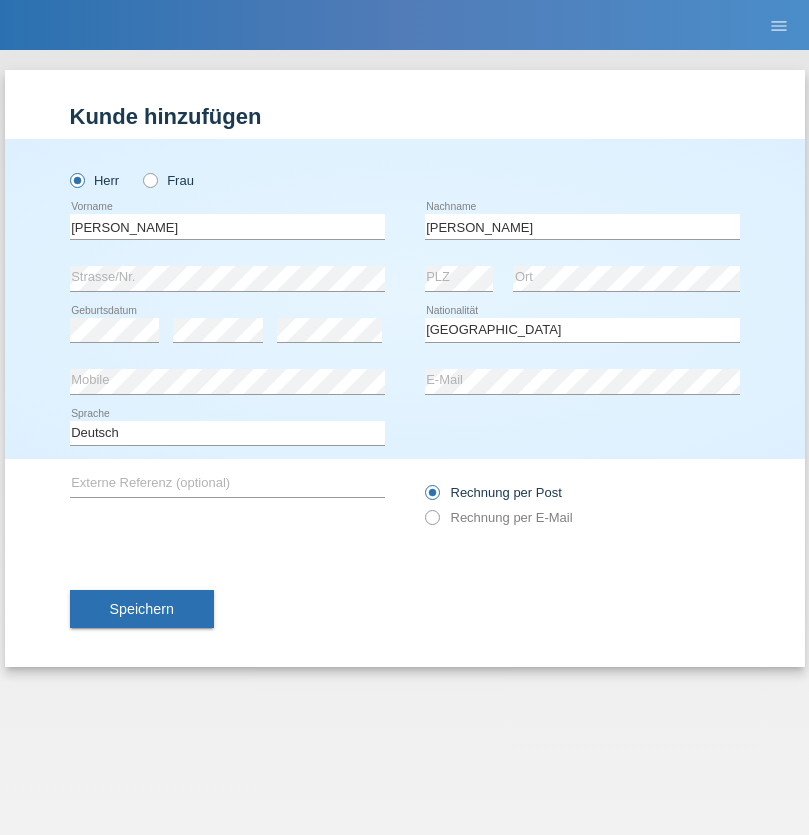 select on "C" 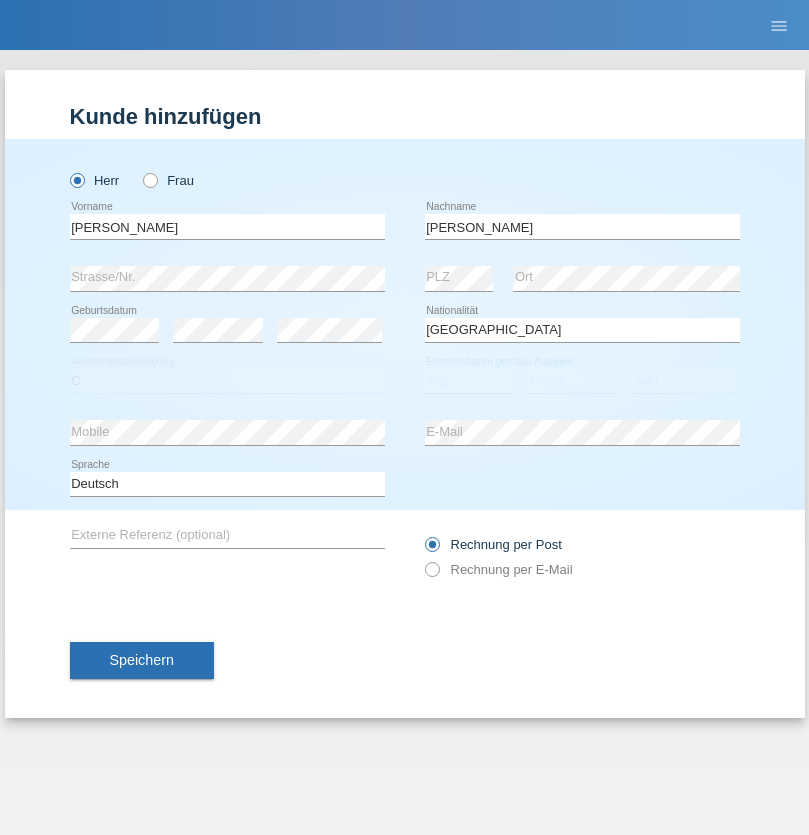 select on "13" 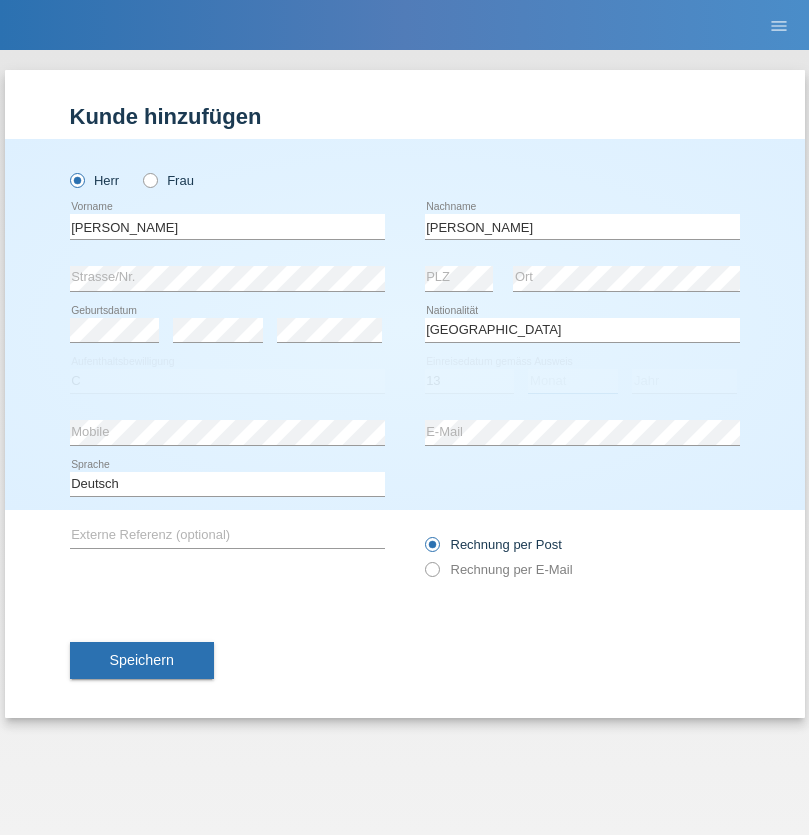 select on "02" 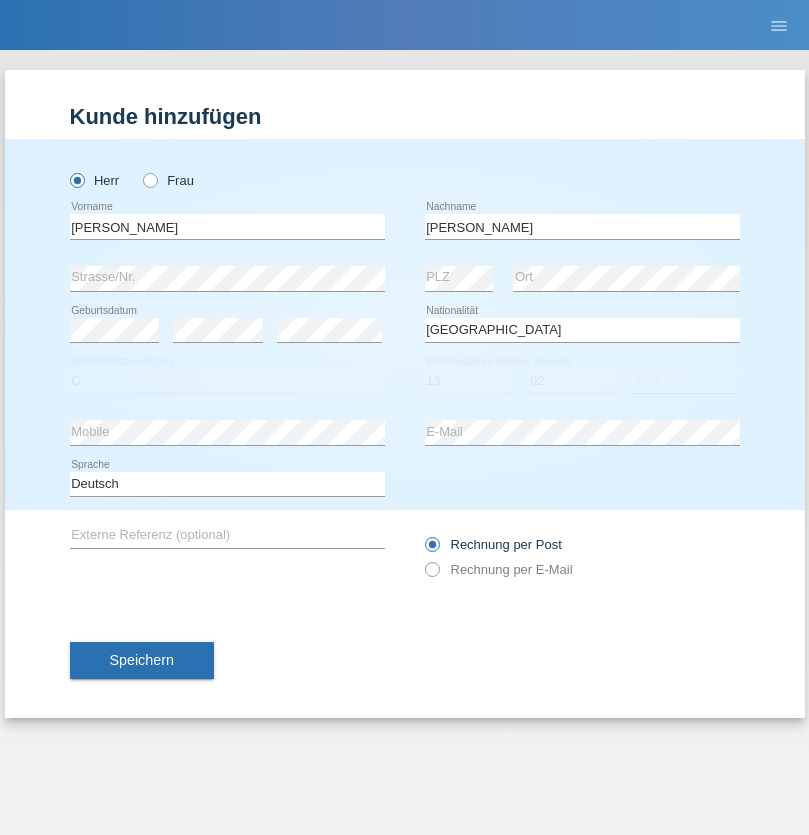 select on "1988" 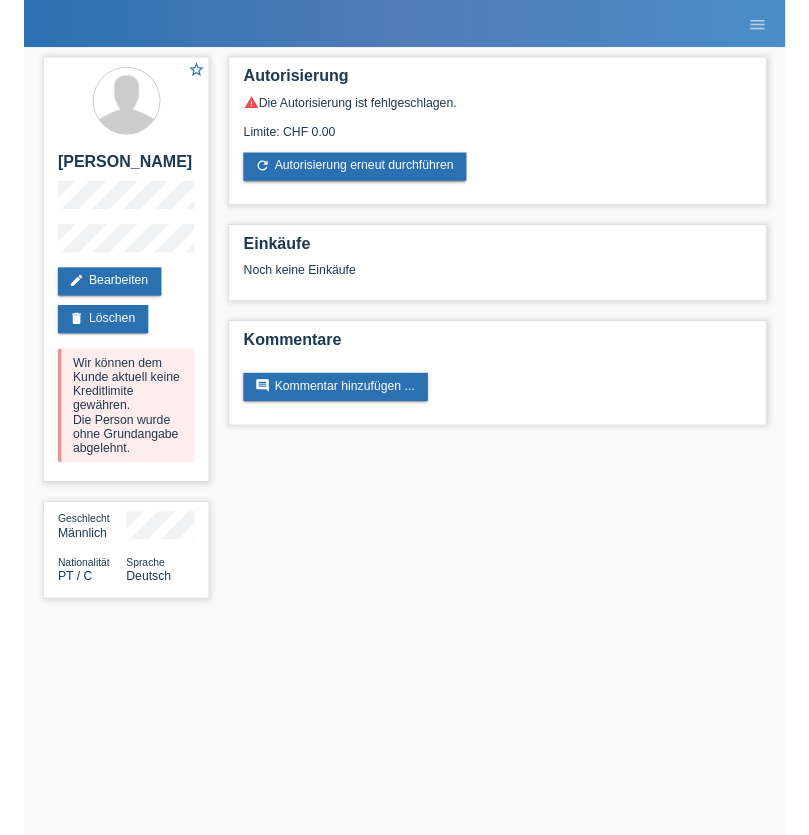 scroll, scrollTop: 0, scrollLeft: 0, axis: both 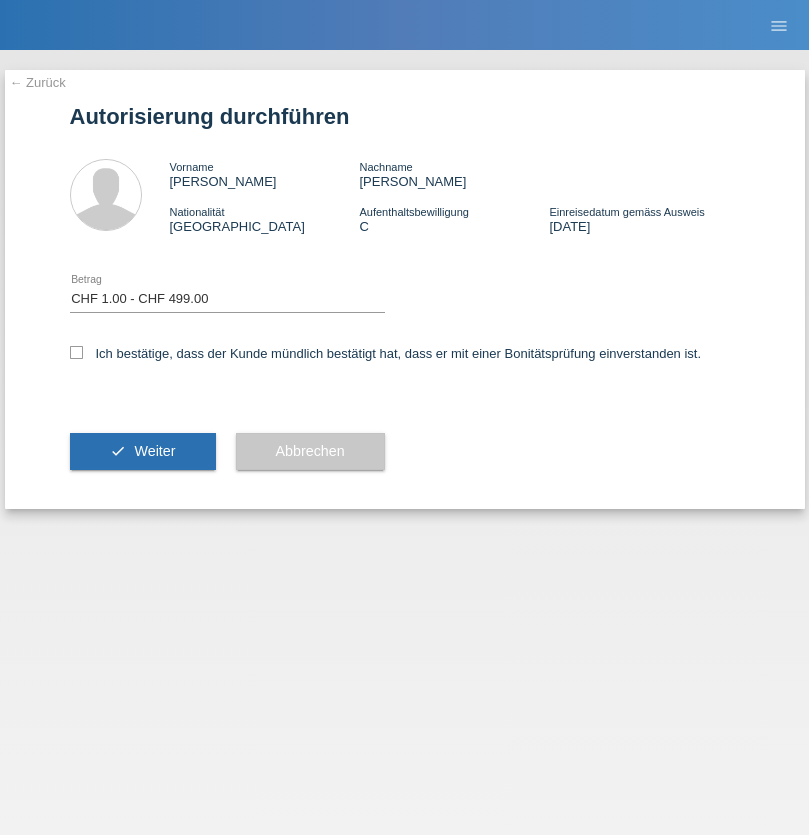 select on "1" 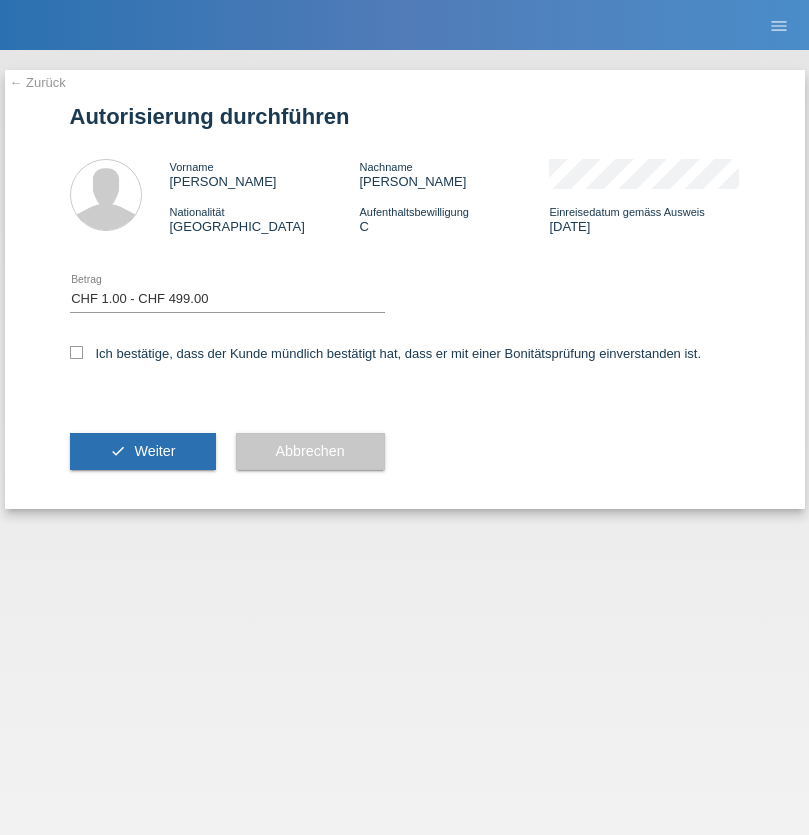 checkbox on "true" 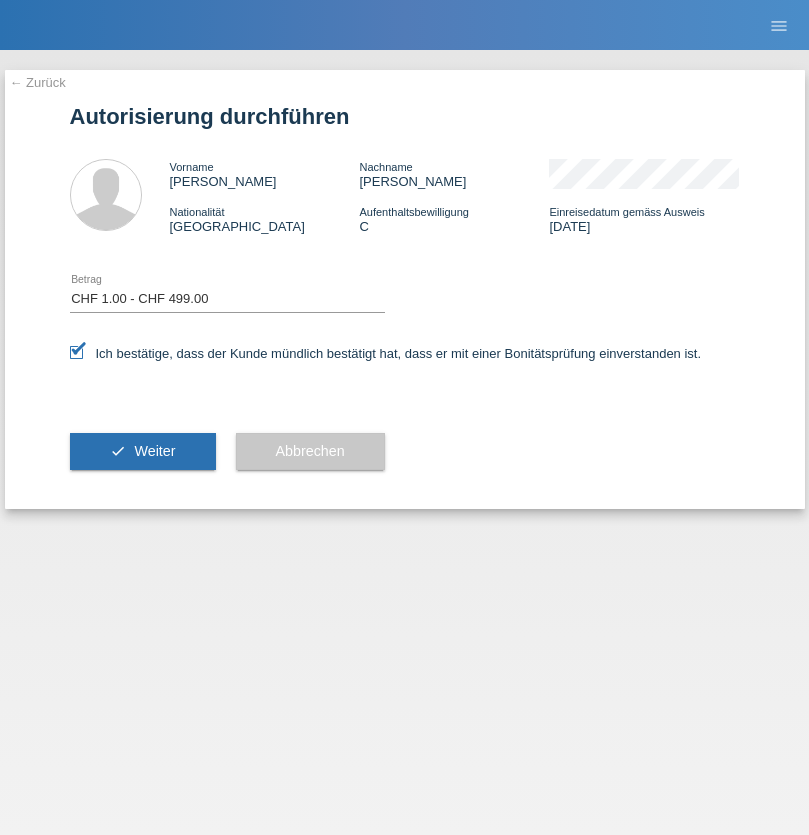 scroll, scrollTop: 0, scrollLeft: 0, axis: both 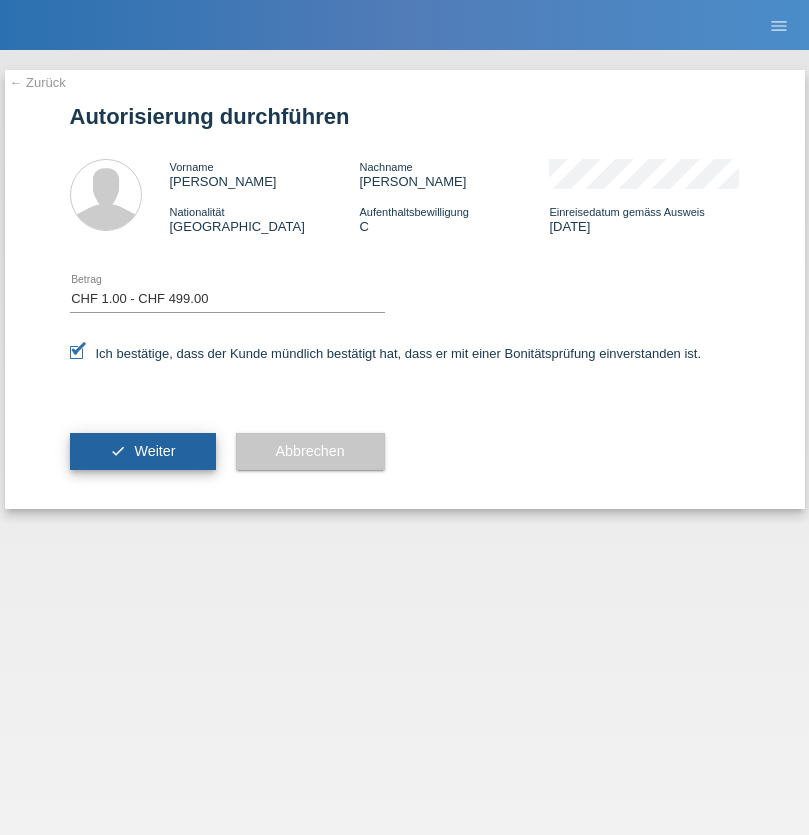 click on "Weiter" at bounding box center [154, 451] 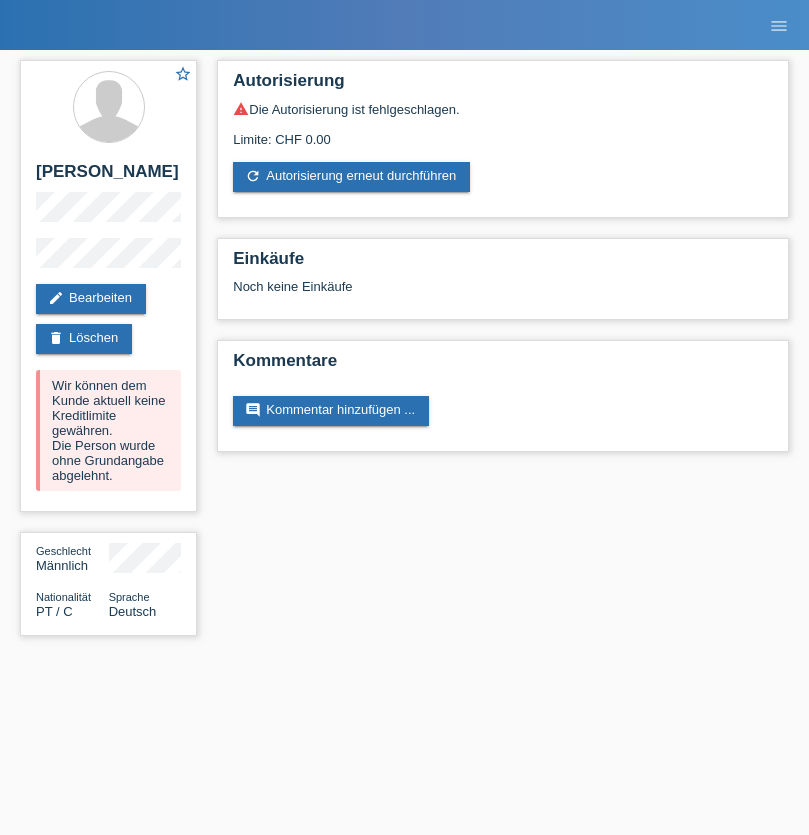 scroll, scrollTop: 0, scrollLeft: 0, axis: both 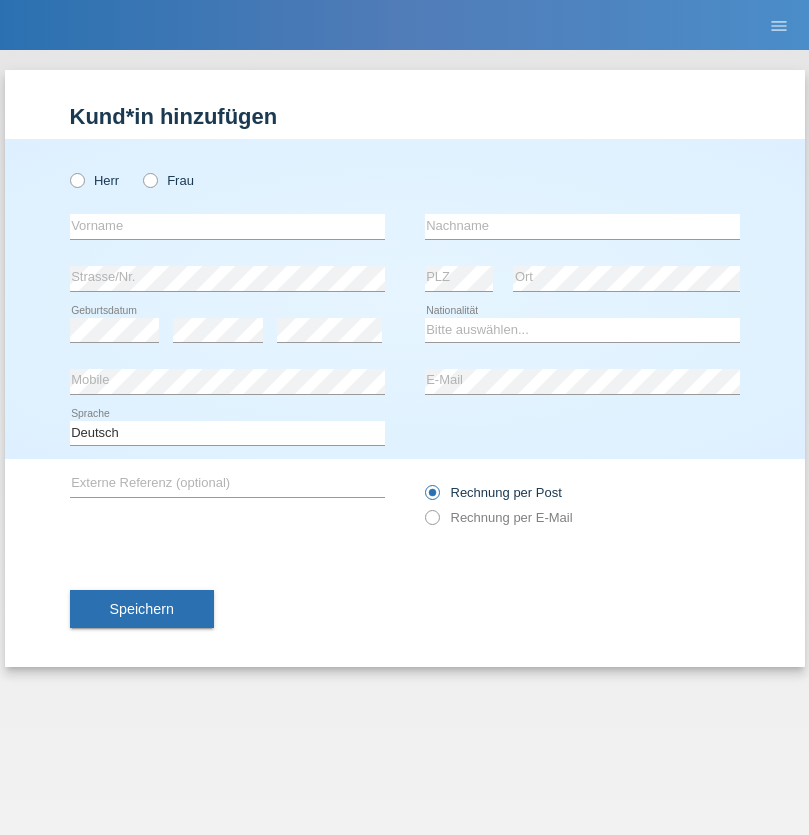 radio on "true" 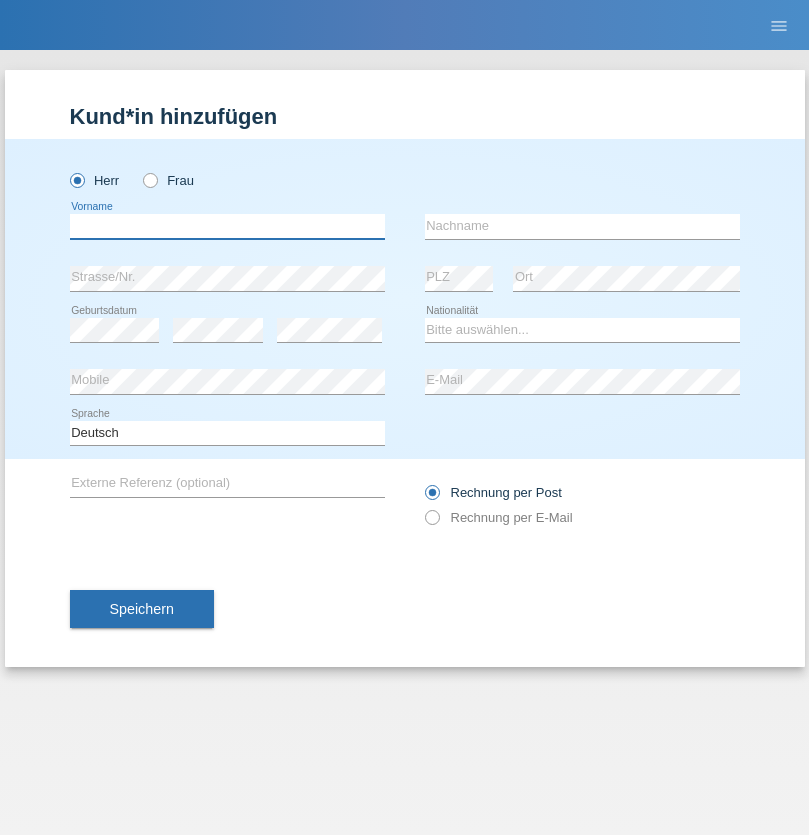 click at bounding box center (227, 226) 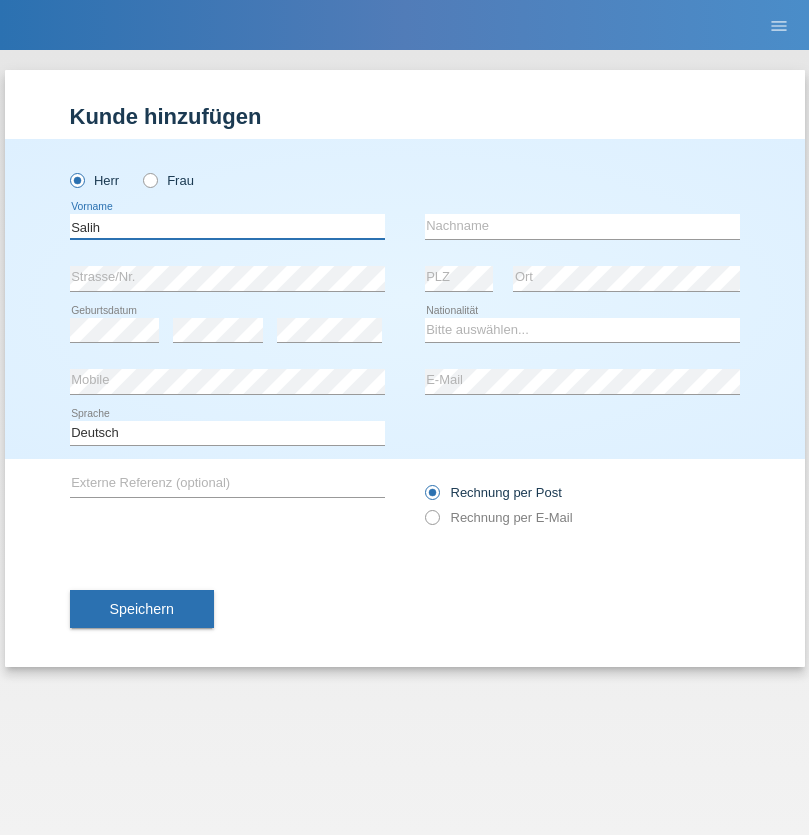 type on "Salih" 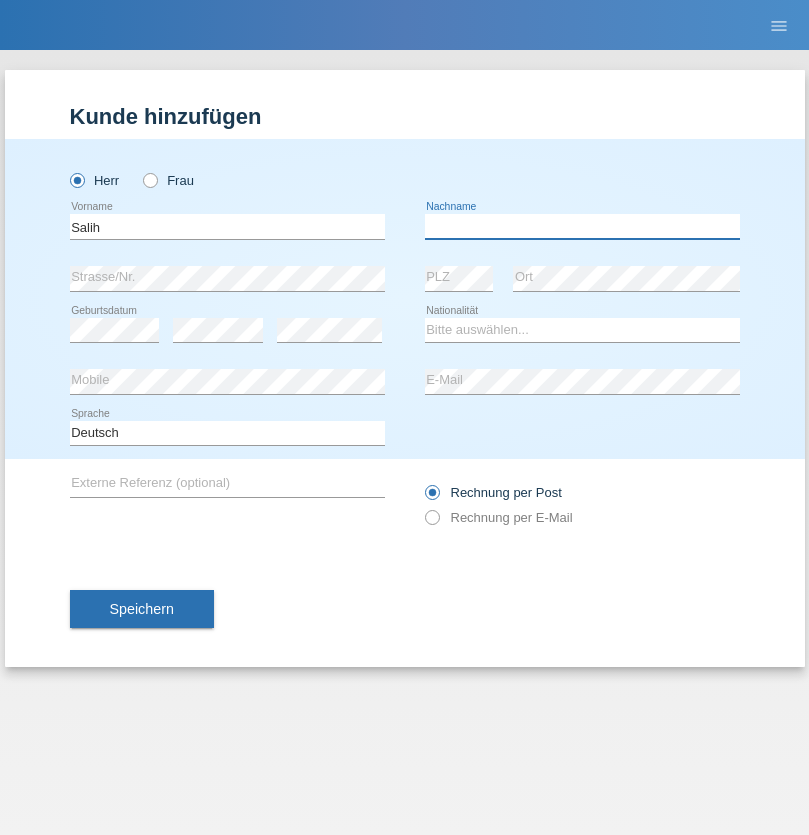 click at bounding box center [582, 226] 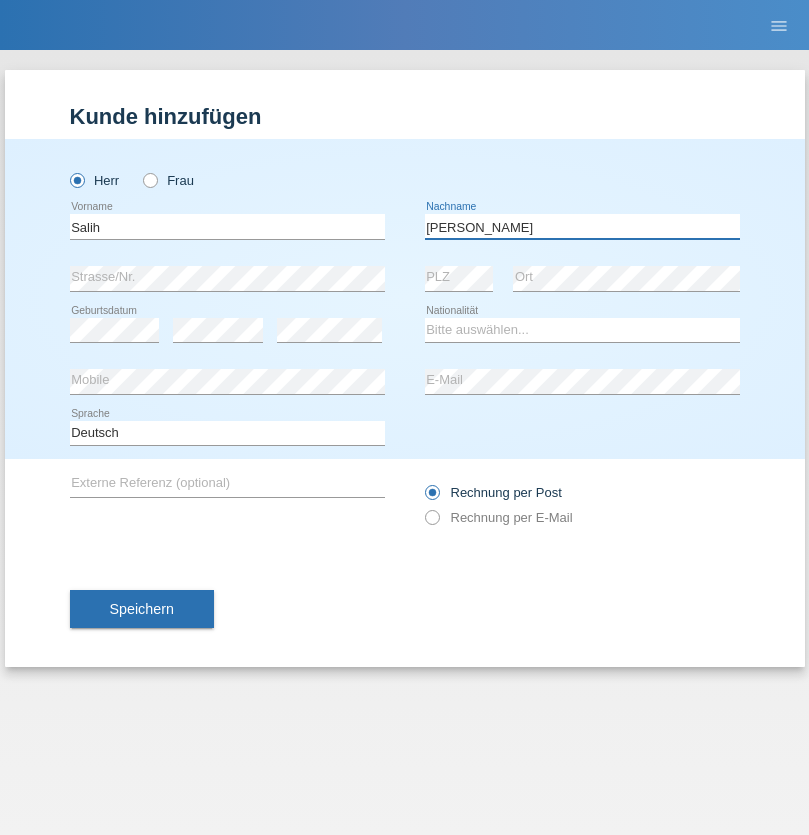 type on "Hasan" 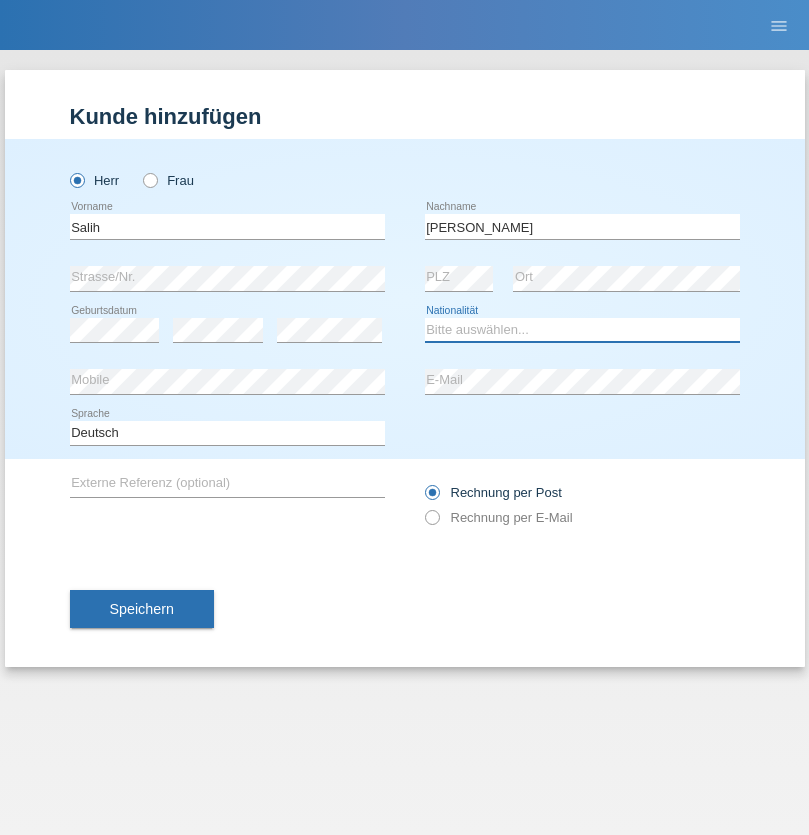 select on "CH" 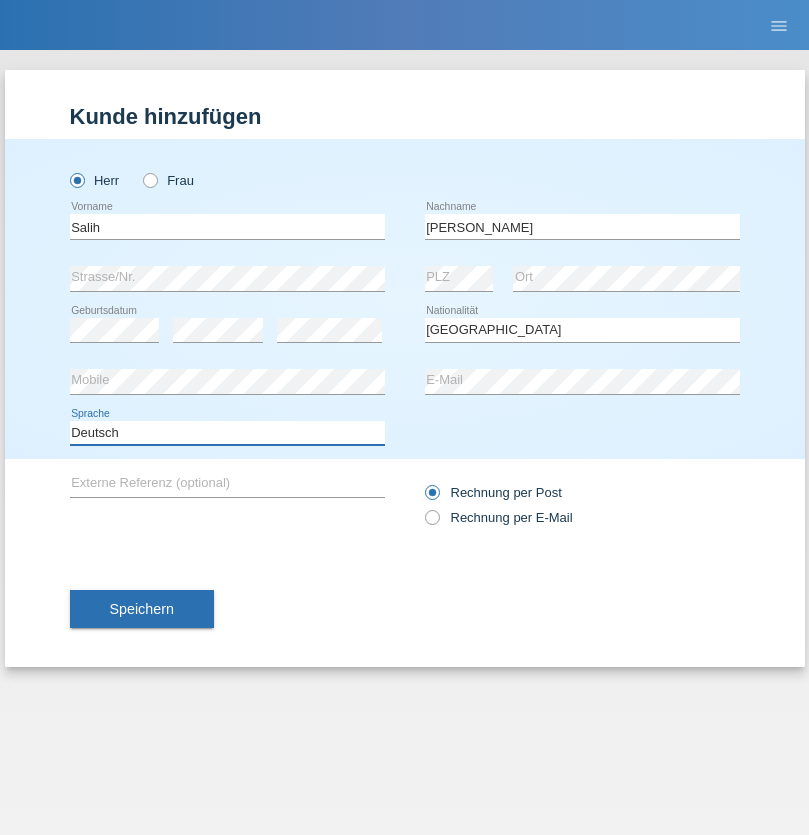 select on "en" 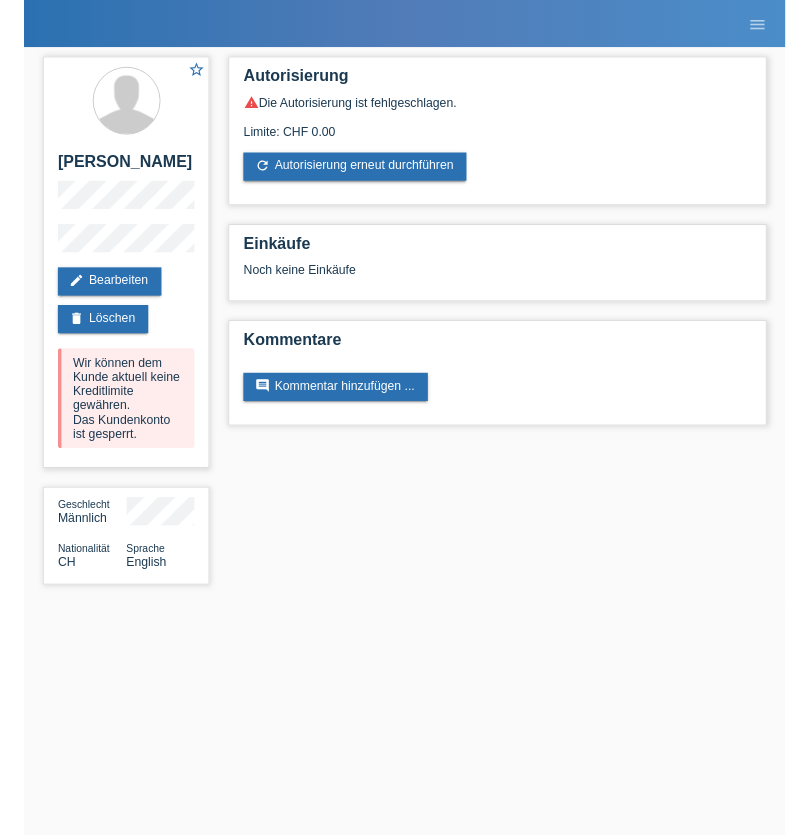 scroll, scrollTop: 0, scrollLeft: 0, axis: both 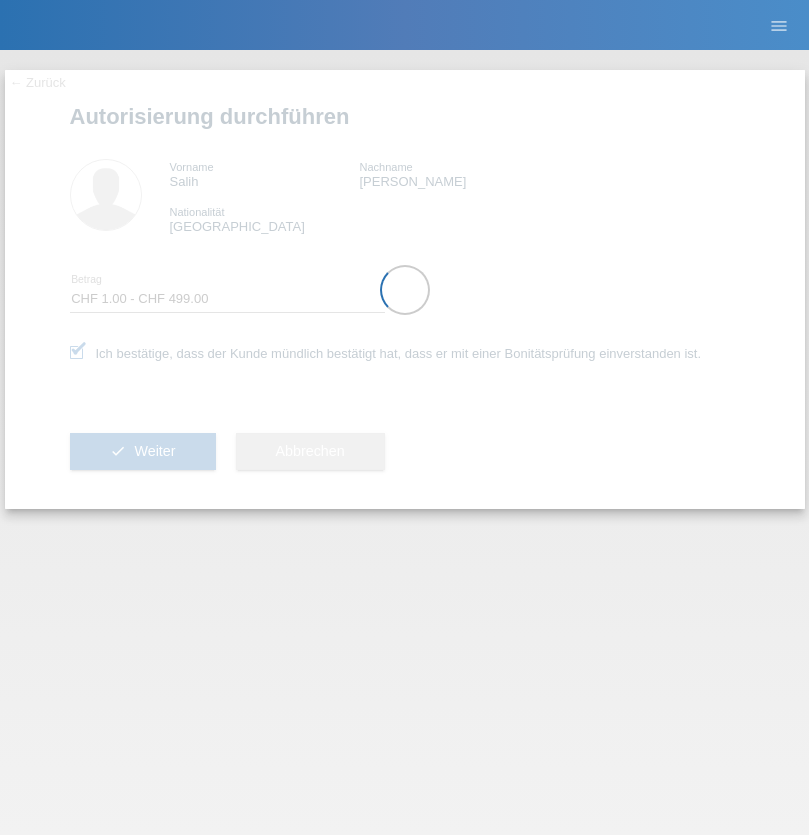 select on "1" 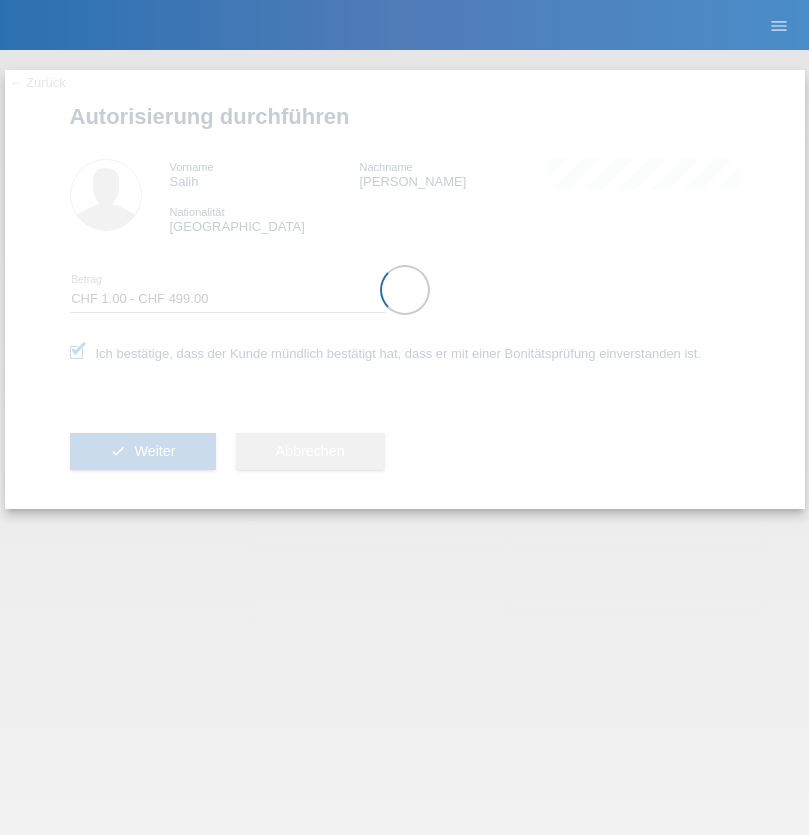 scroll, scrollTop: 0, scrollLeft: 0, axis: both 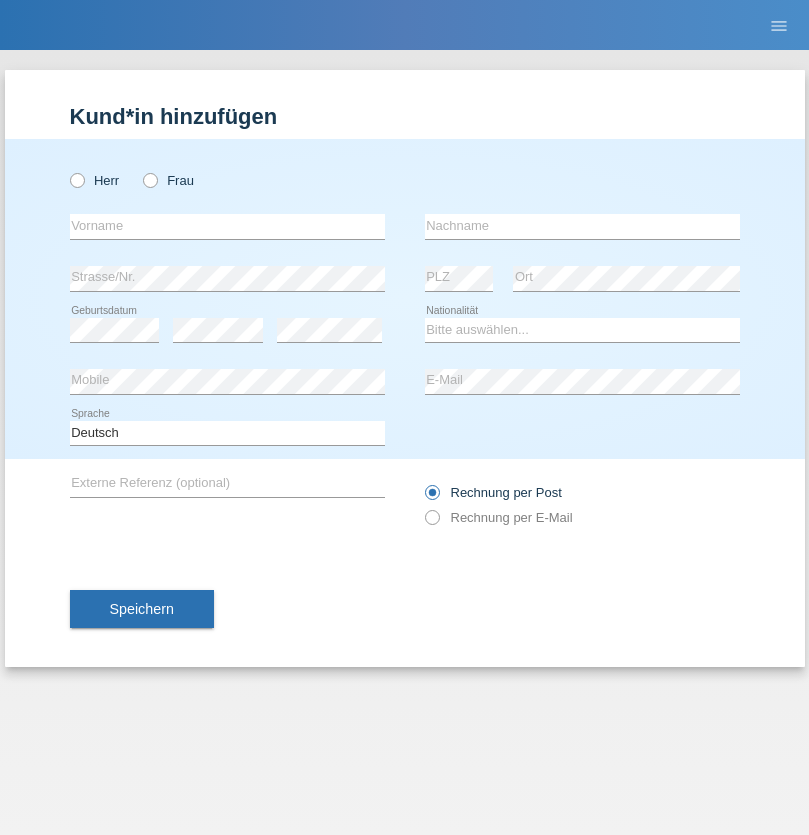 radio on "true" 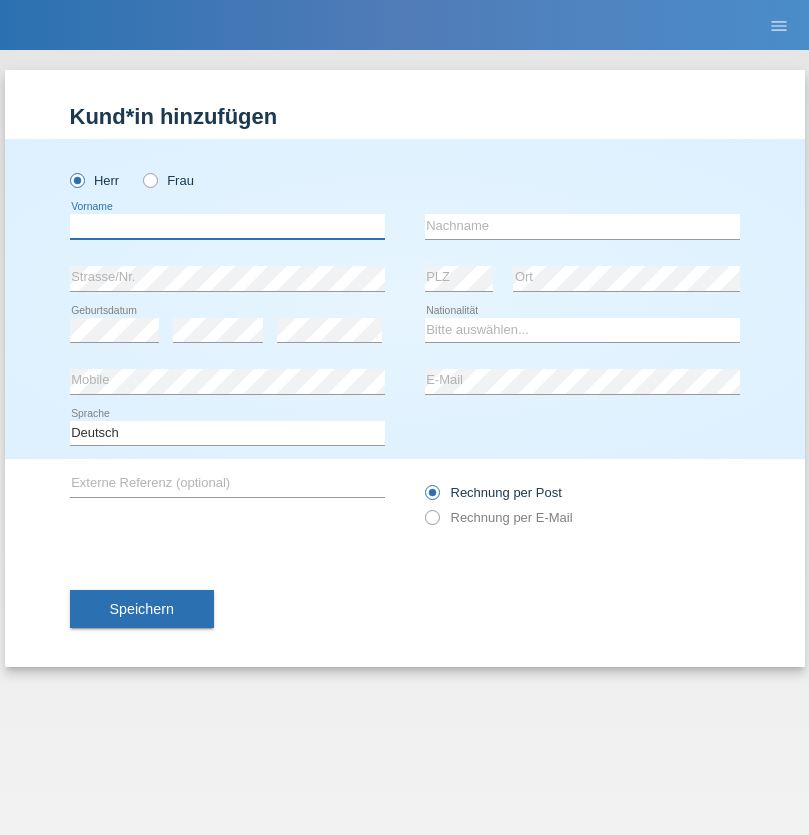 click at bounding box center (227, 226) 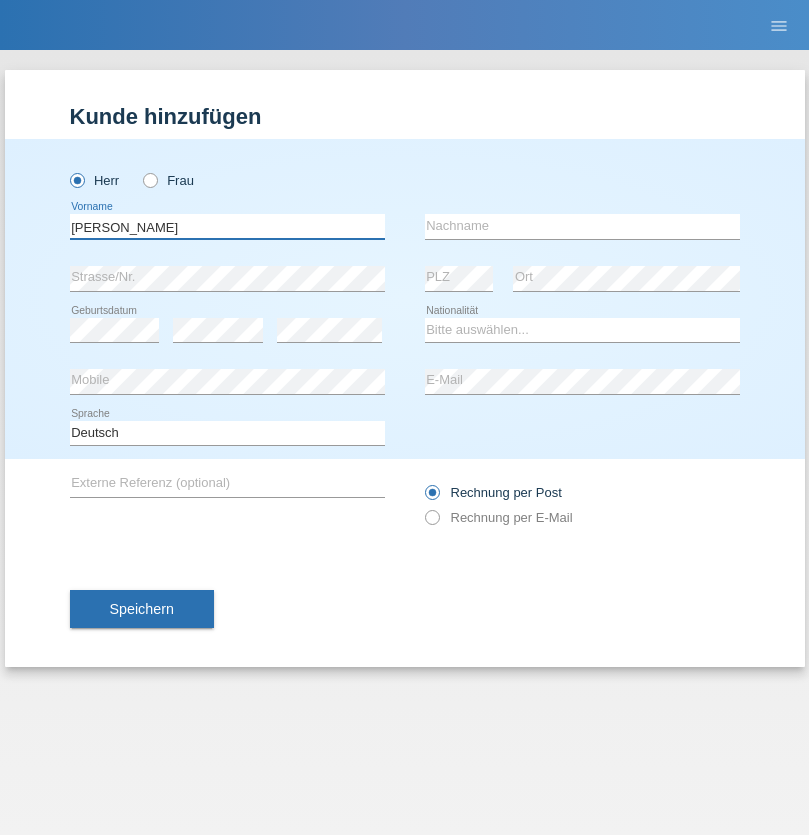 type on "Eric" 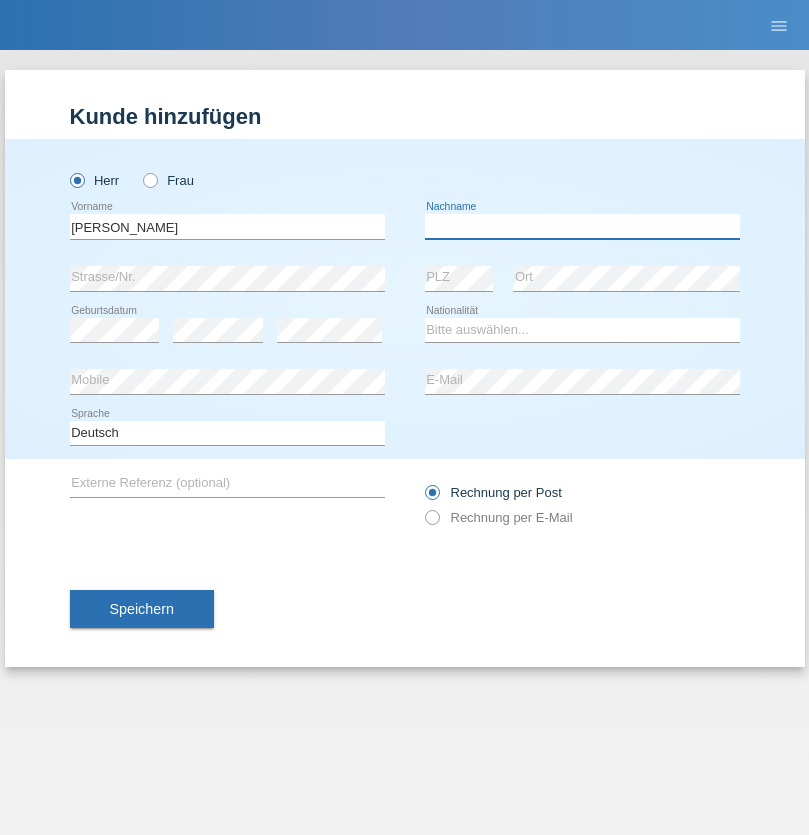click at bounding box center (582, 226) 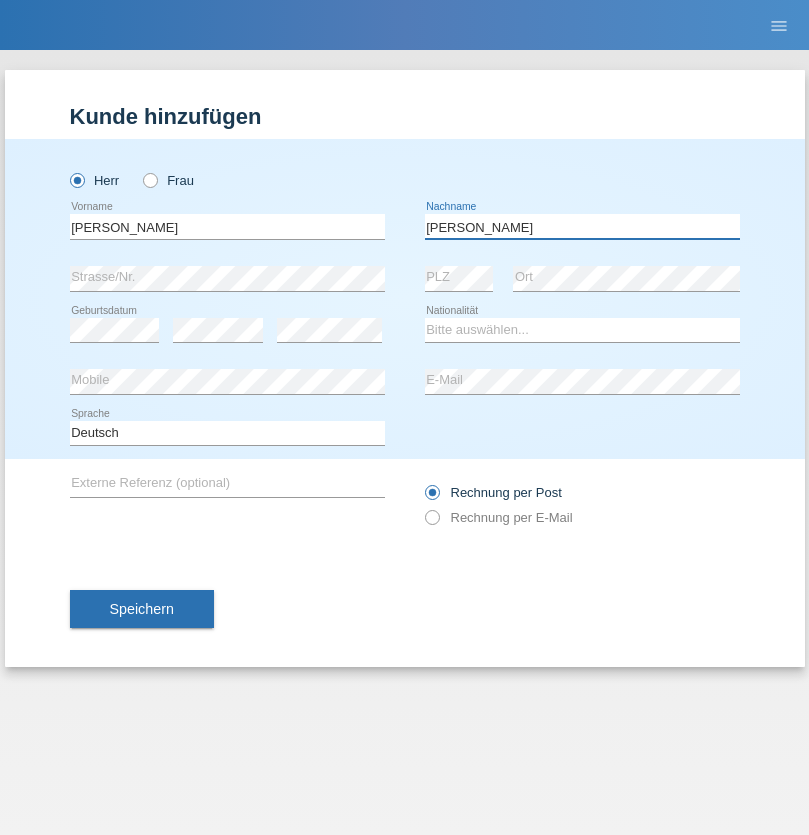 type on "Hernandez-Zenil" 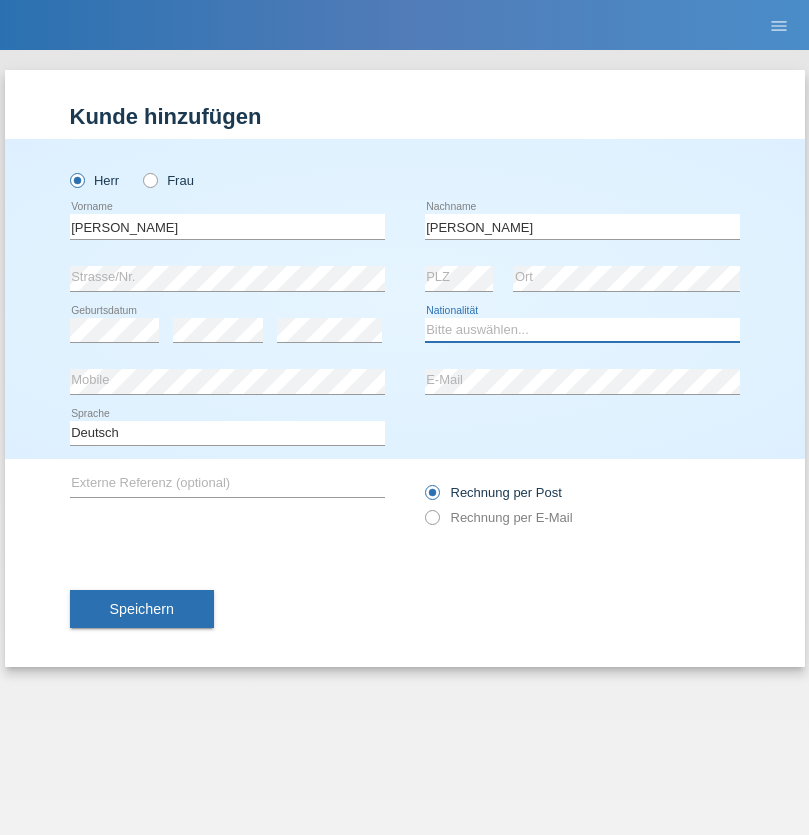 select on "DE" 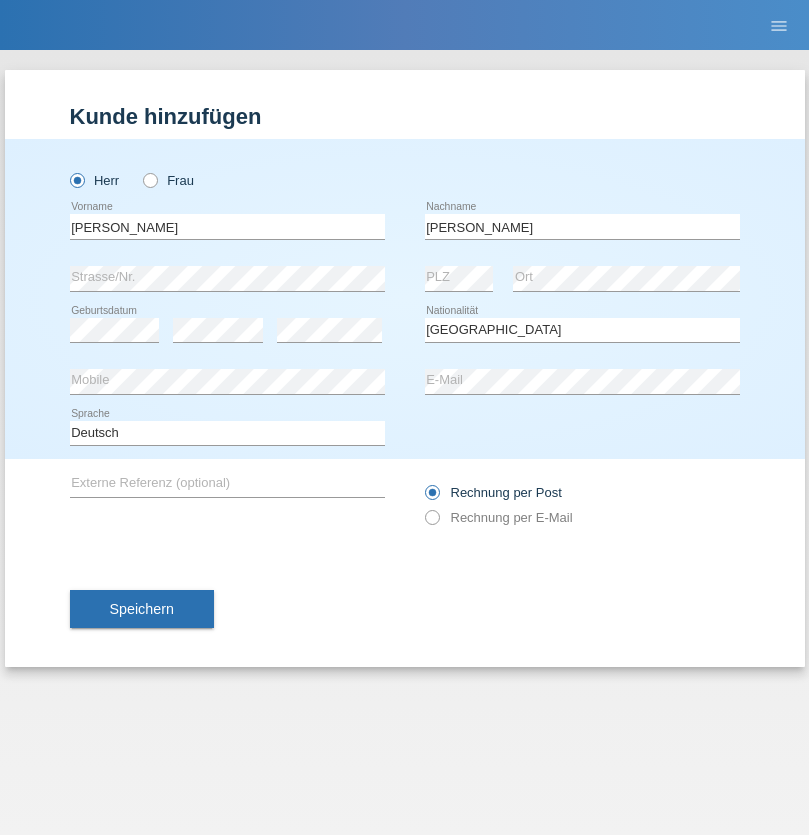select on "C" 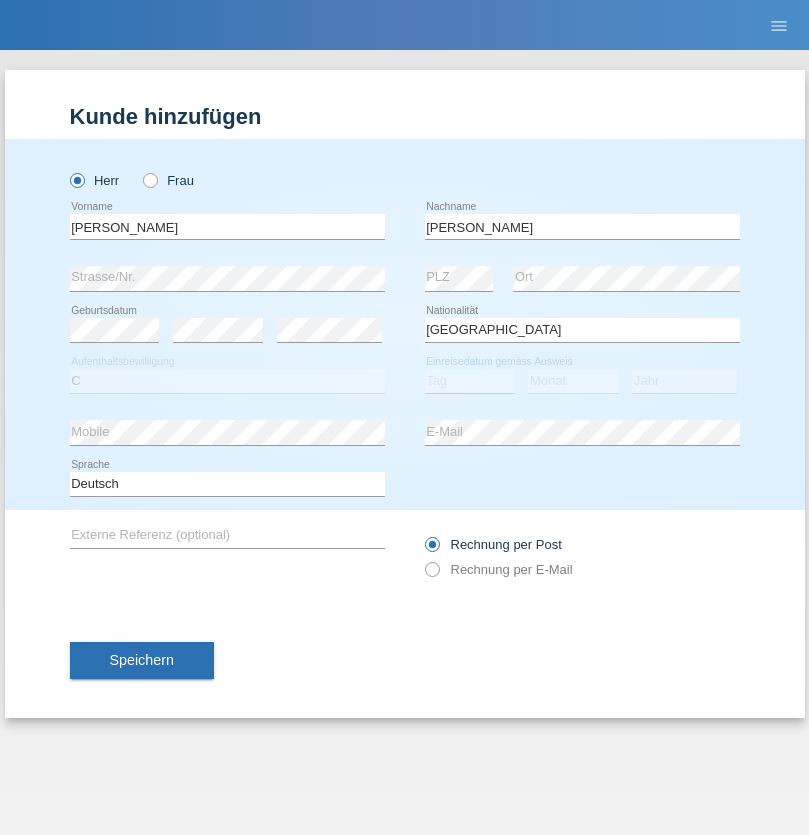 select on "22" 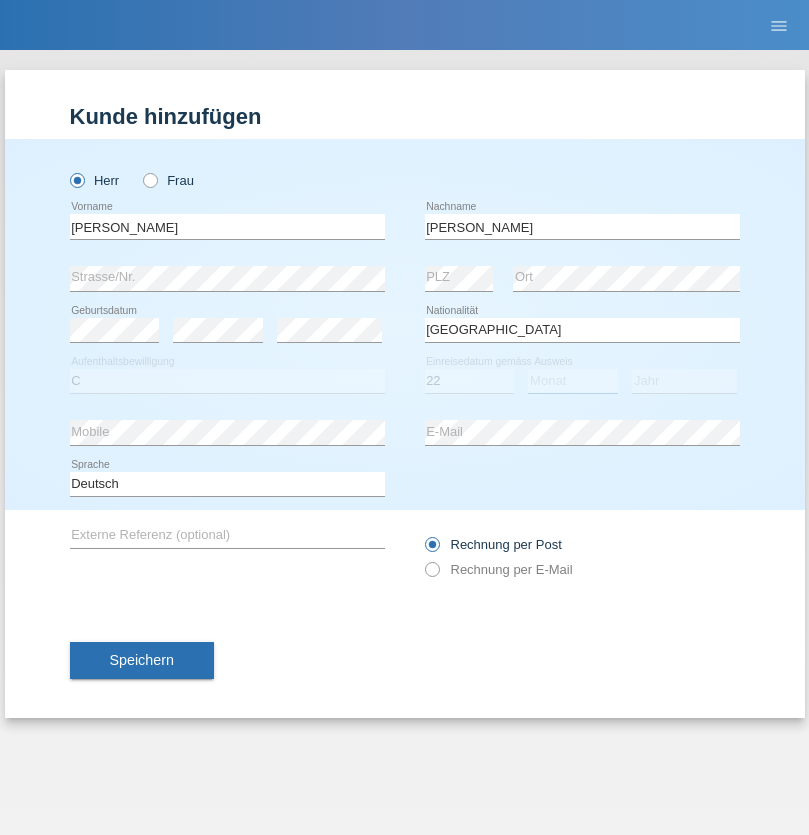 select on "11" 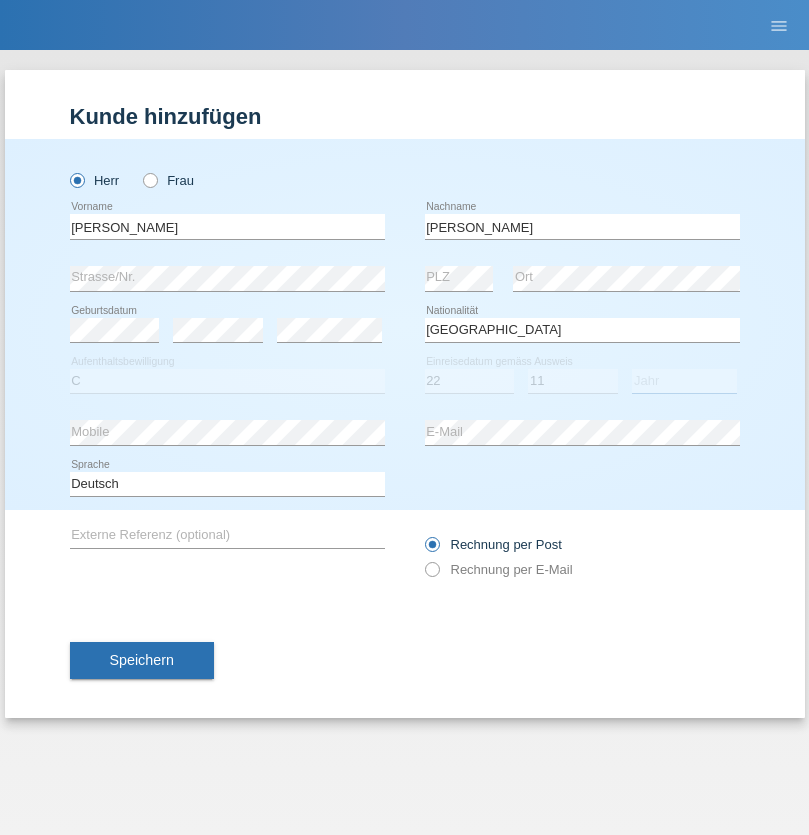 select on "2017" 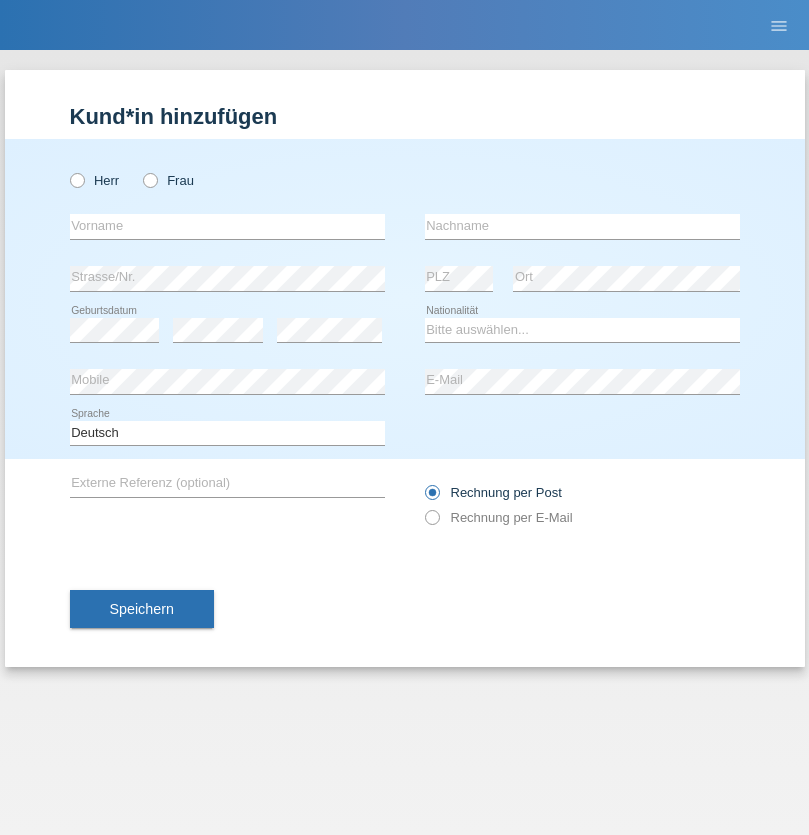 scroll, scrollTop: 0, scrollLeft: 0, axis: both 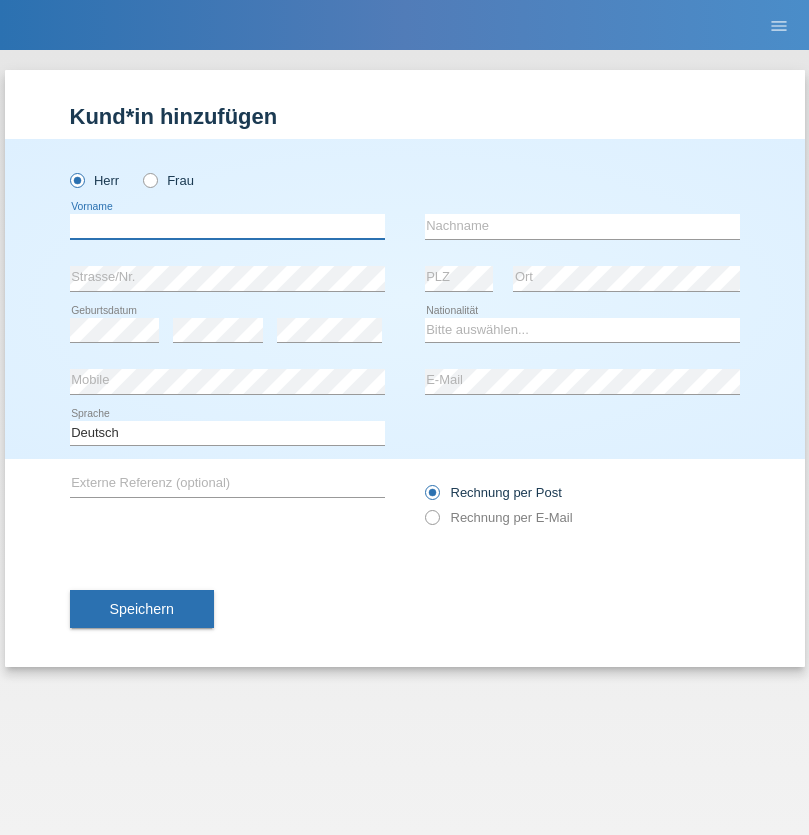 click at bounding box center [227, 226] 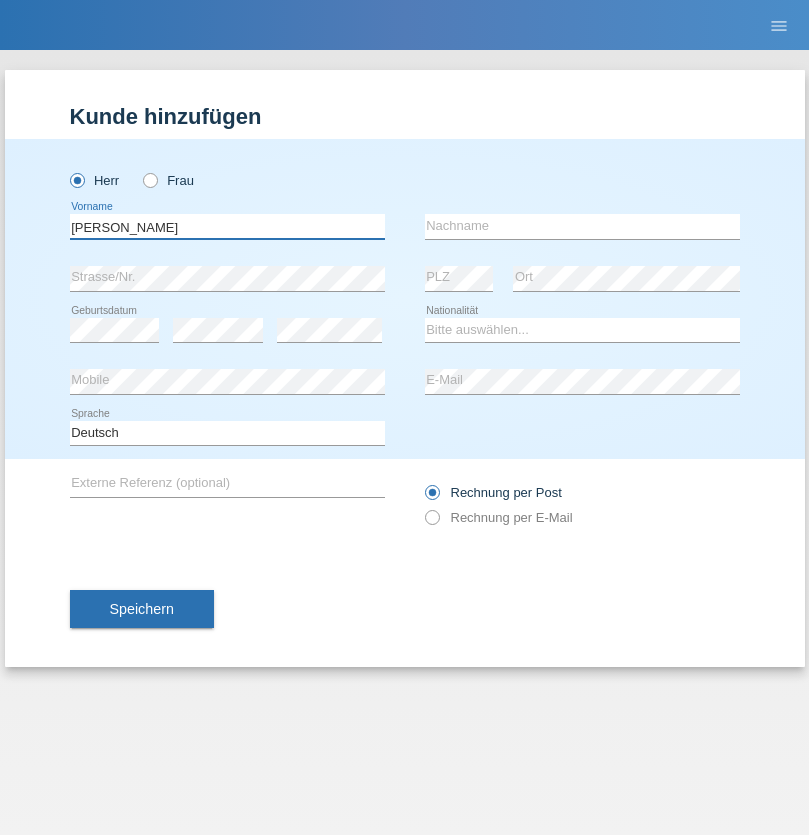 type on "[PERSON_NAME]" 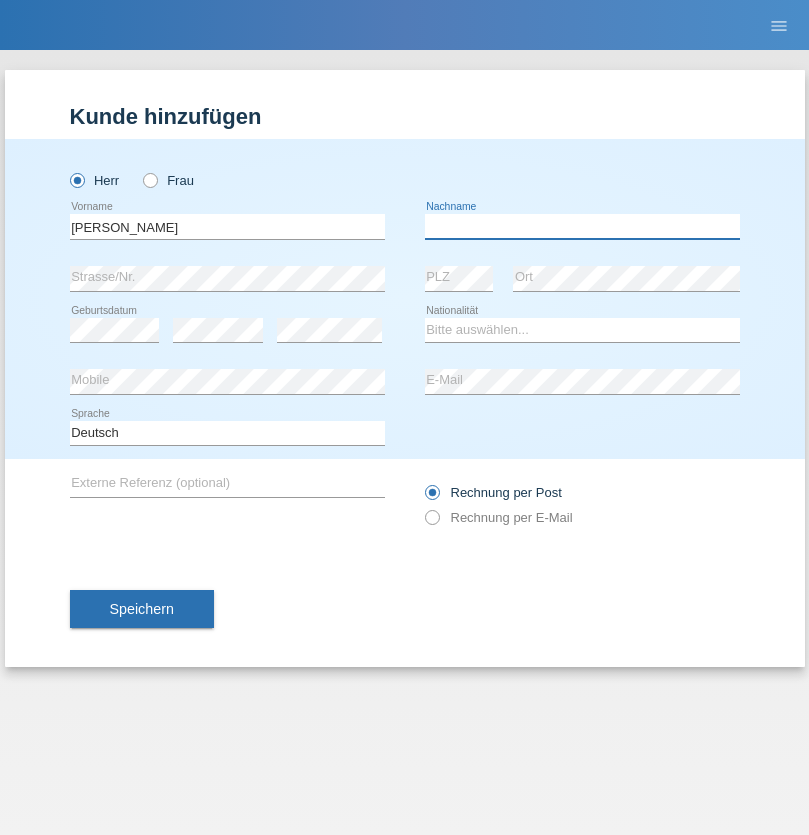 click at bounding box center [582, 226] 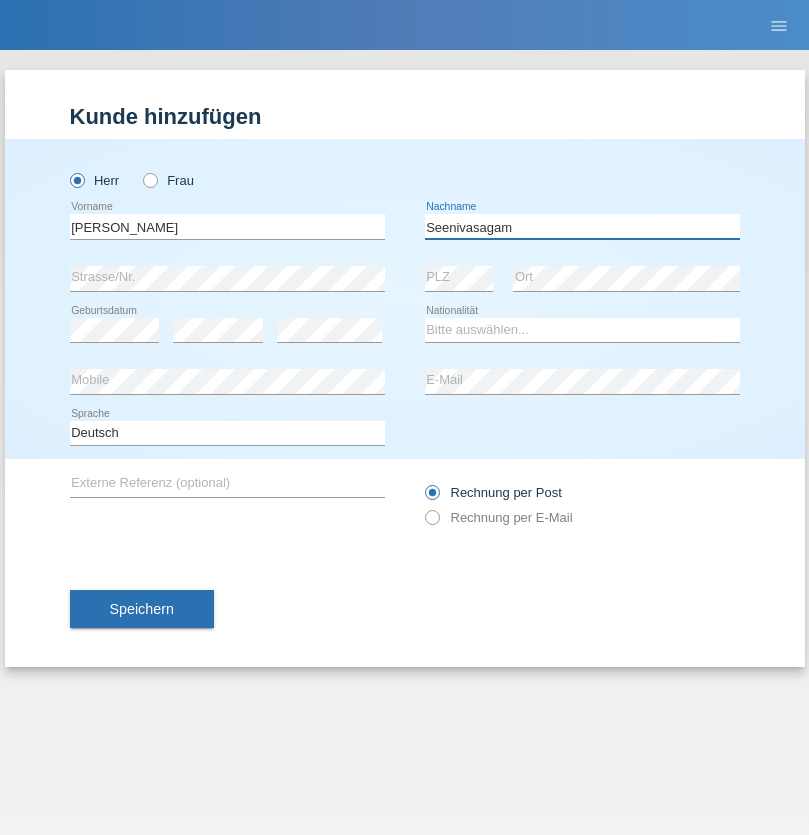 type on "Seenivasagam" 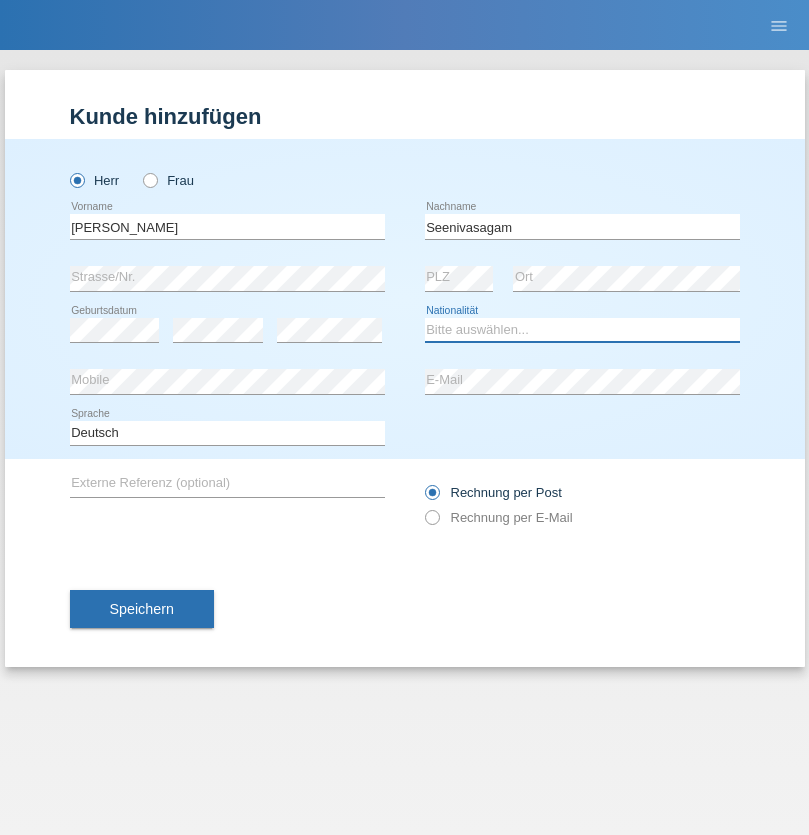 select on "LK" 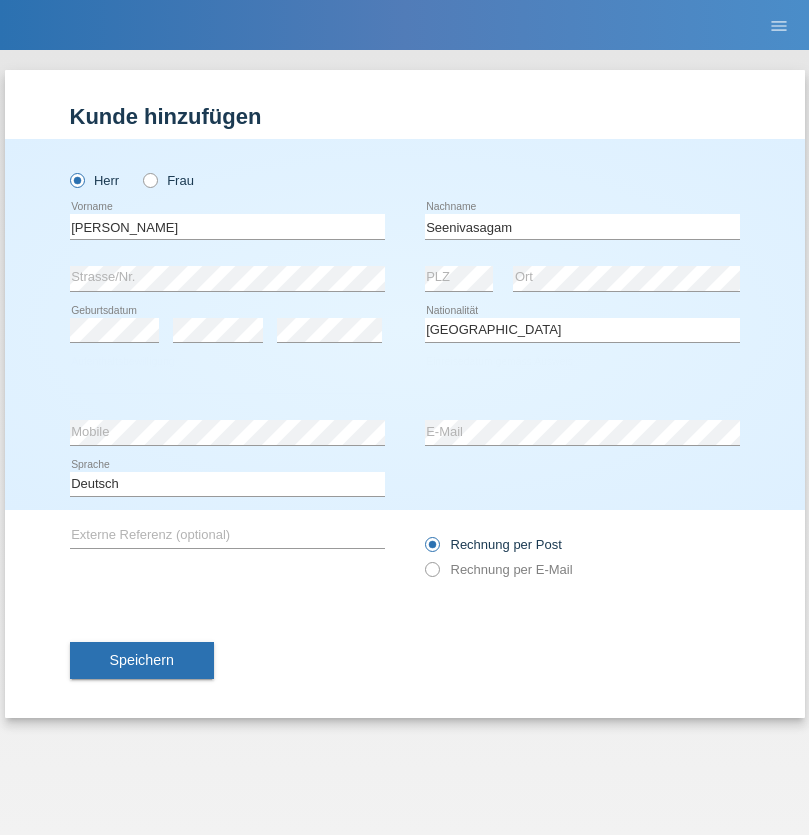 select on "C" 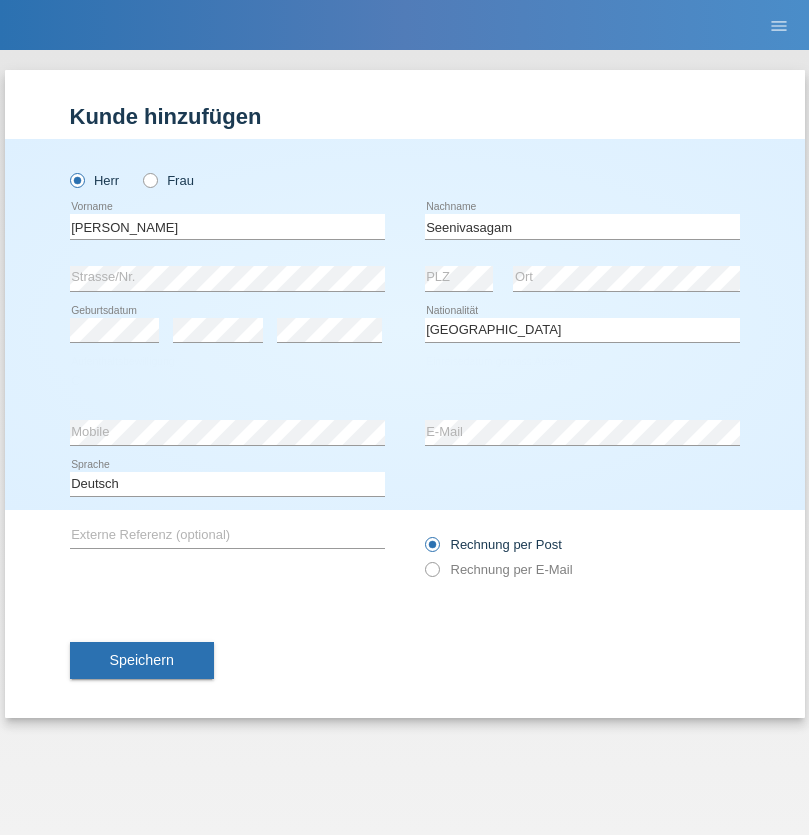 select on "03" 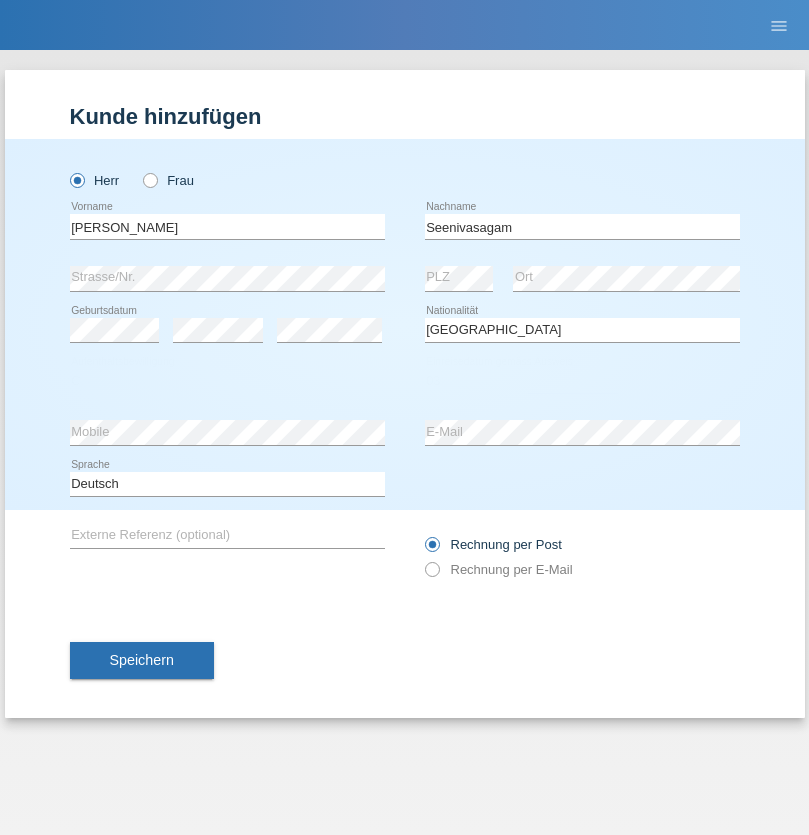 select on "08" 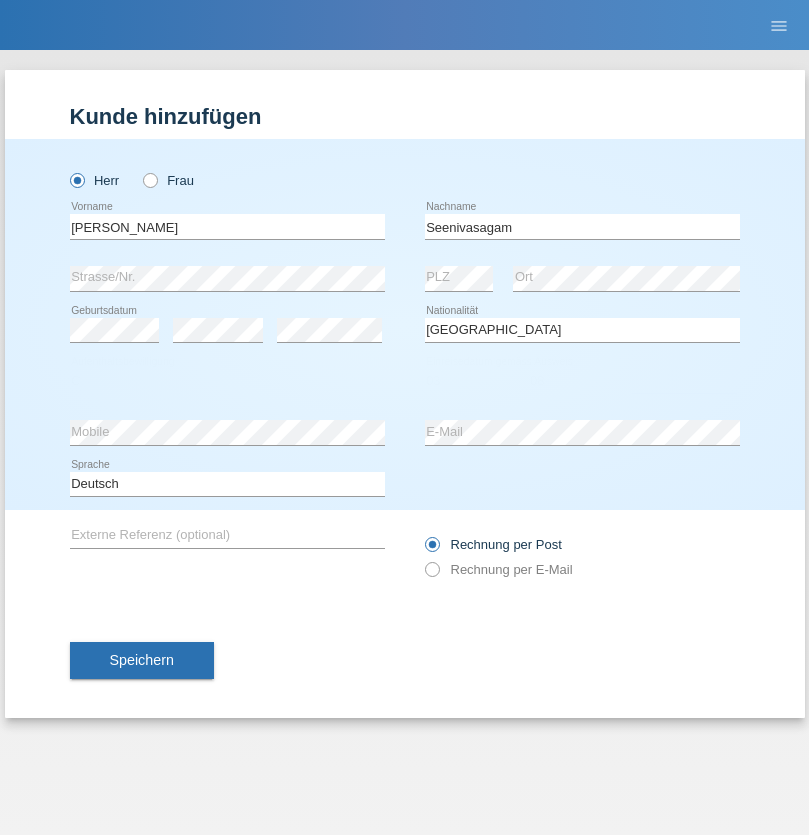 select on "2009" 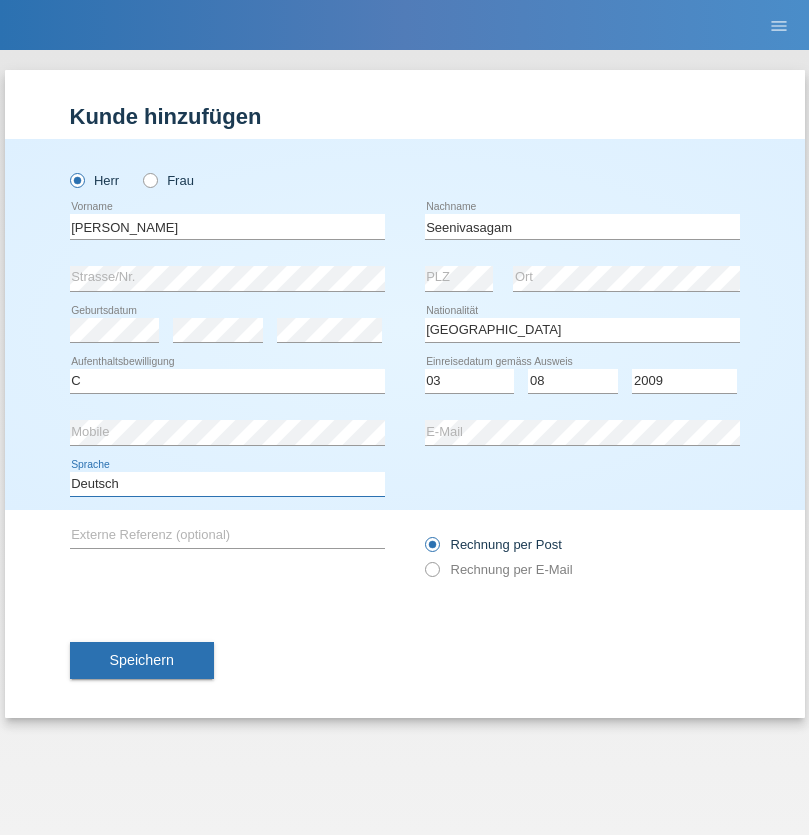 select on "en" 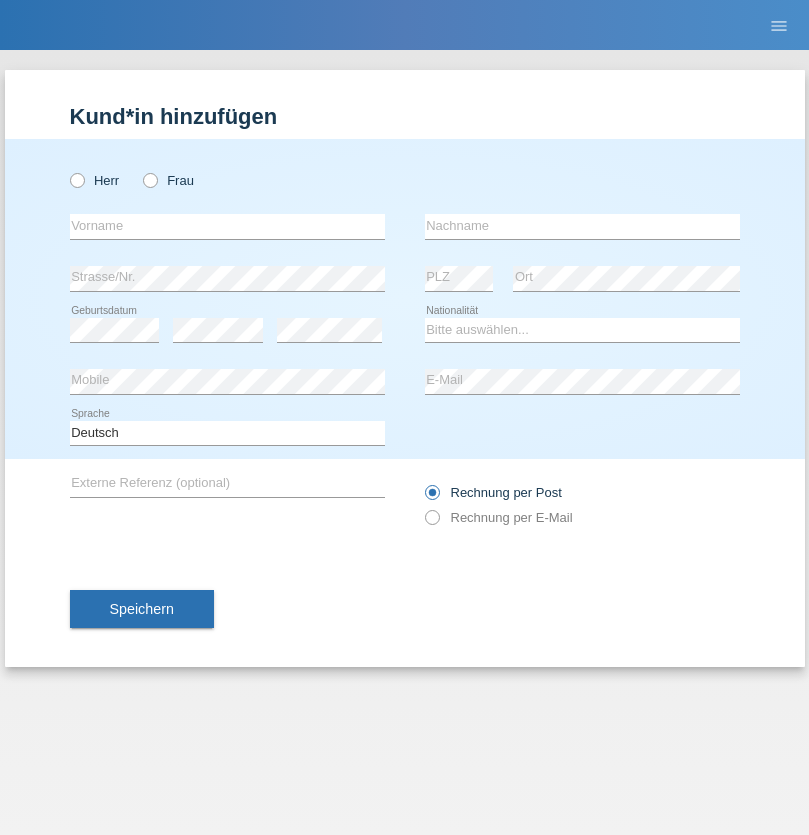 scroll, scrollTop: 0, scrollLeft: 0, axis: both 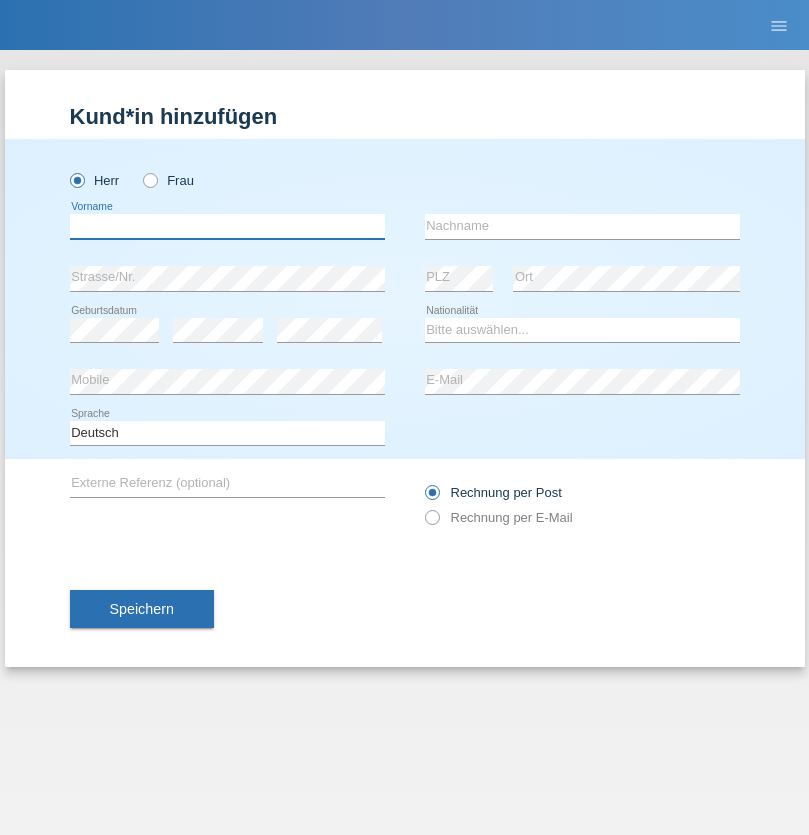 click at bounding box center [227, 226] 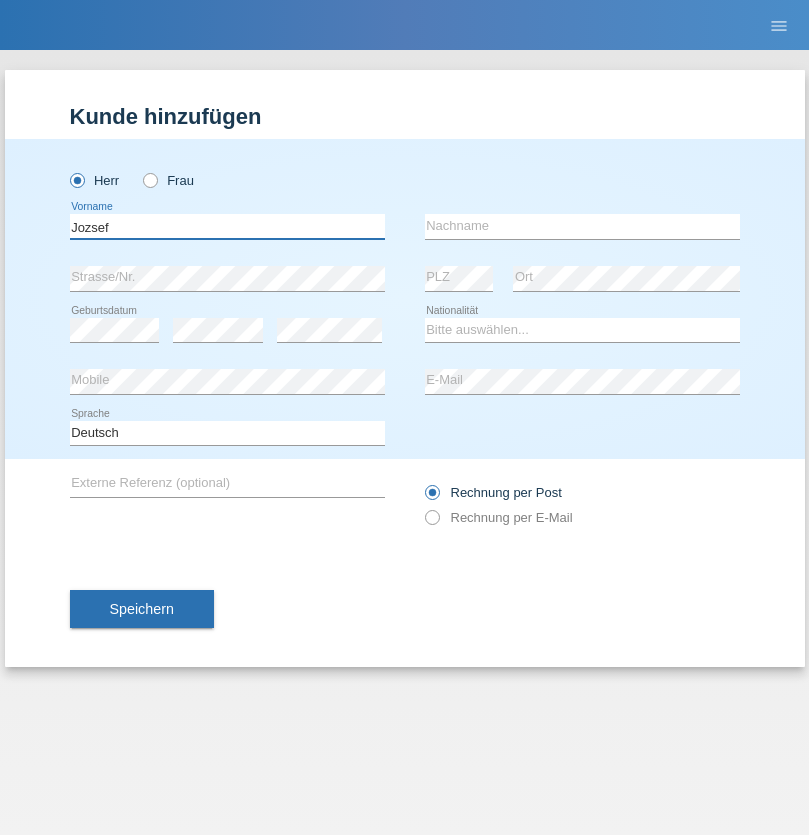 type on "Jozsef" 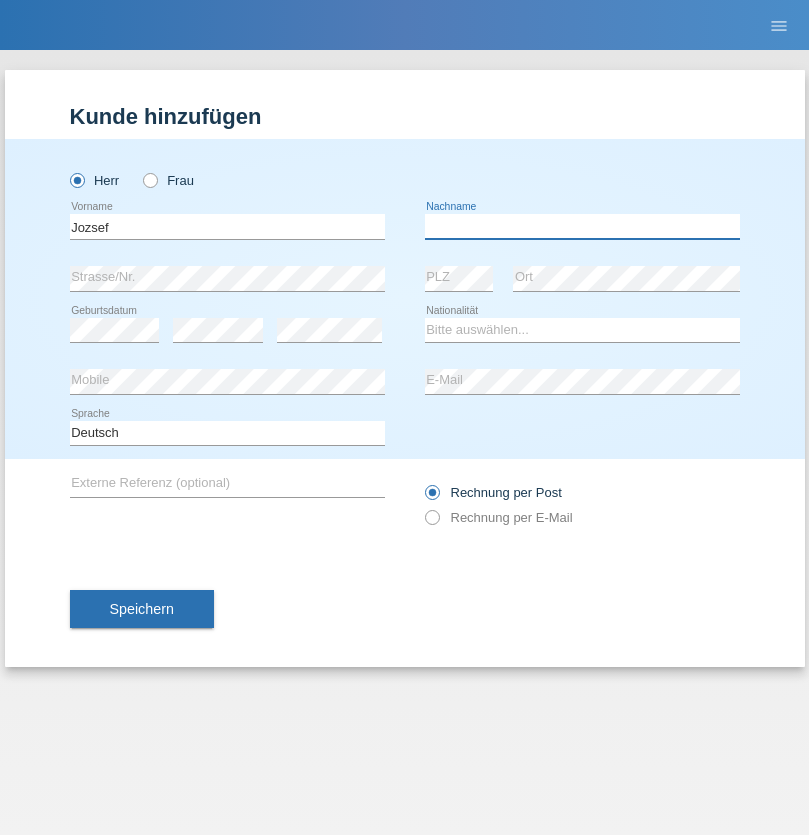 click at bounding box center [582, 226] 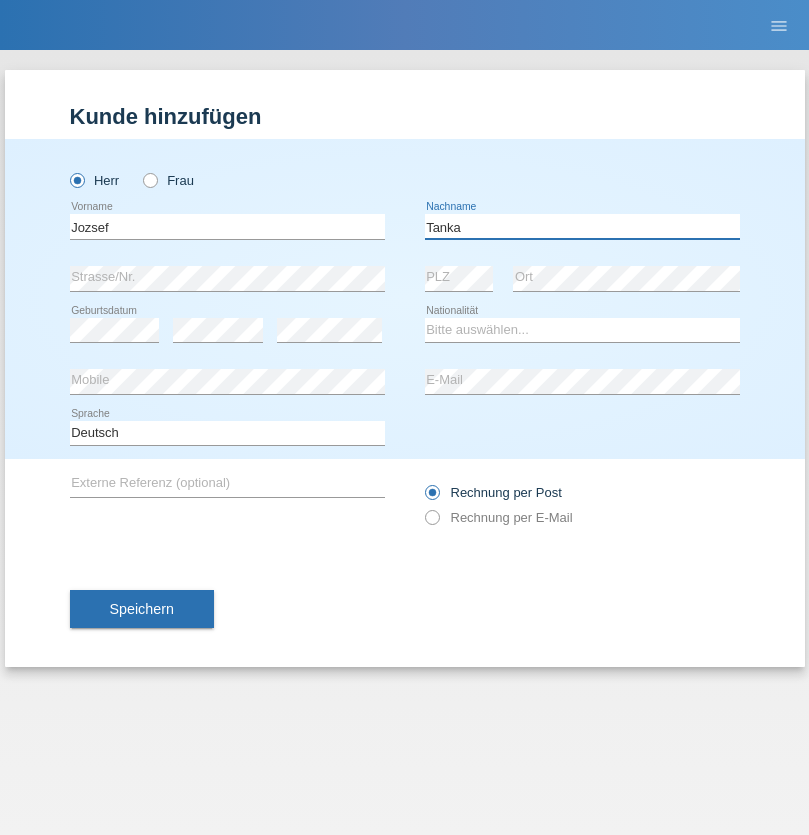 type on "Tanka" 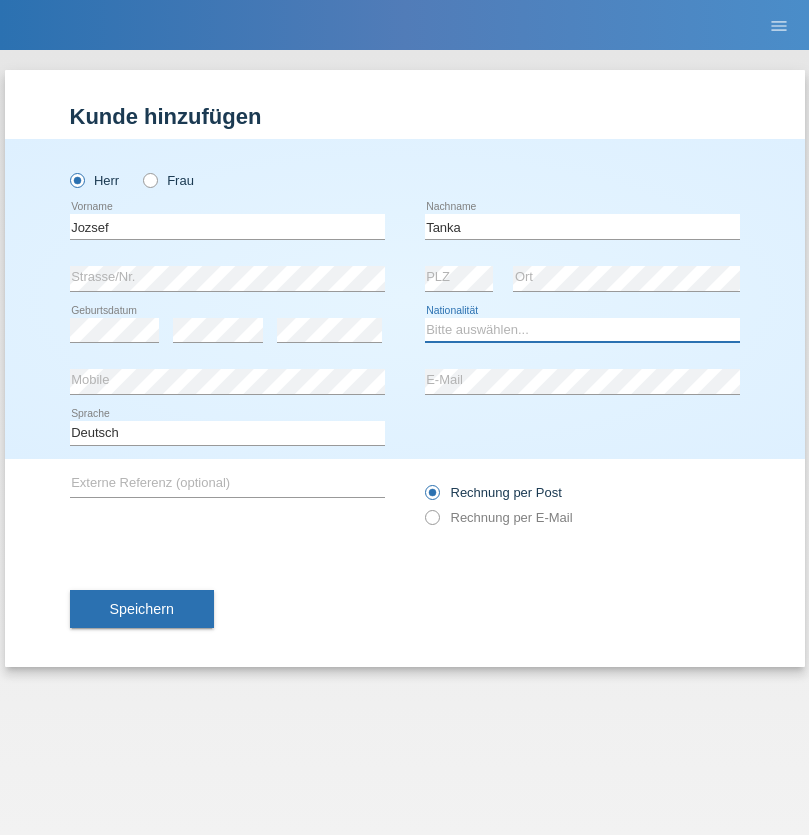 select on "HU" 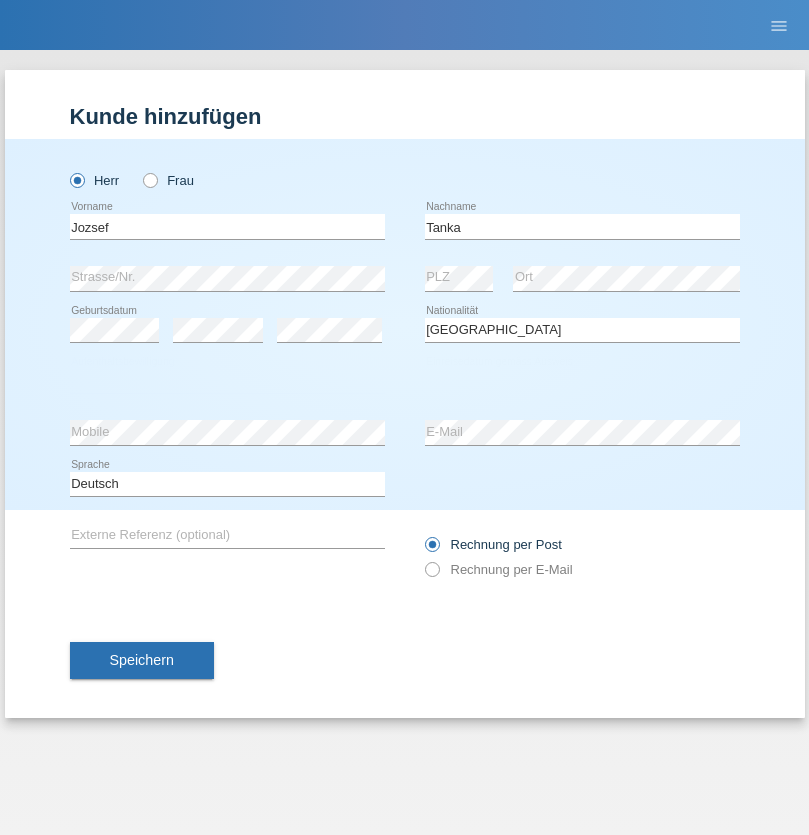 select on "C" 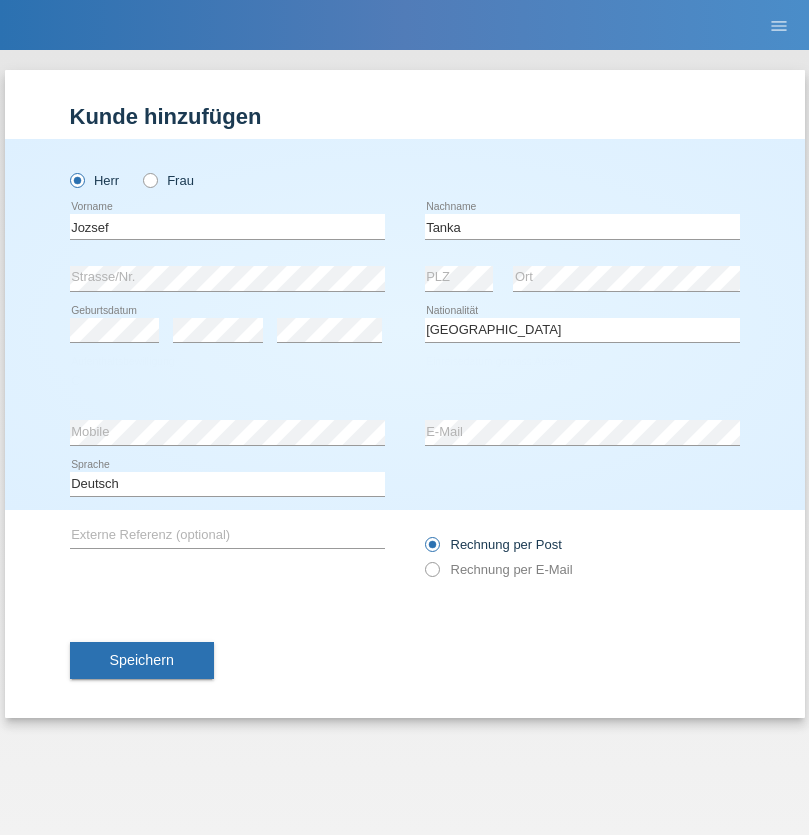 select on "17" 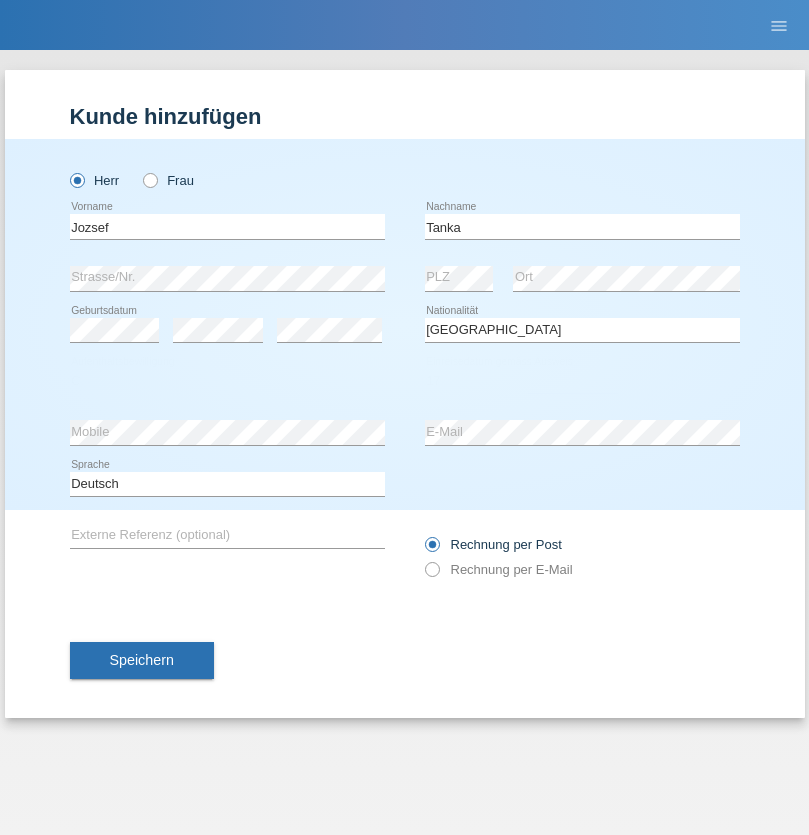 select on "03" 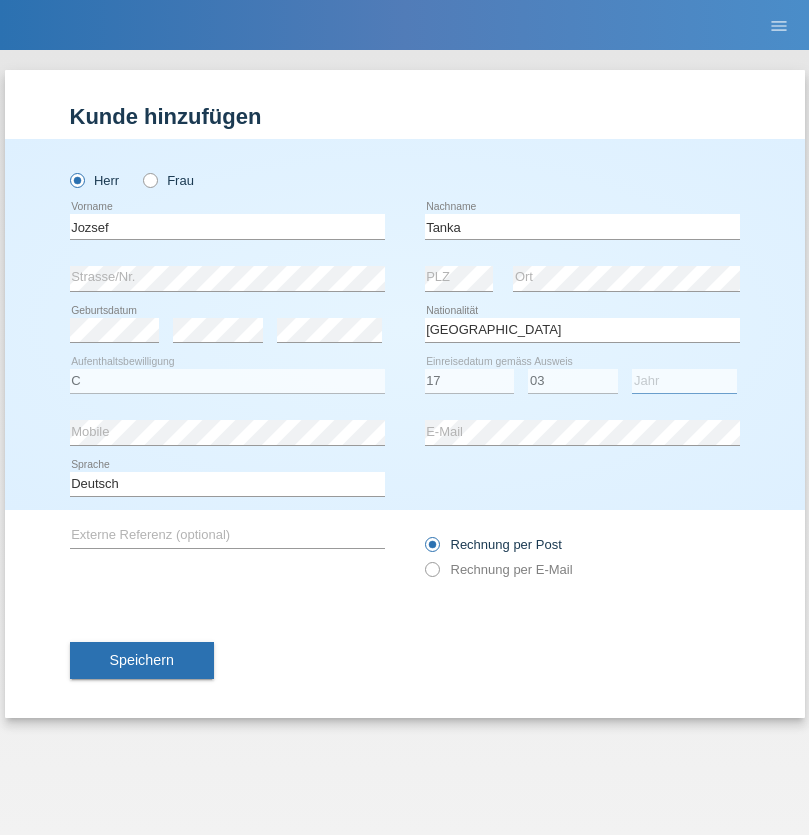 select on "2010" 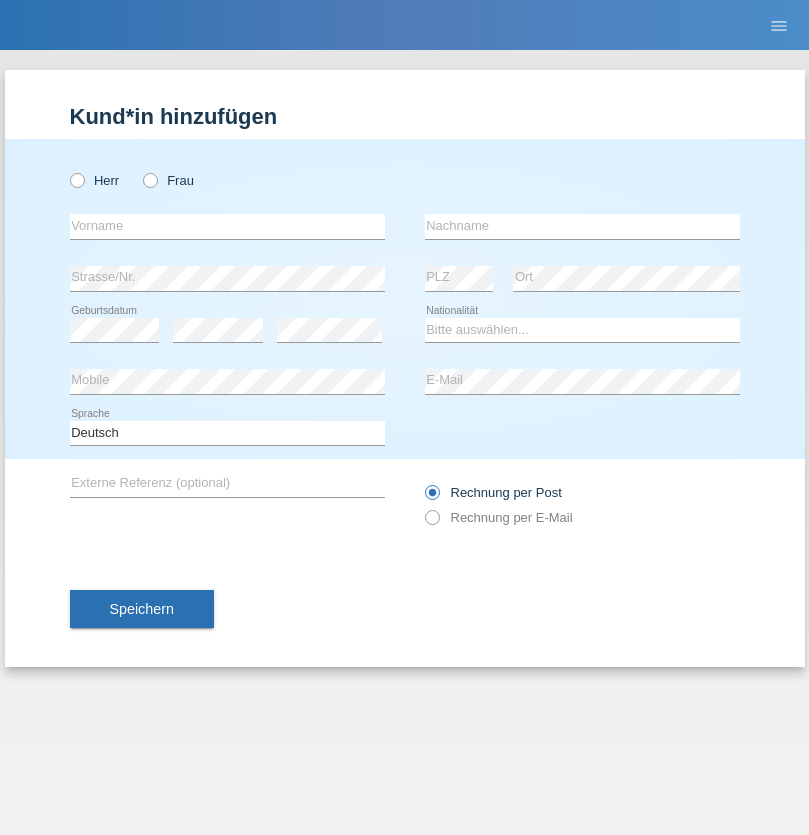 scroll, scrollTop: 0, scrollLeft: 0, axis: both 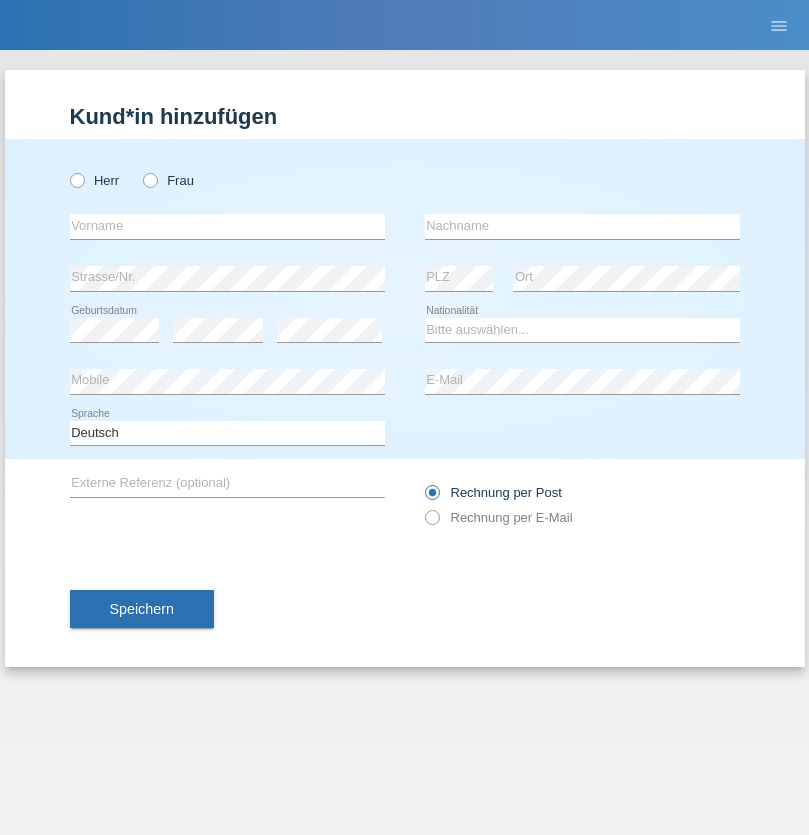 radio on "true" 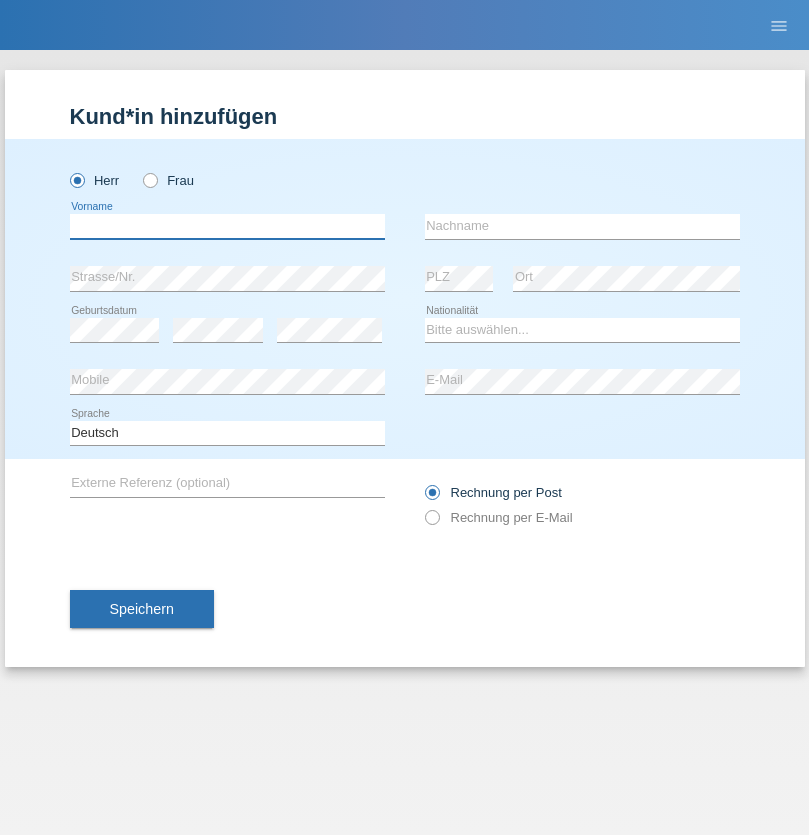 click at bounding box center [227, 226] 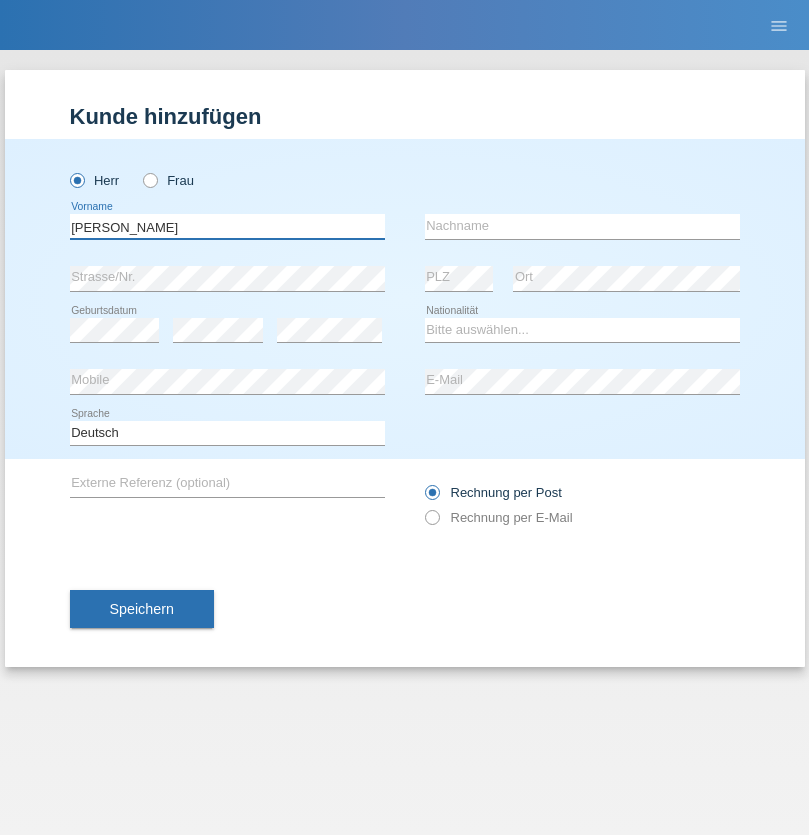 type on "[PERSON_NAME]" 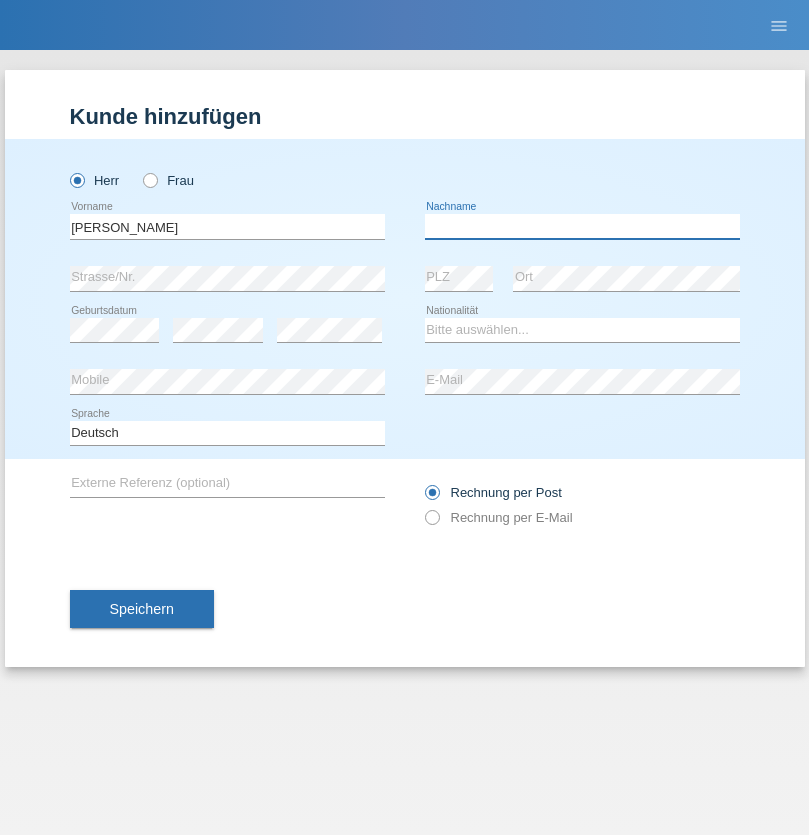 click at bounding box center [582, 226] 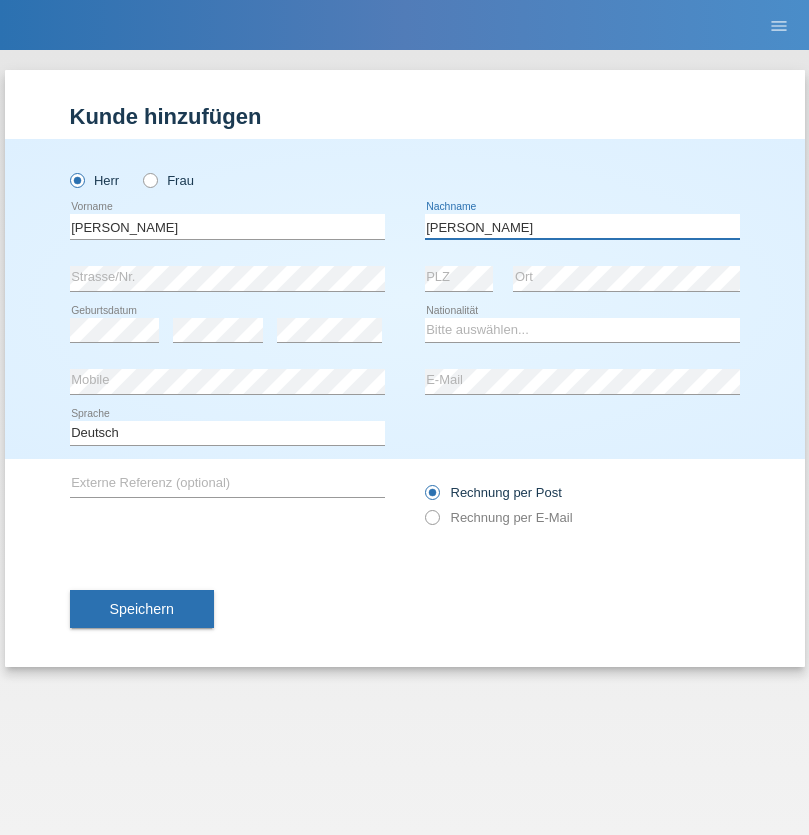 type on "[PERSON_NAME]" 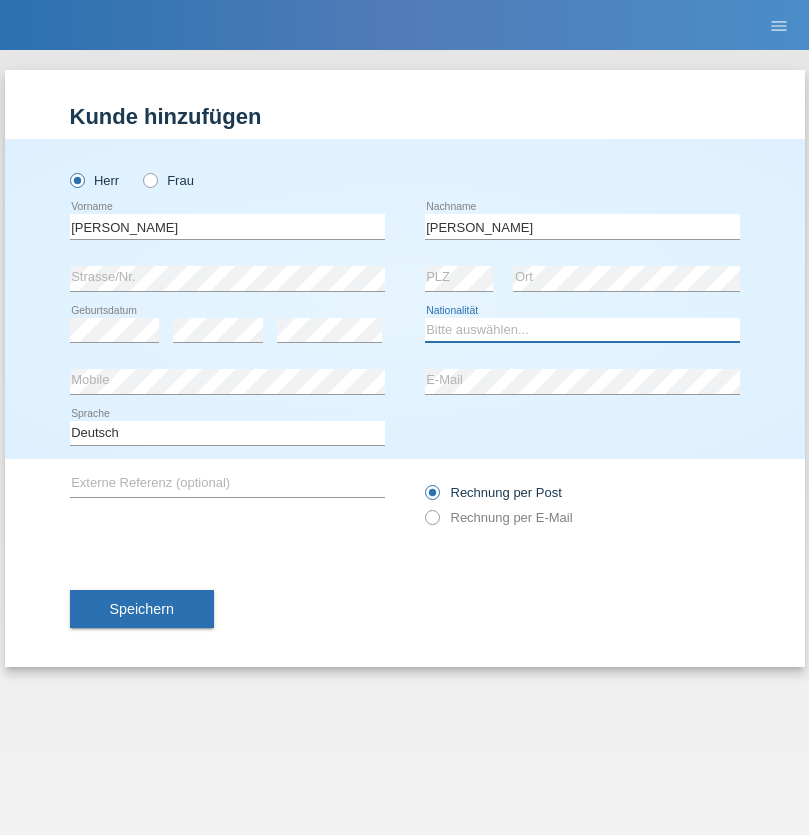 select on "PT" 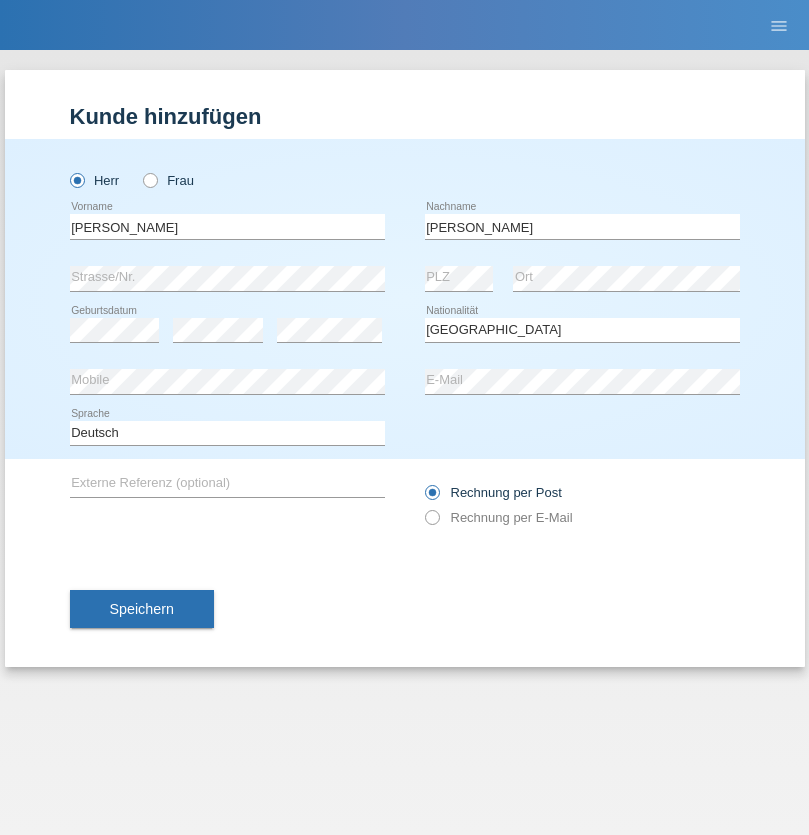 select on "C" 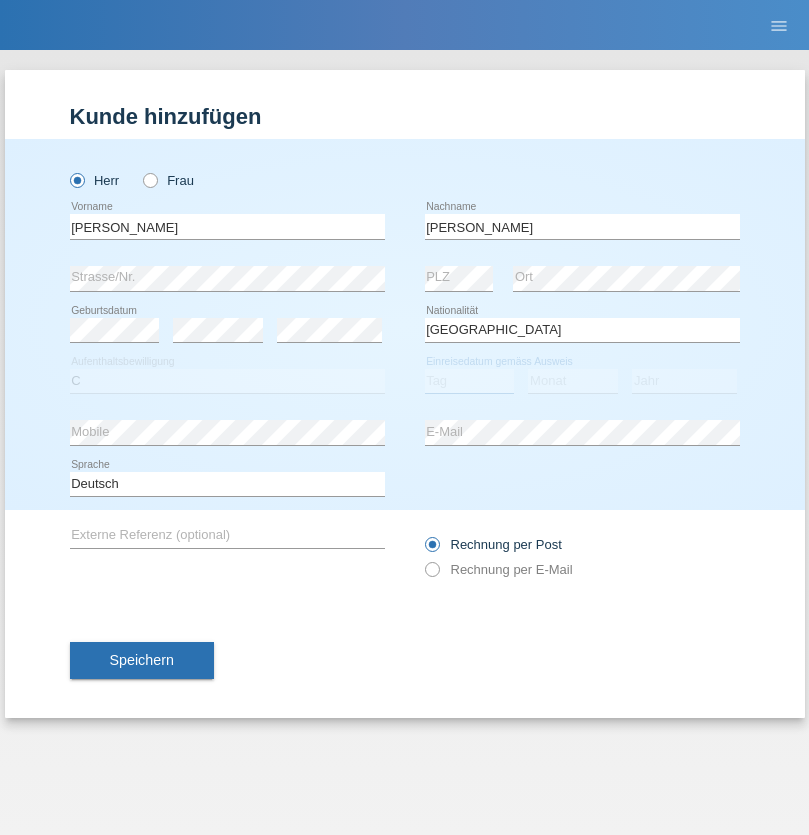 select on "31" 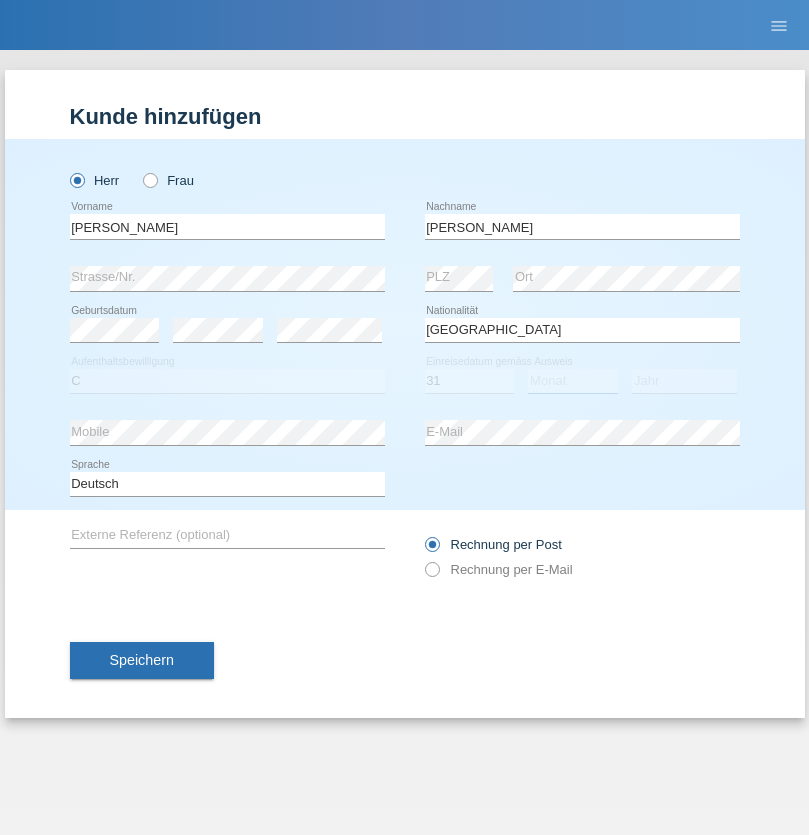 select on "01" 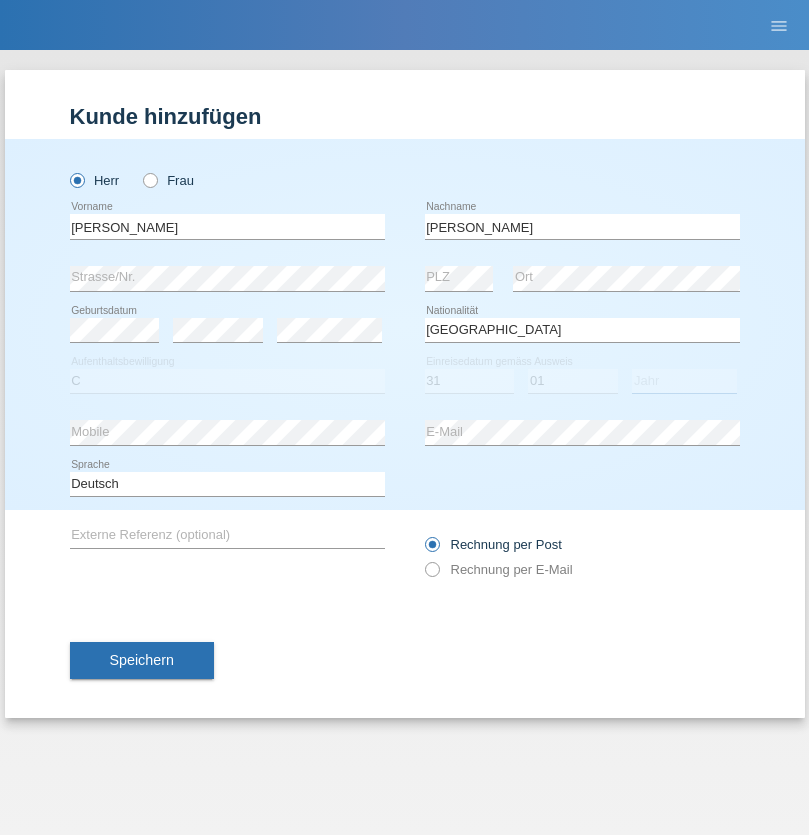 select on "2020" 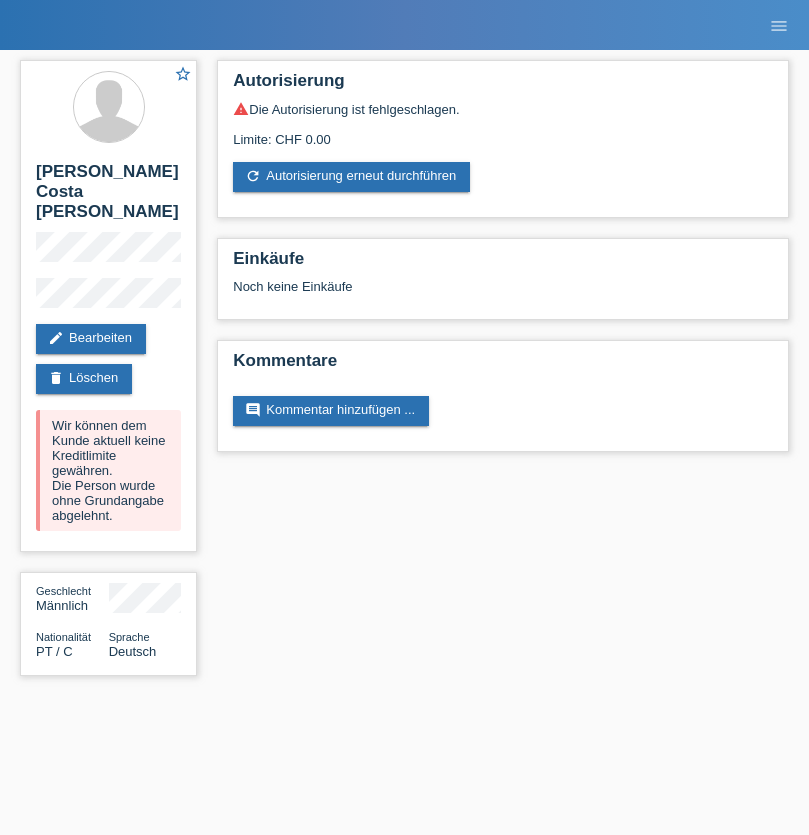 scroll, scrollTop: 0, scrollLeft: 0, axis: both 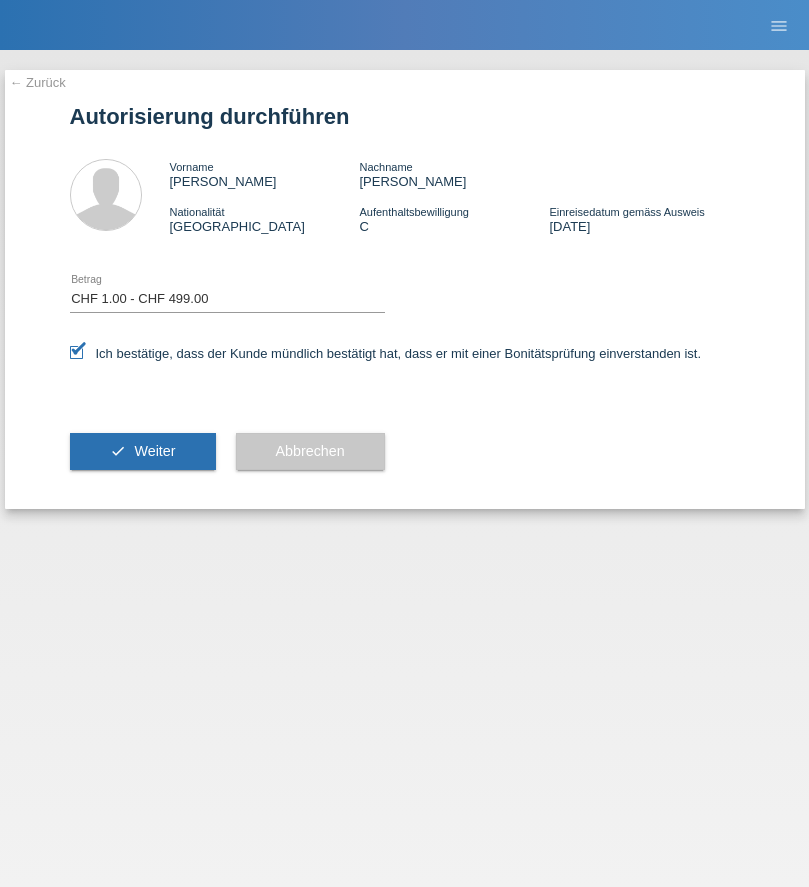 select on "1" 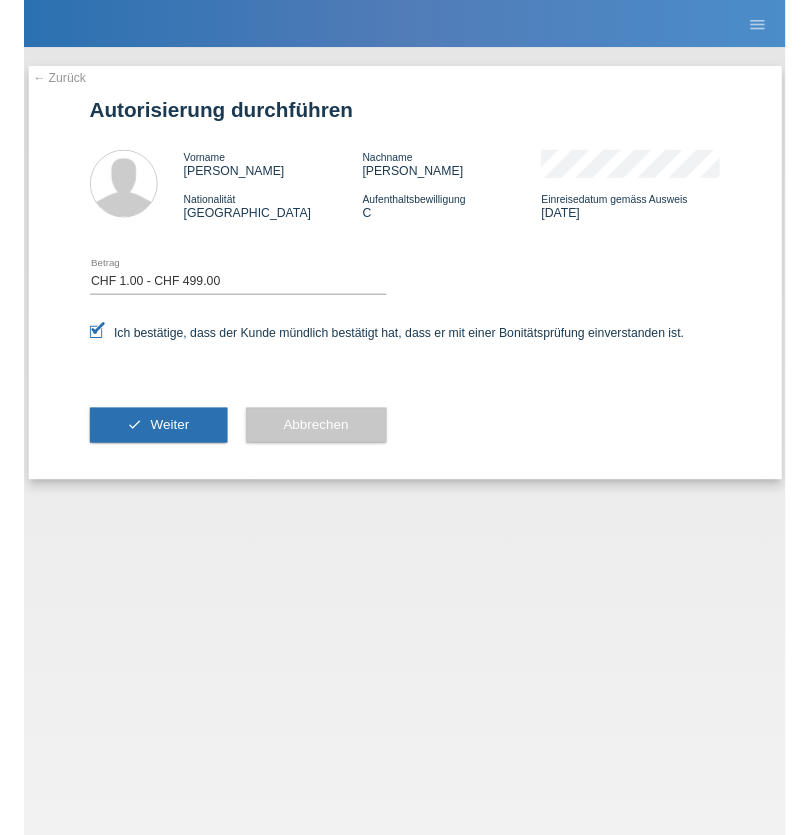 scroll, scrollTop: 0, scrollLeft: 0, axis: both 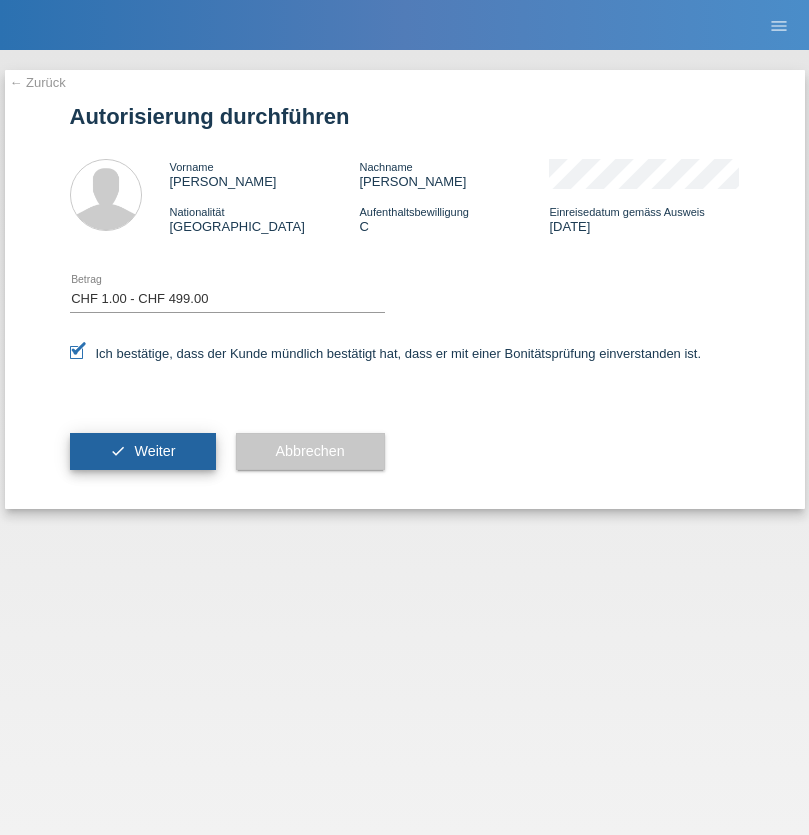 click on "Weiter" at bounding box center [154, 451] 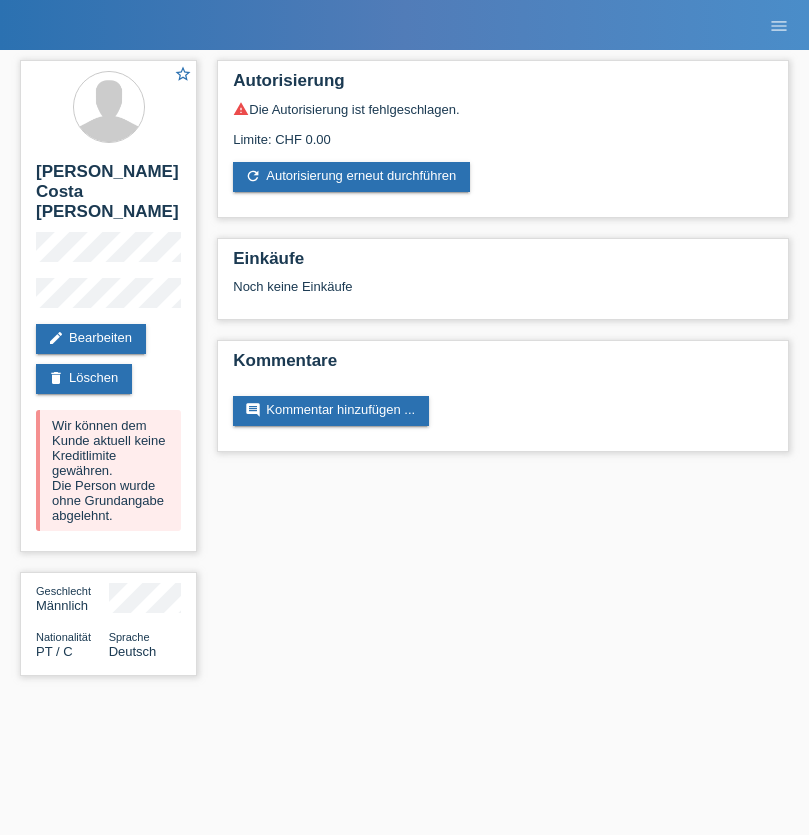 scroll, scrollTop: 0, scrollLeft: 0, axis: both 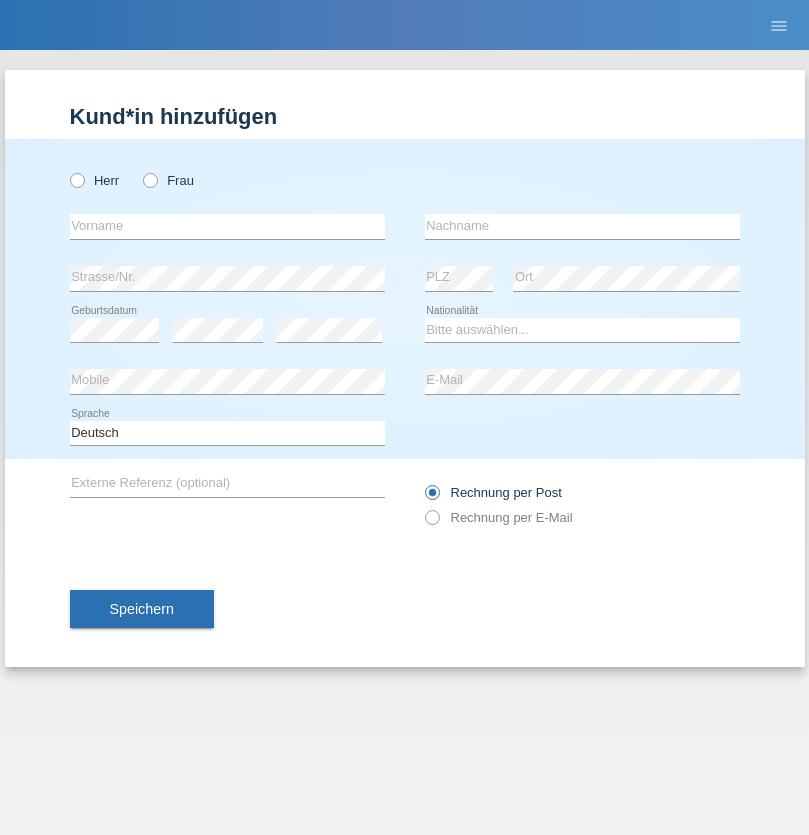 radio on "true" 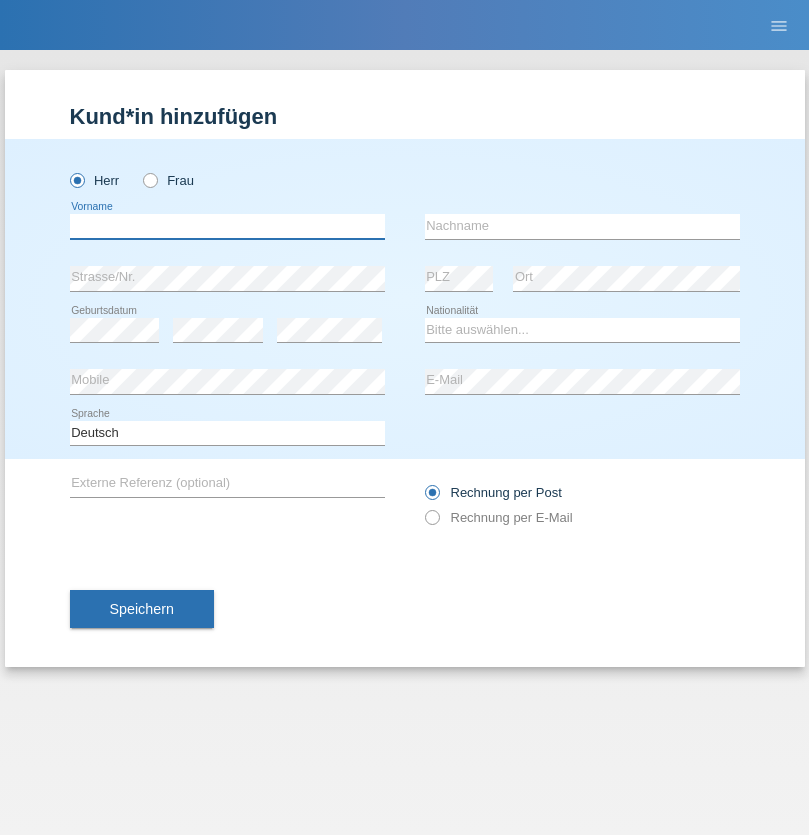 click at bounding box center (227, 226) 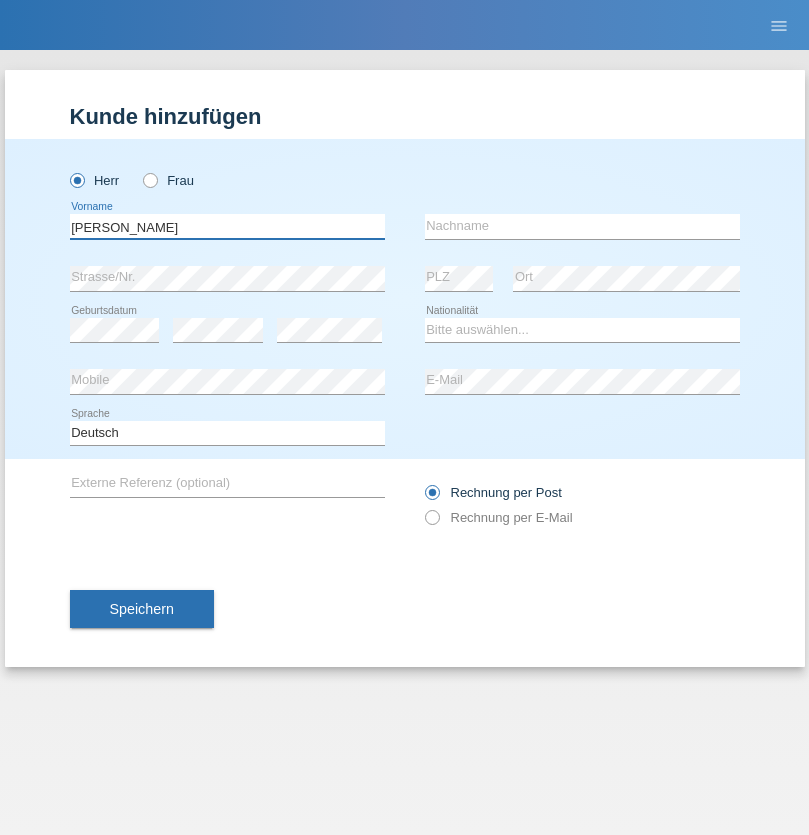 type on "[PERSON_NAME]" 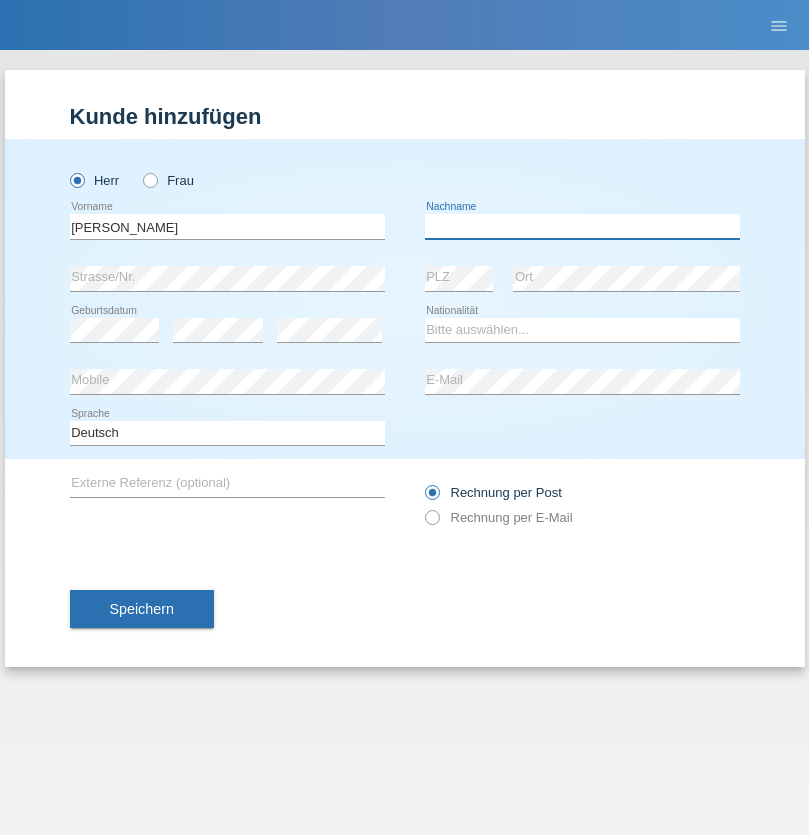 click at bounding box center (582, 226) 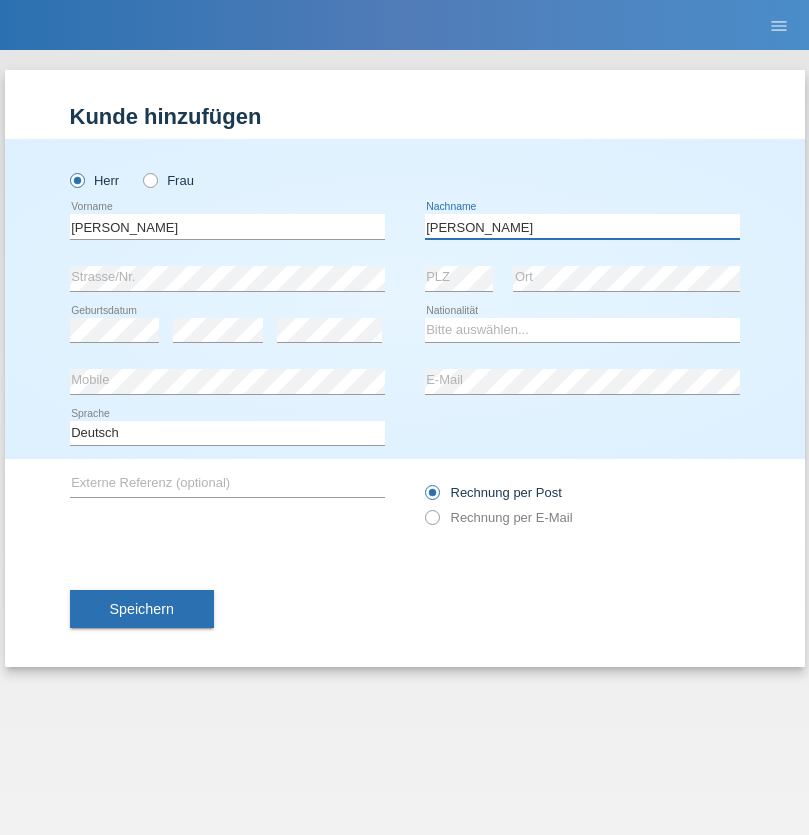 type on "Martins" 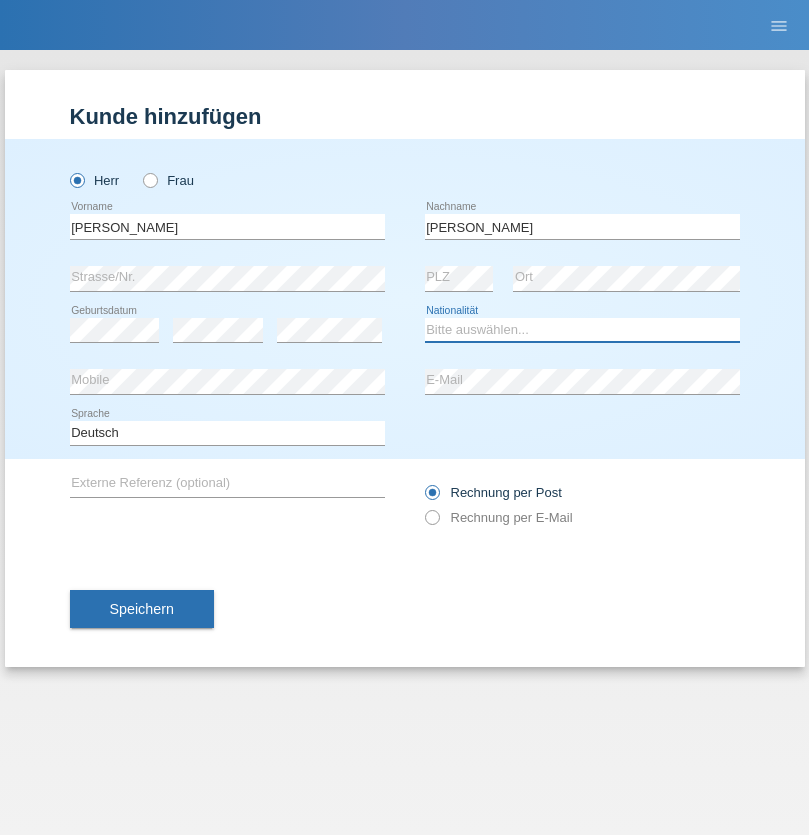 select on "PT" 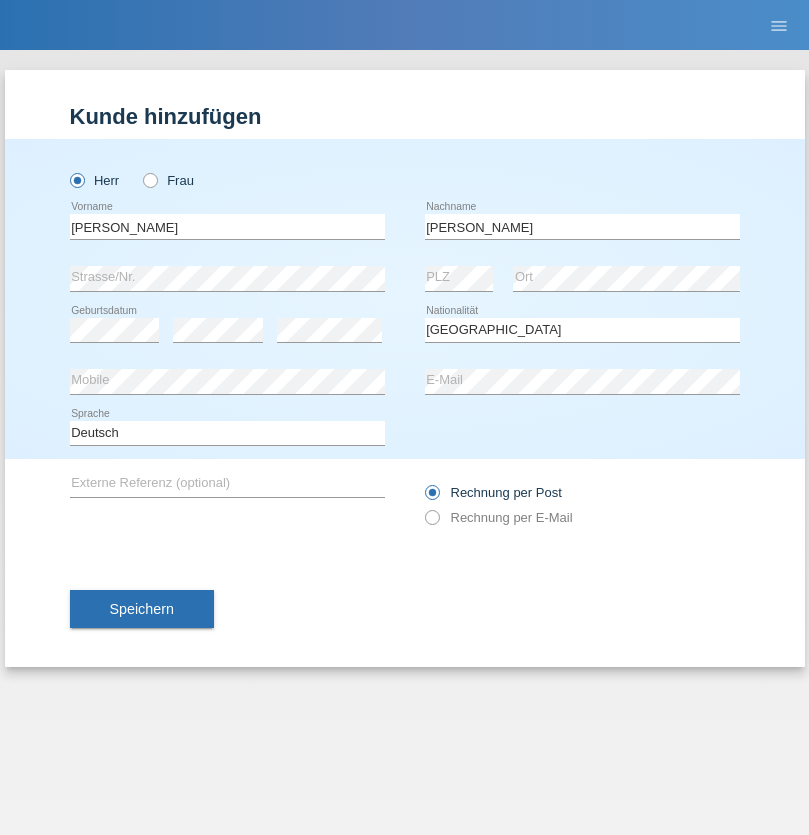 select on "C" 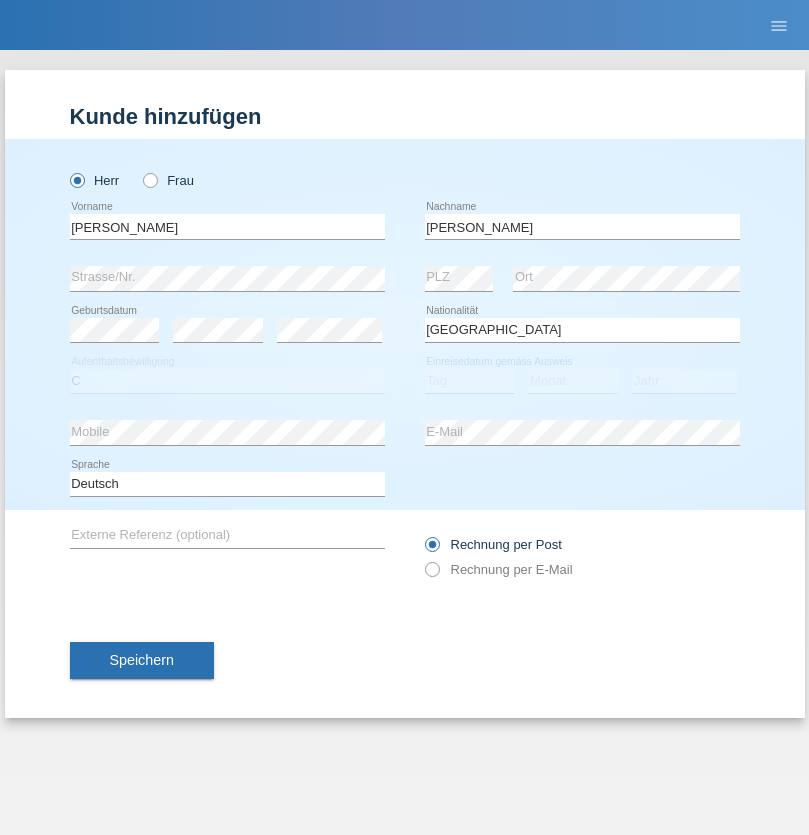 select on "31" 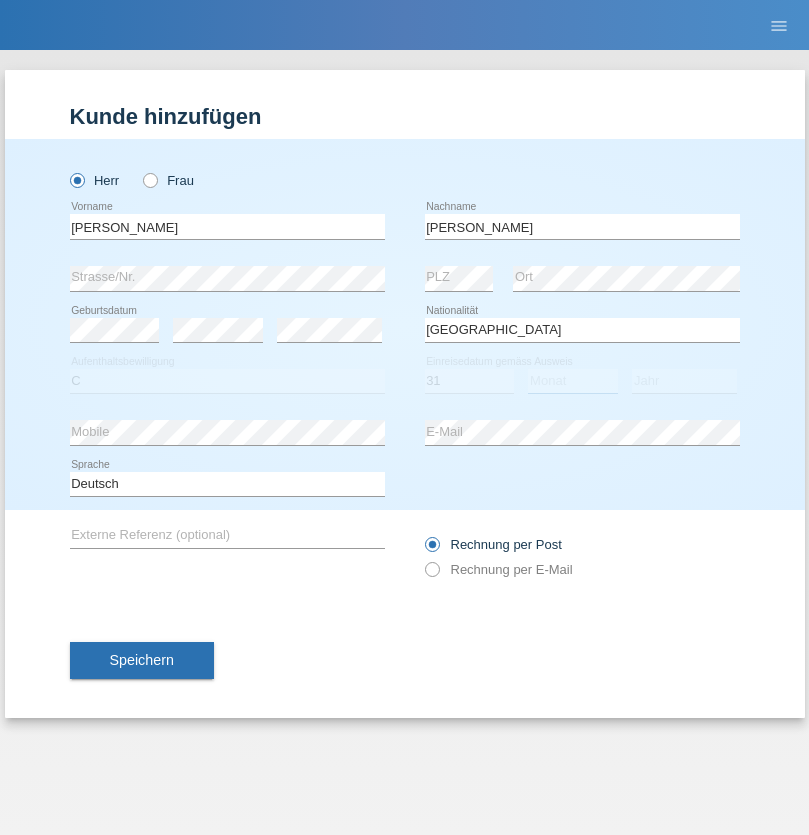 select on "01" 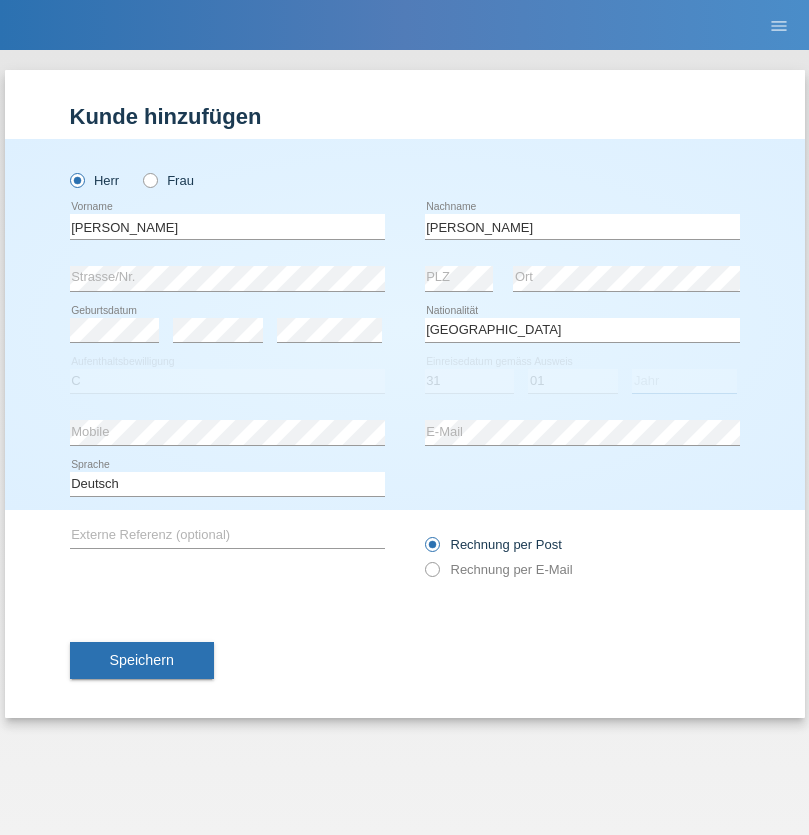 select on "2020" 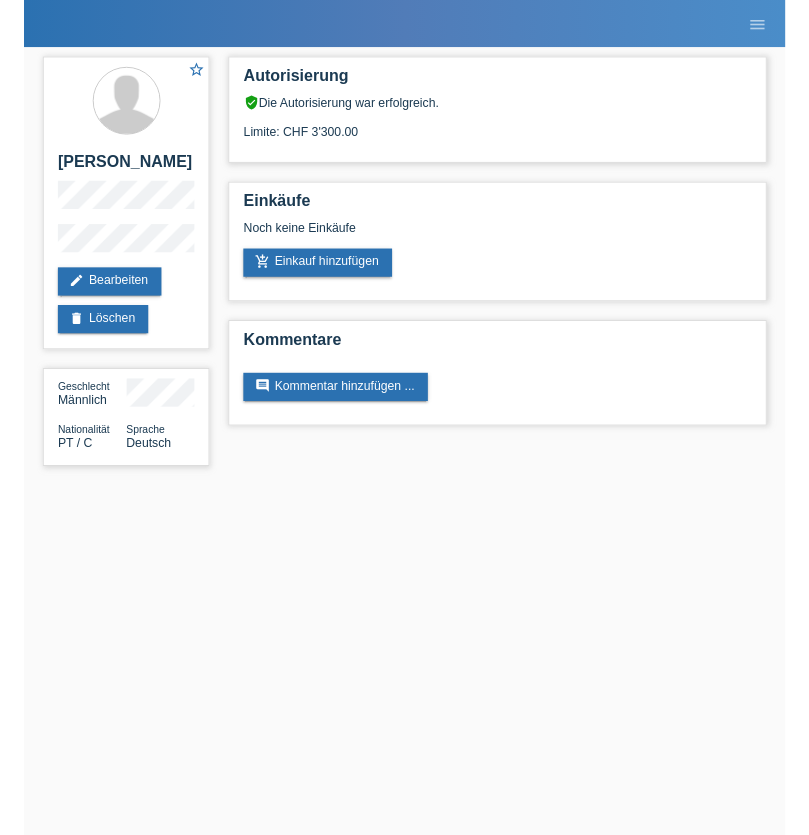scroll, scrollTop: 0, scrollLeft: 0, axis: both 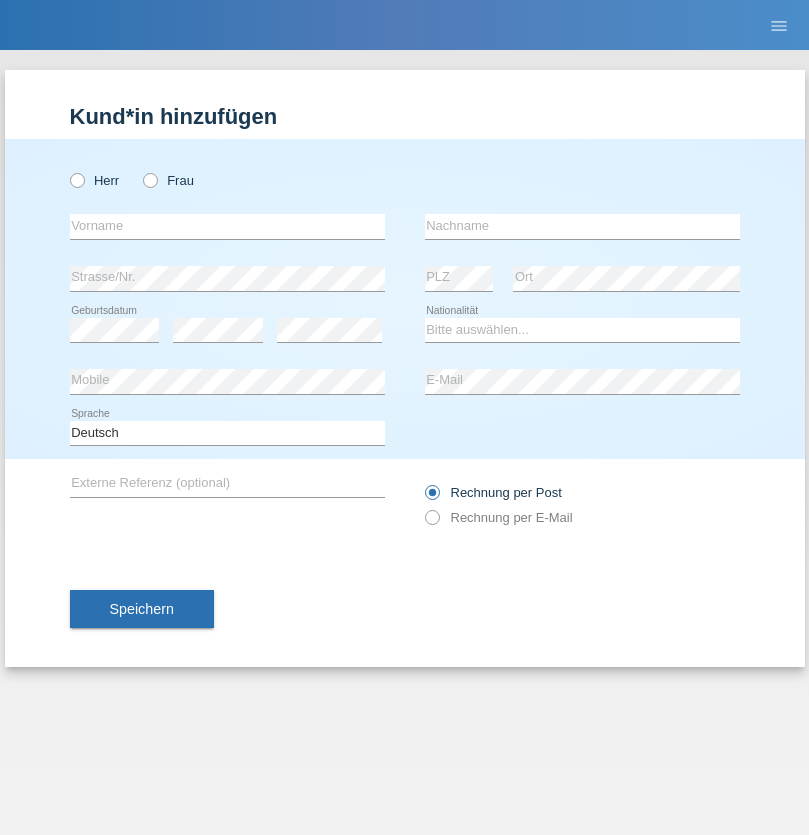 radio on "true" 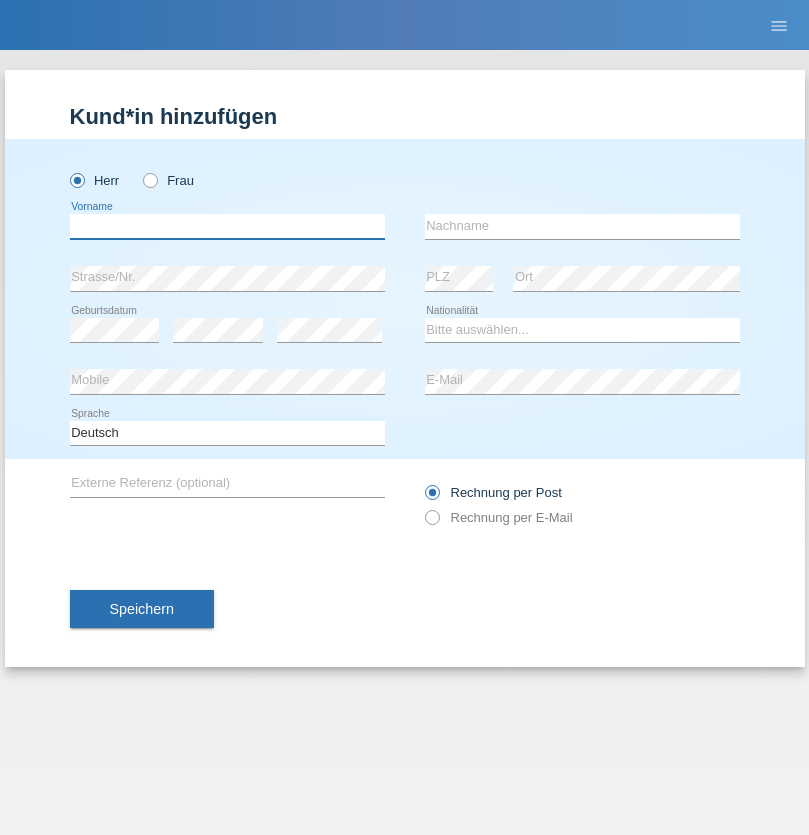 click at bounding box center (227, 226) 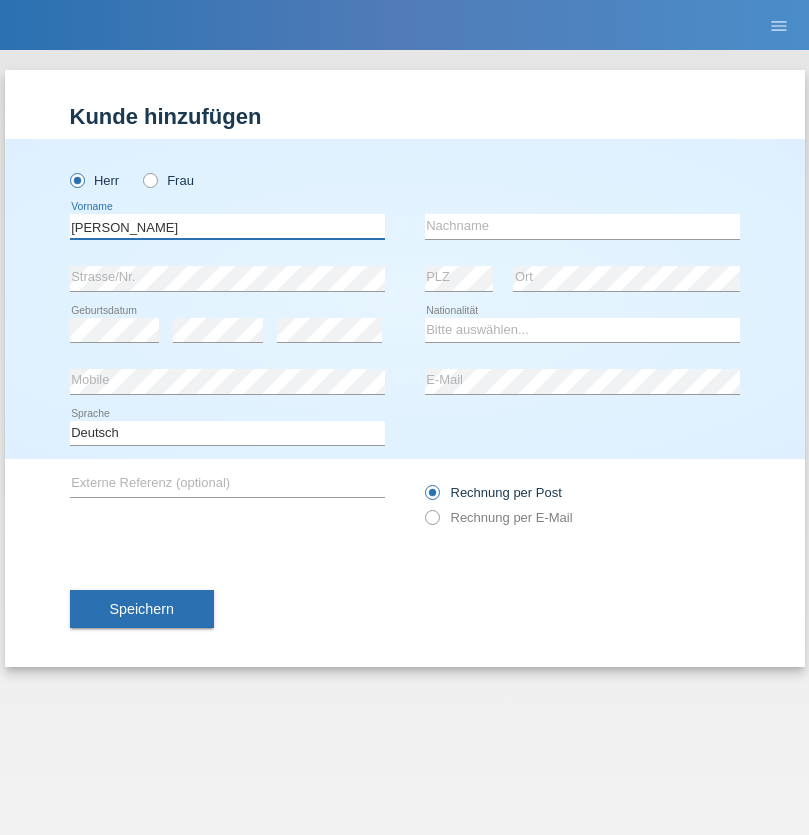 type on "[PERSON_NAME]" 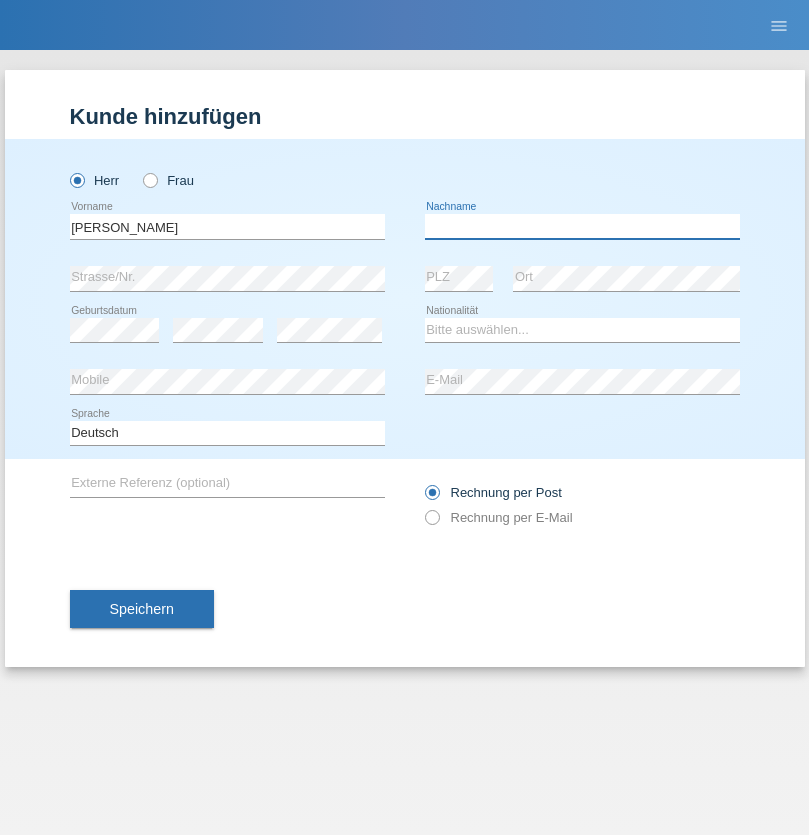 click at bounding box center [582, 226] 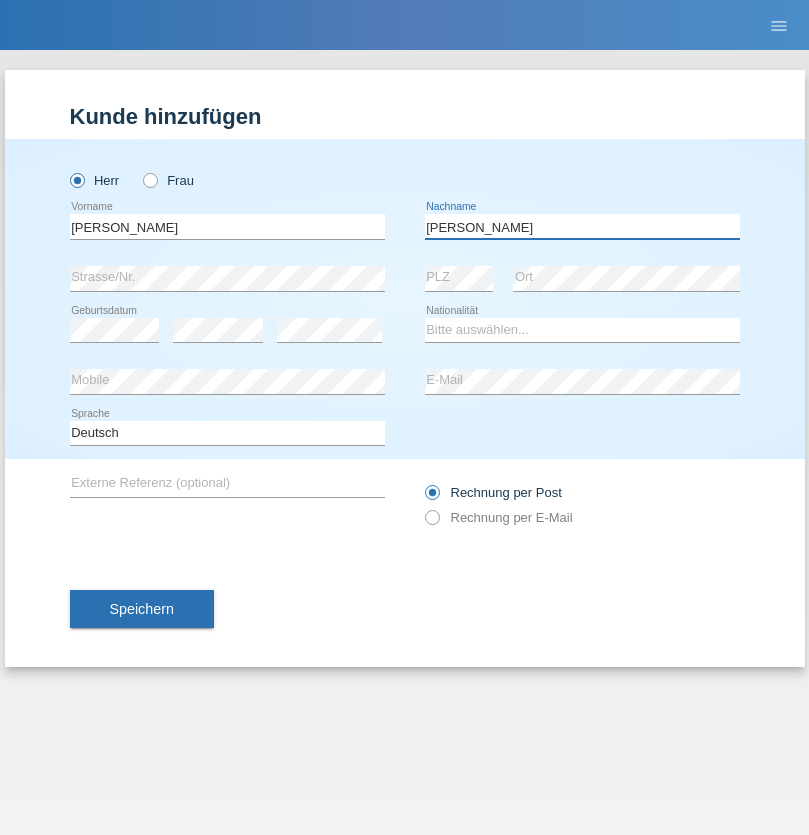 type on "[PERSON_NAME]" 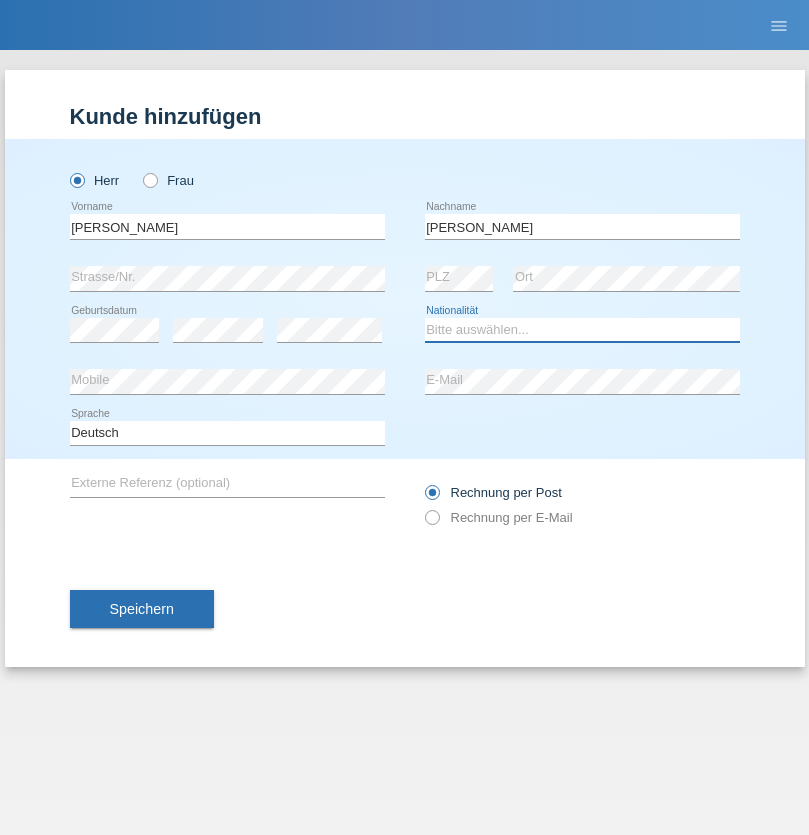 select on "CH" 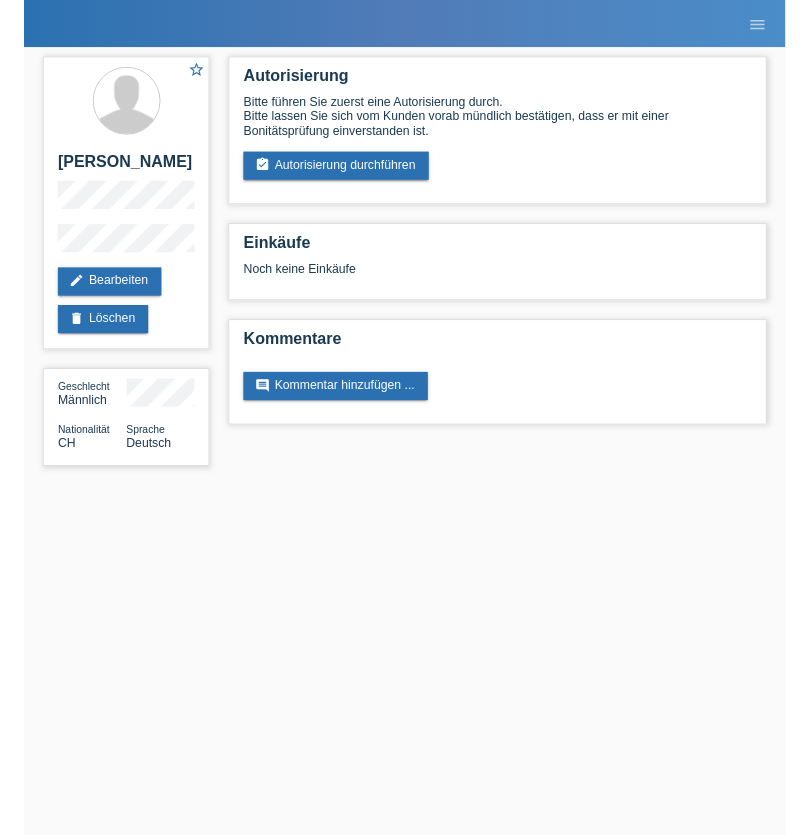 scroll, scrollTop: 0, scrollLeft: 0, axis: both 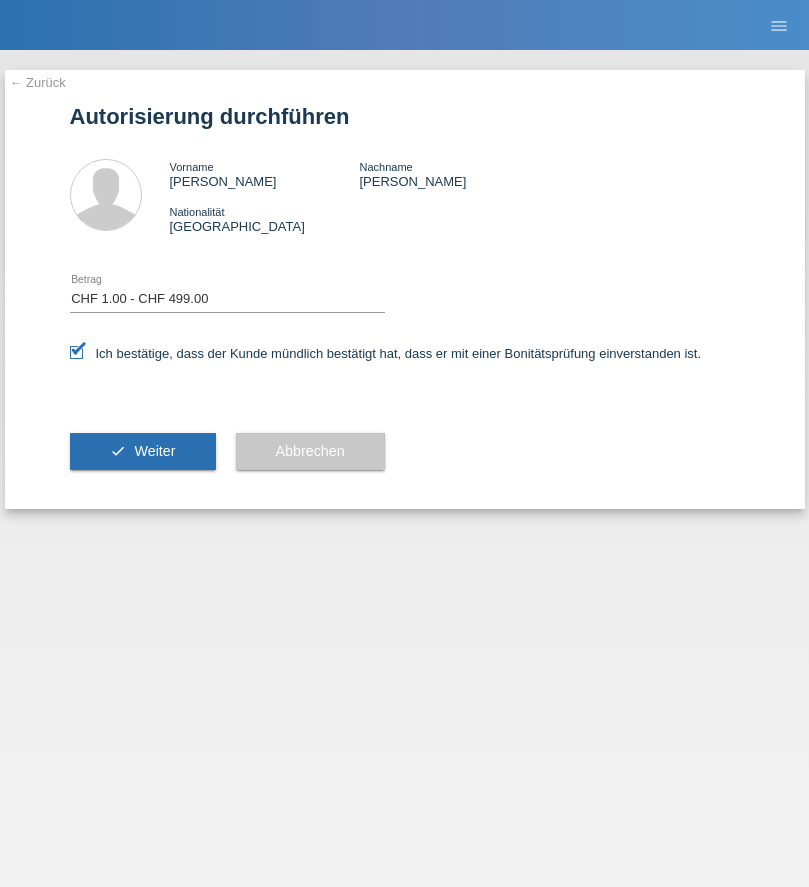 select on "1" 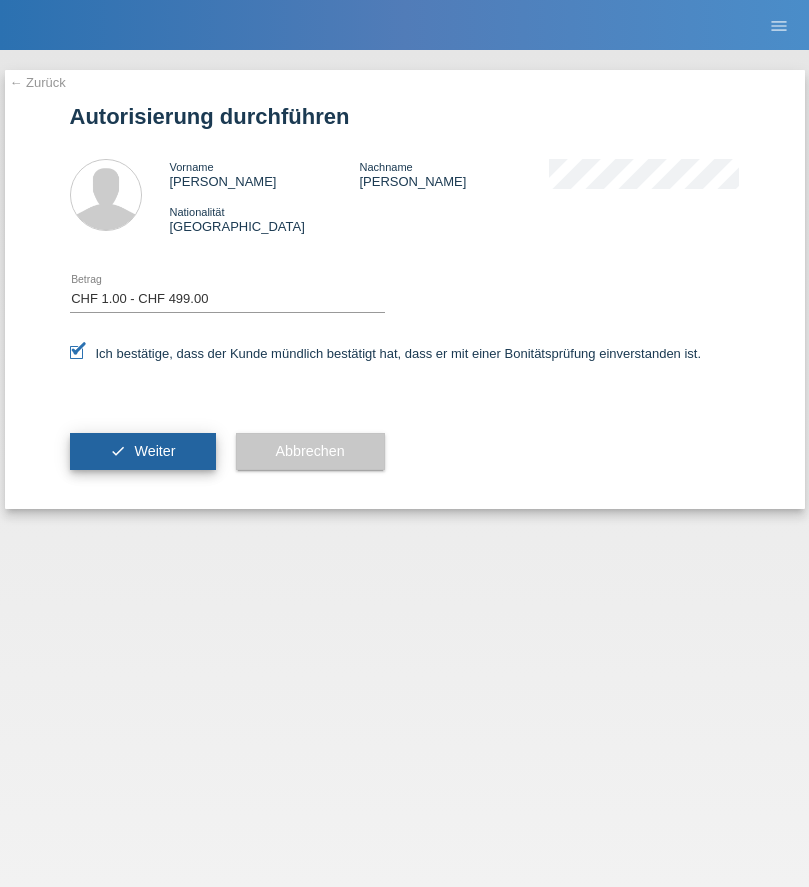 click on "Weiter" at bounding box center (154, 451) 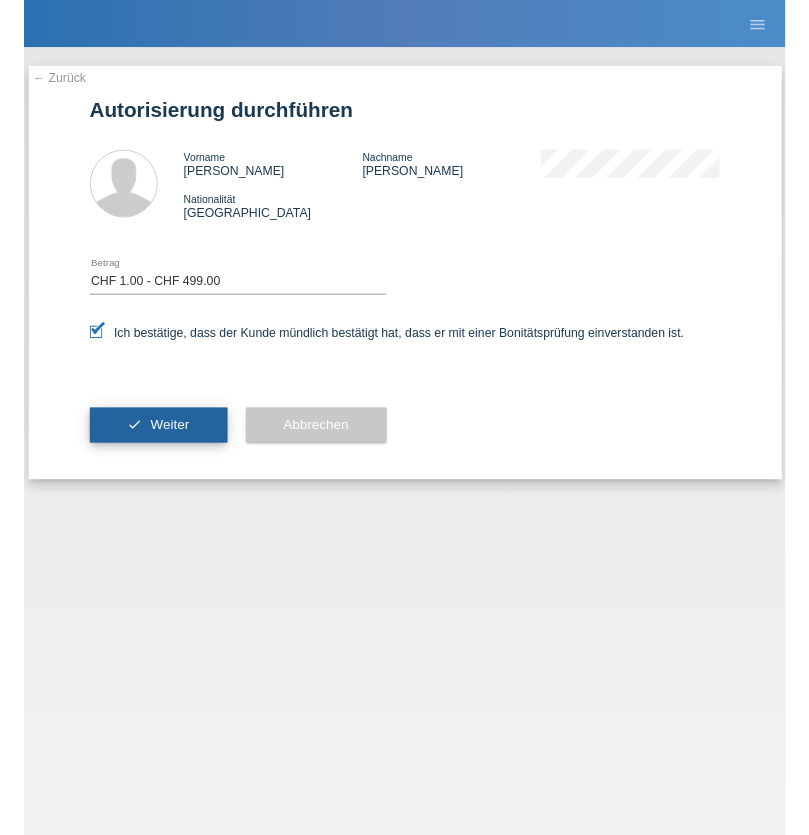 scroll, scrollTop: 0, scrollLeft: 0, axis: both 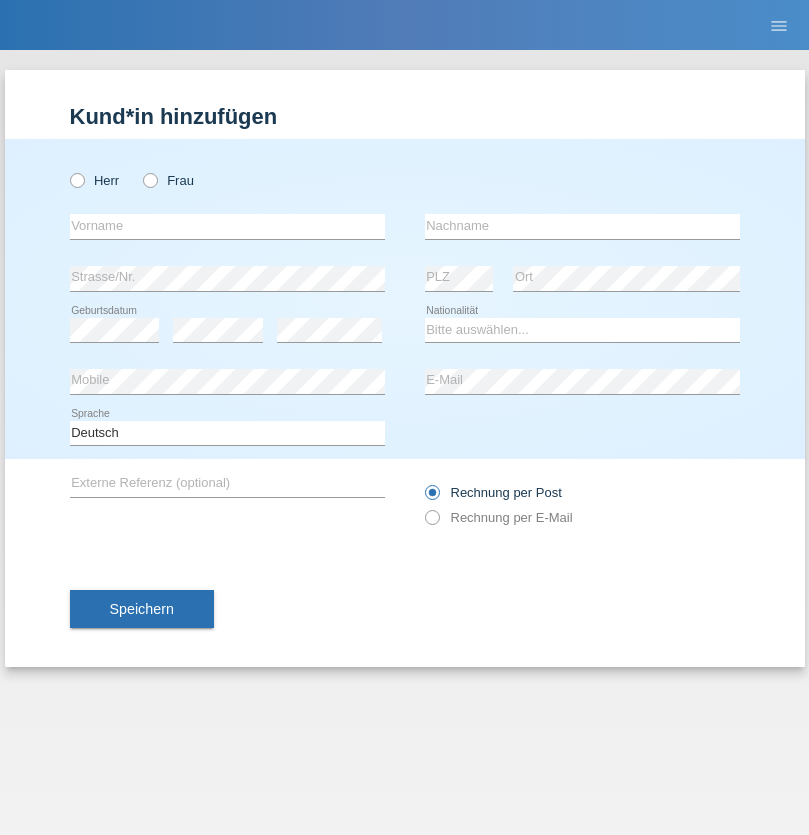 radio on "true" 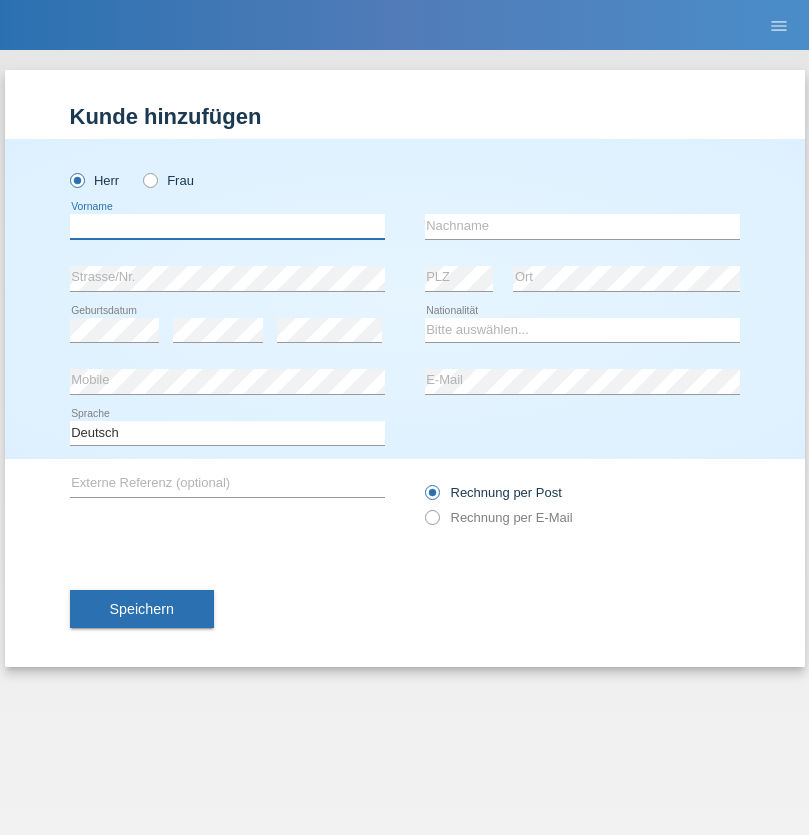 click at bounding box center [227, 226] 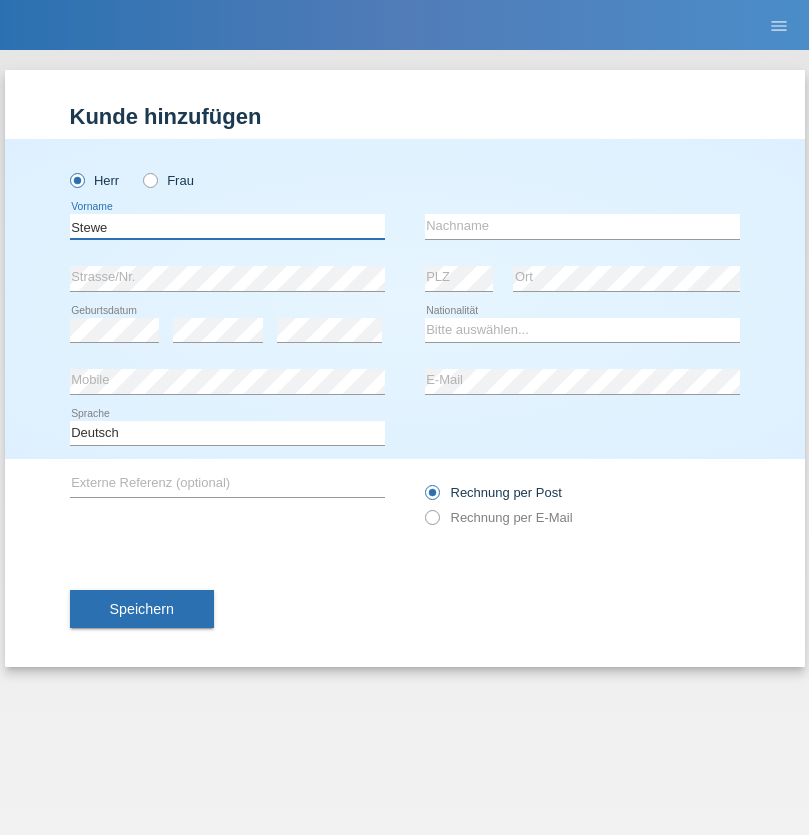 type on "Stewe" 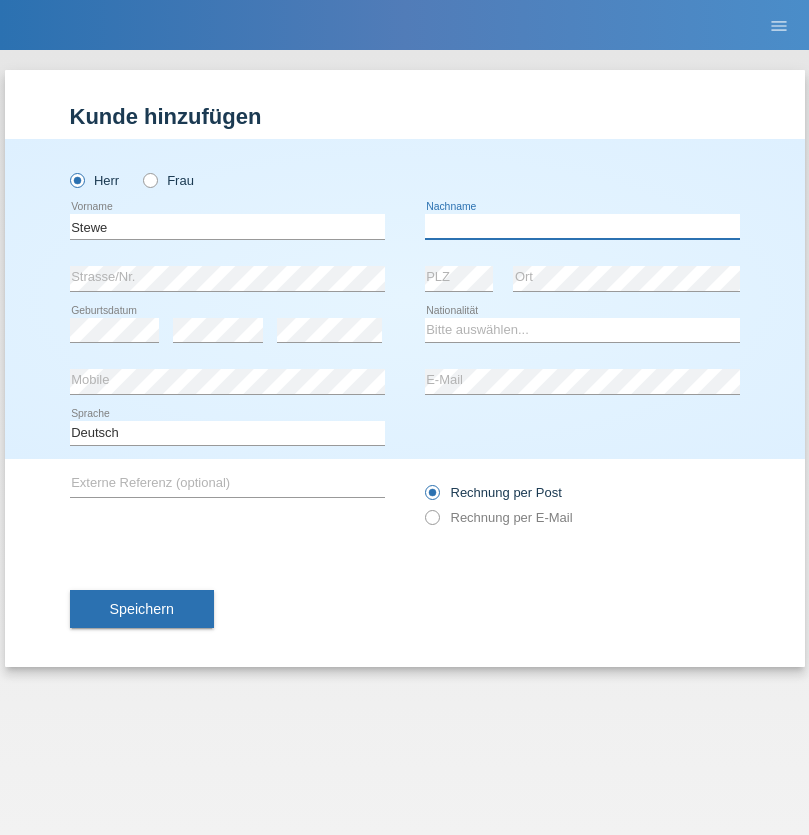 click at bounding box center [582, 226] 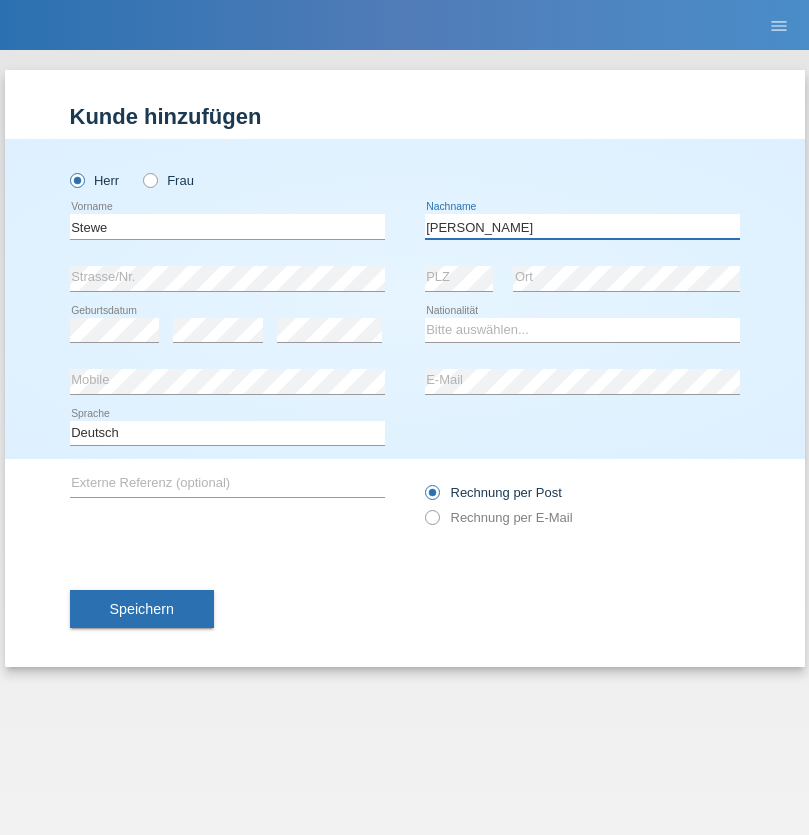 type on "Donna" 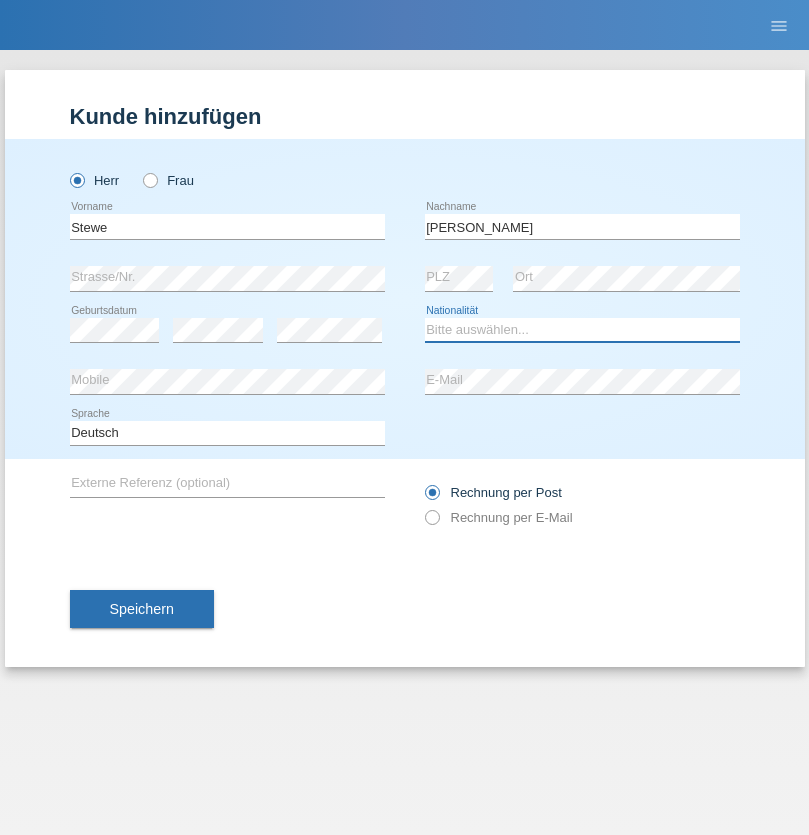 select on "CH" 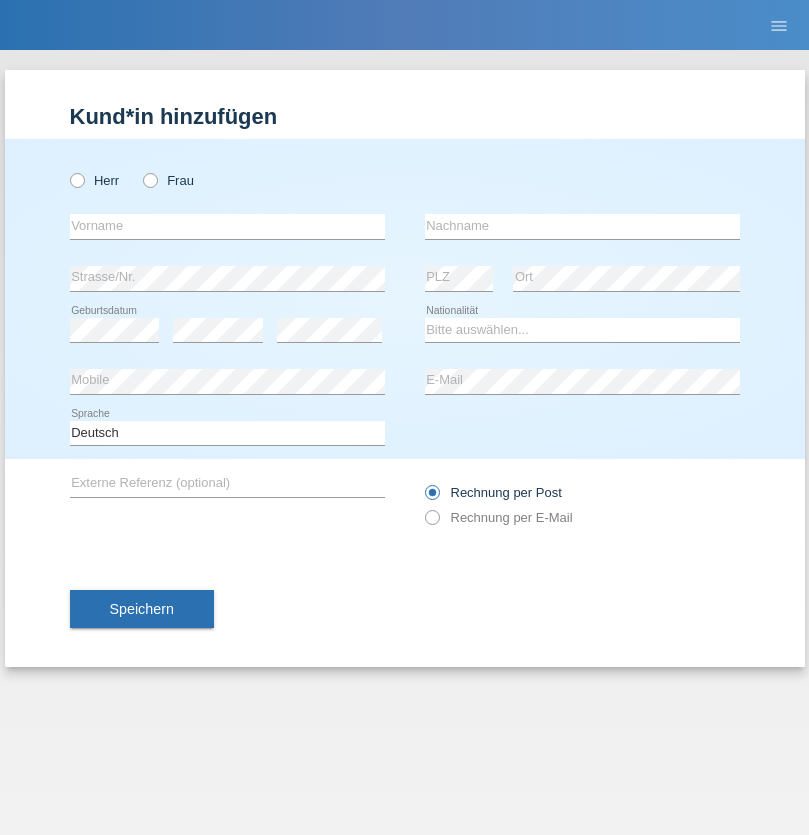 scroll, scrollTop: 0, scrollLeft: 0, axis: both 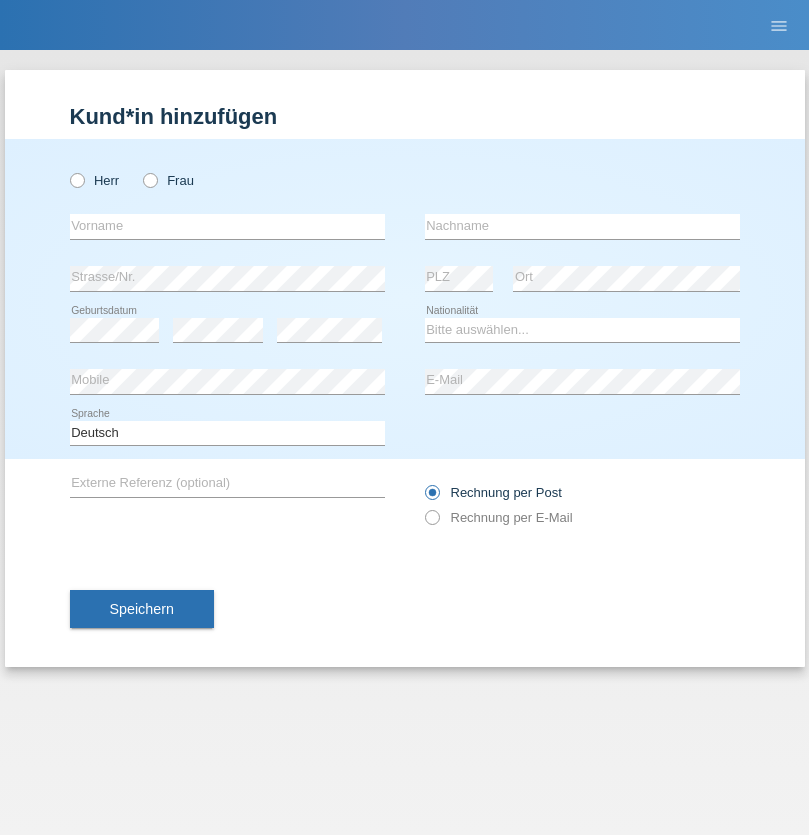 radio on "true" 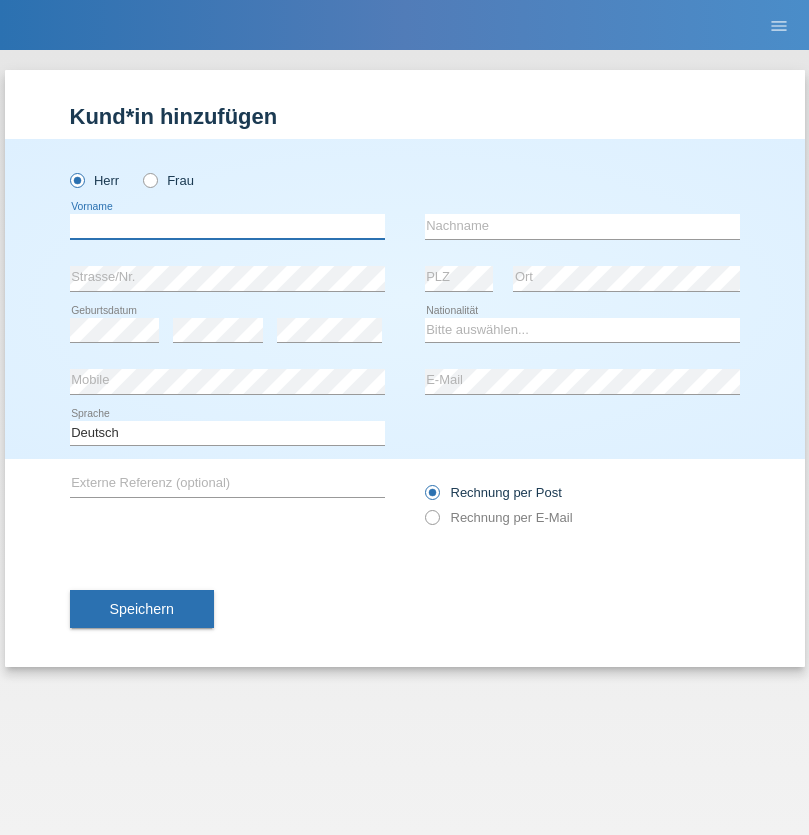 click at bounding box center (227, 226) 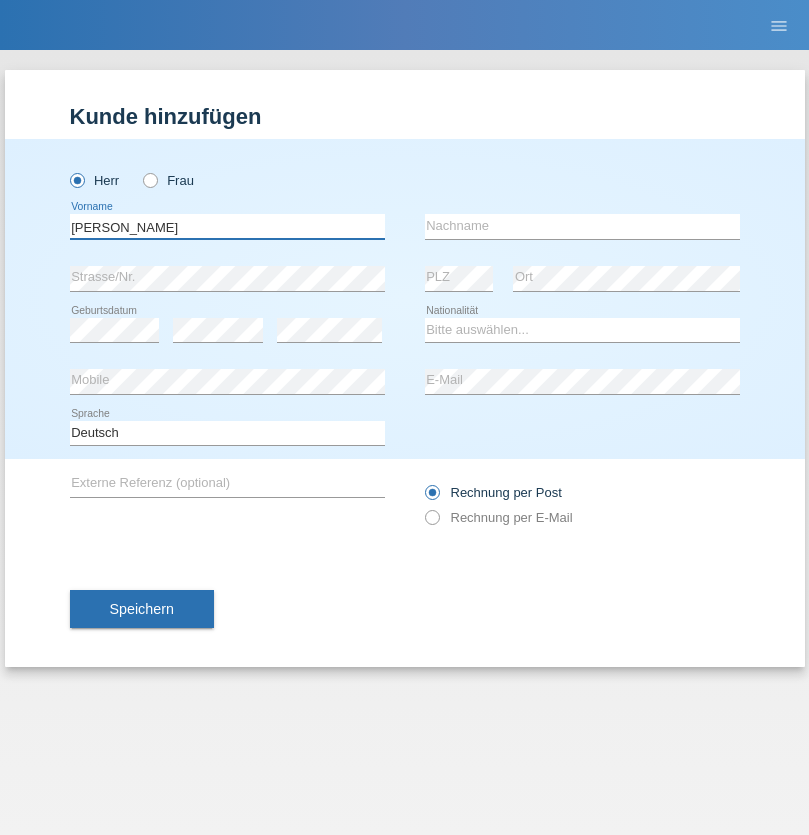 type on "Dylan" 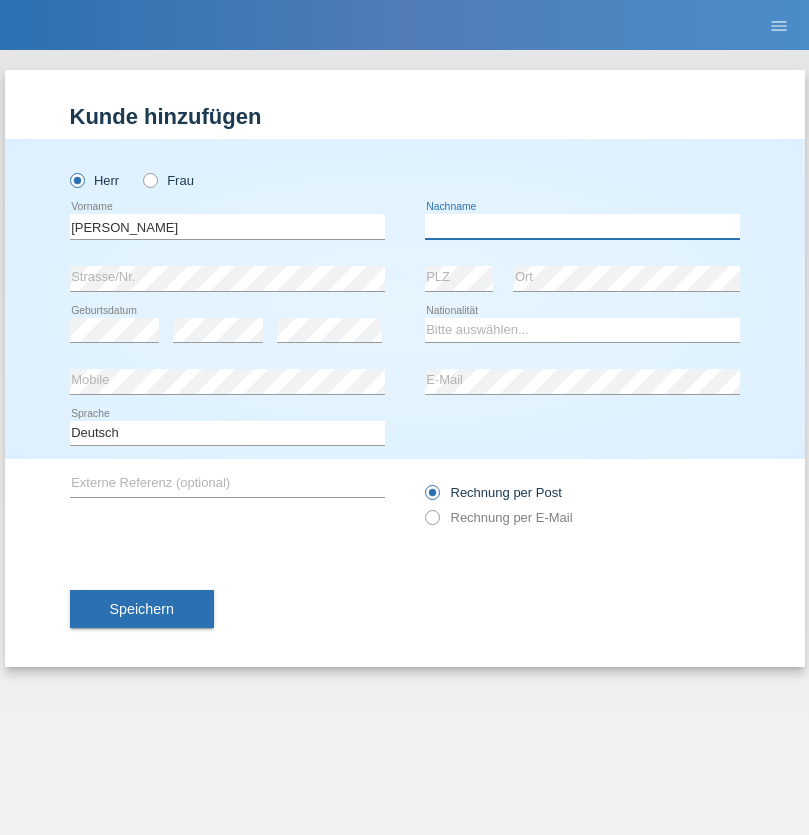 click at bounding box center (582, 226) 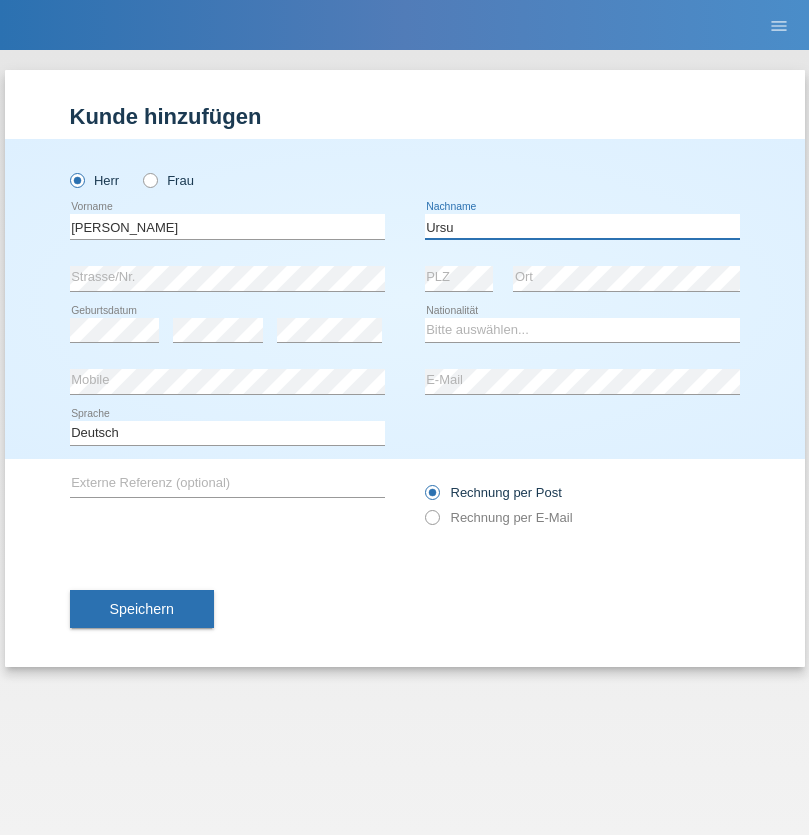 type on "Ursu" 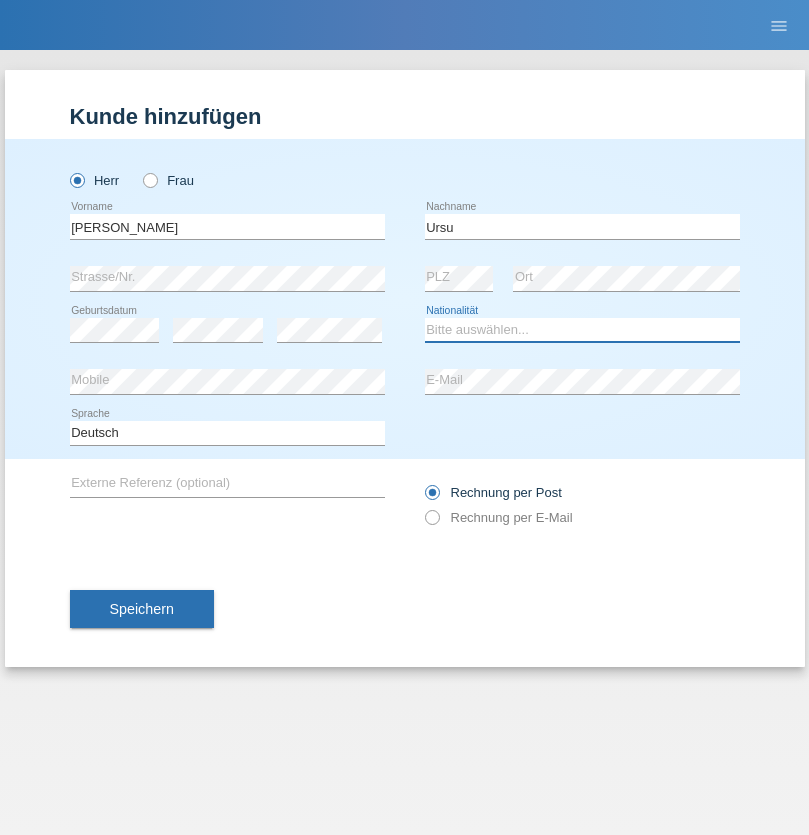 select on "CH" 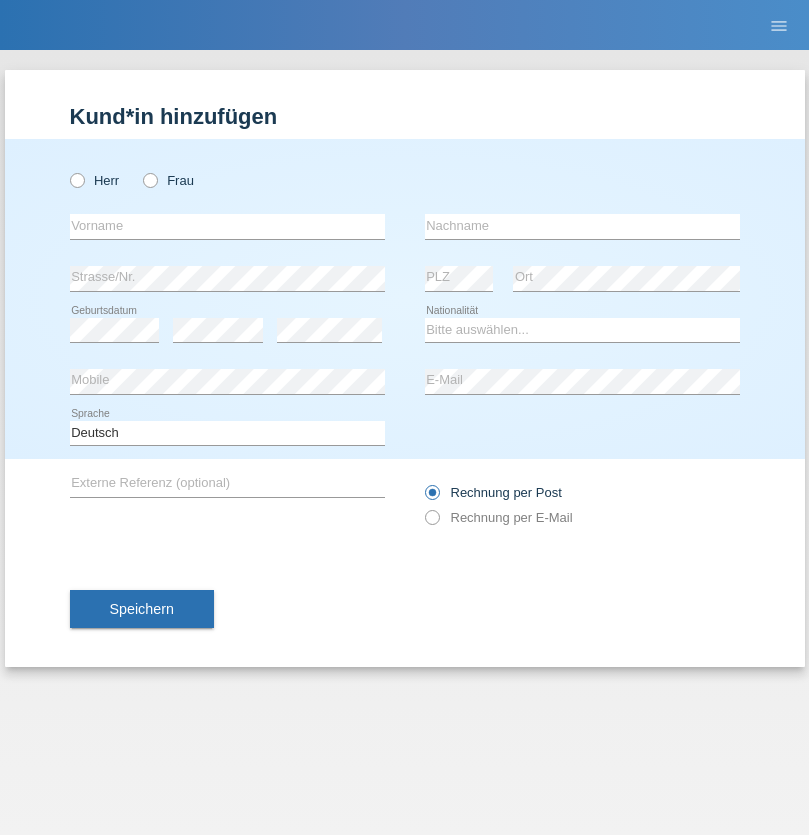 scroll, scrollTop: 0, scrollLeft: 0, axis: both 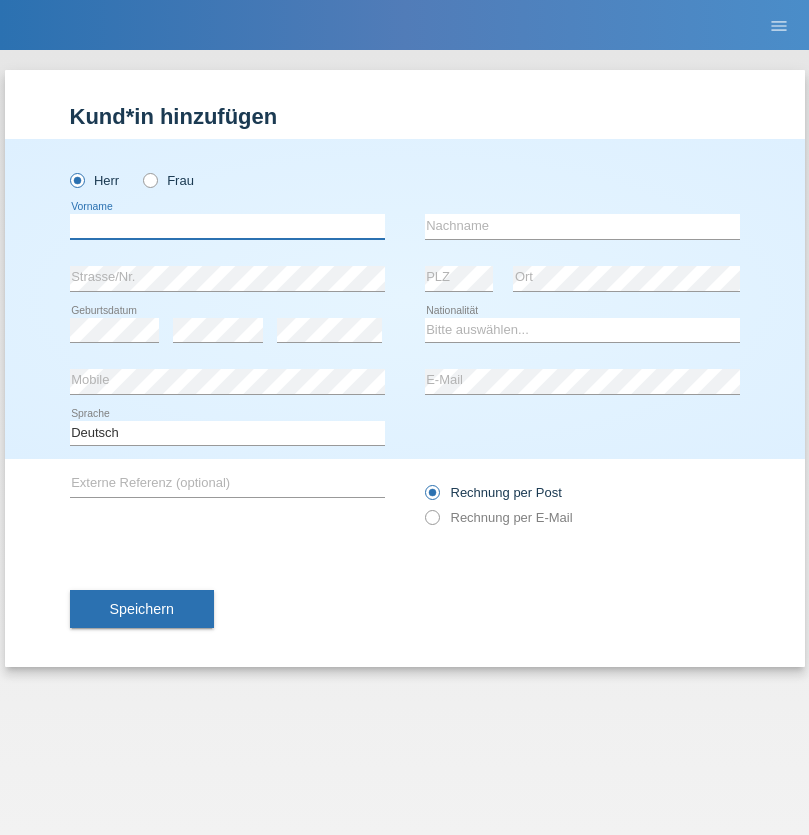 click at bounding box center [227, 226] 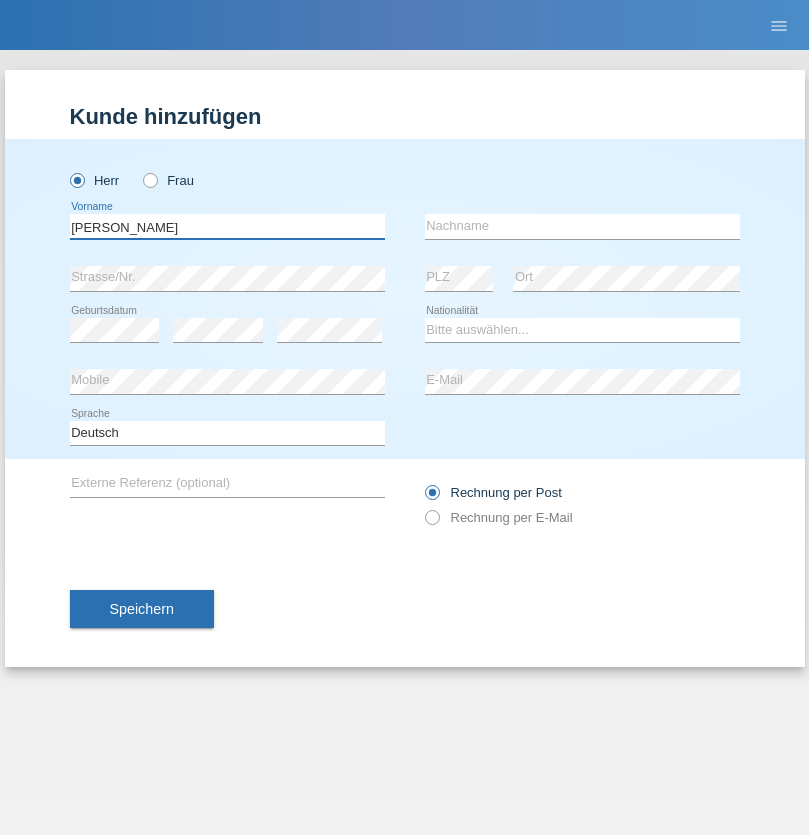 type on "[PERSON_NAME]" 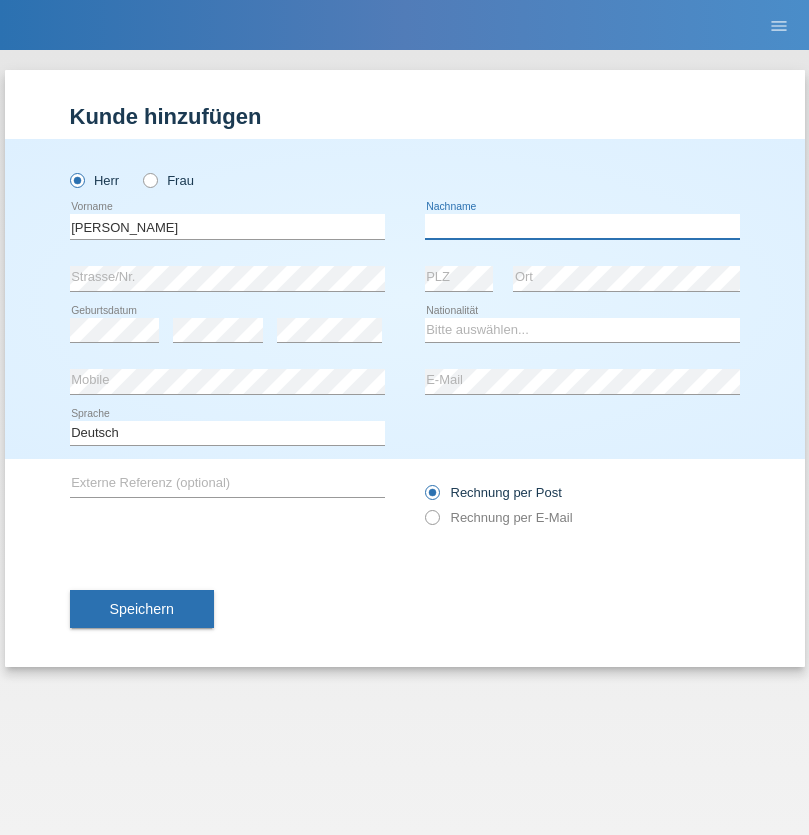 click at bounding box center (582, 226) 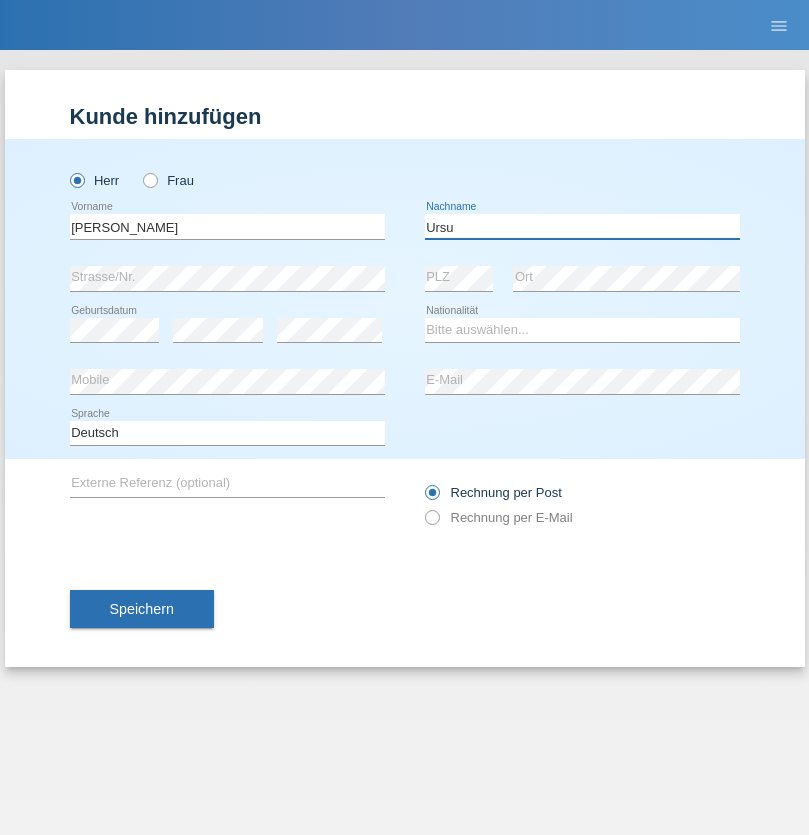 type on "Ursu" 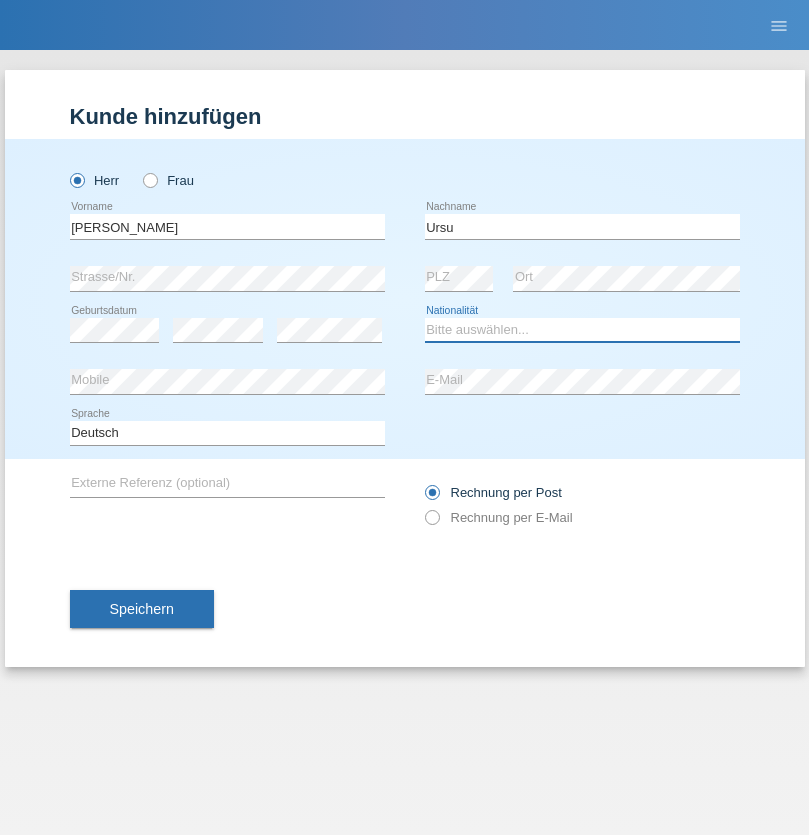select on "CH" 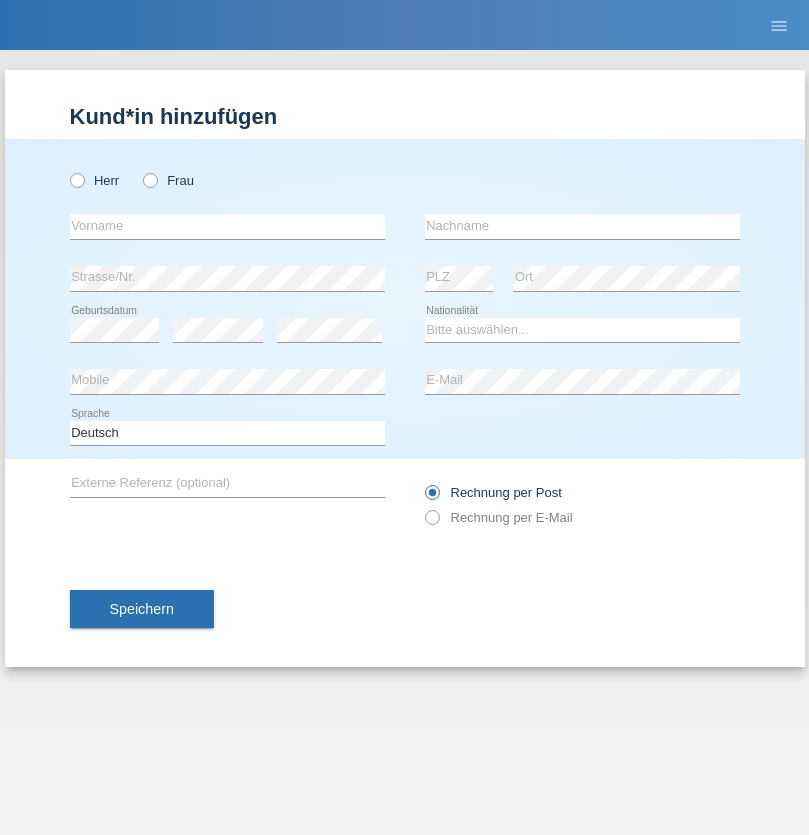 scroll, scrollTop: 0, scrollLeft: 0, axis: both 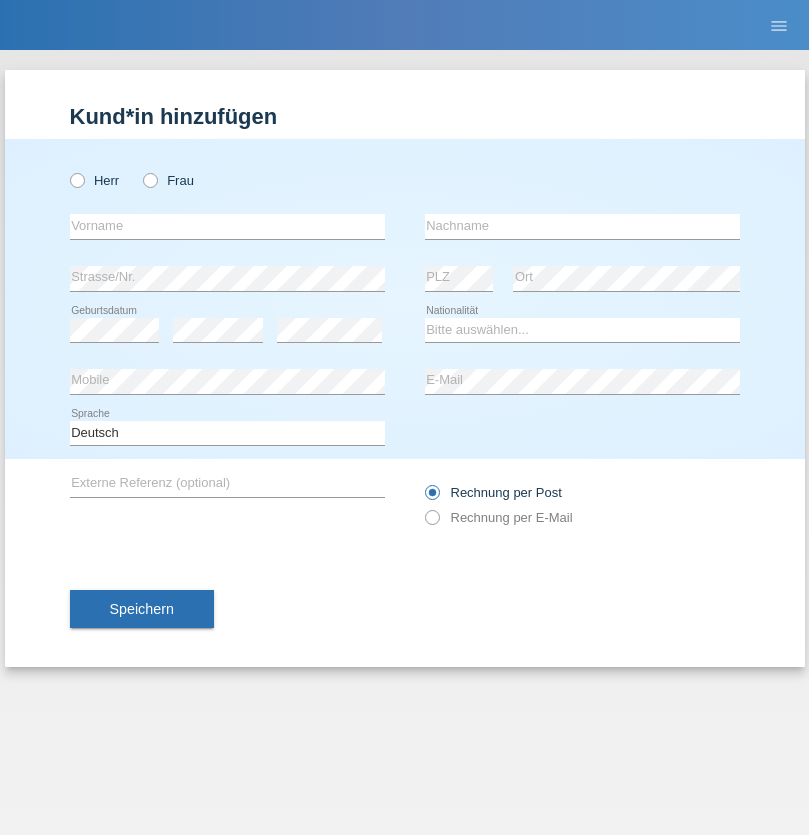 radio on "true" 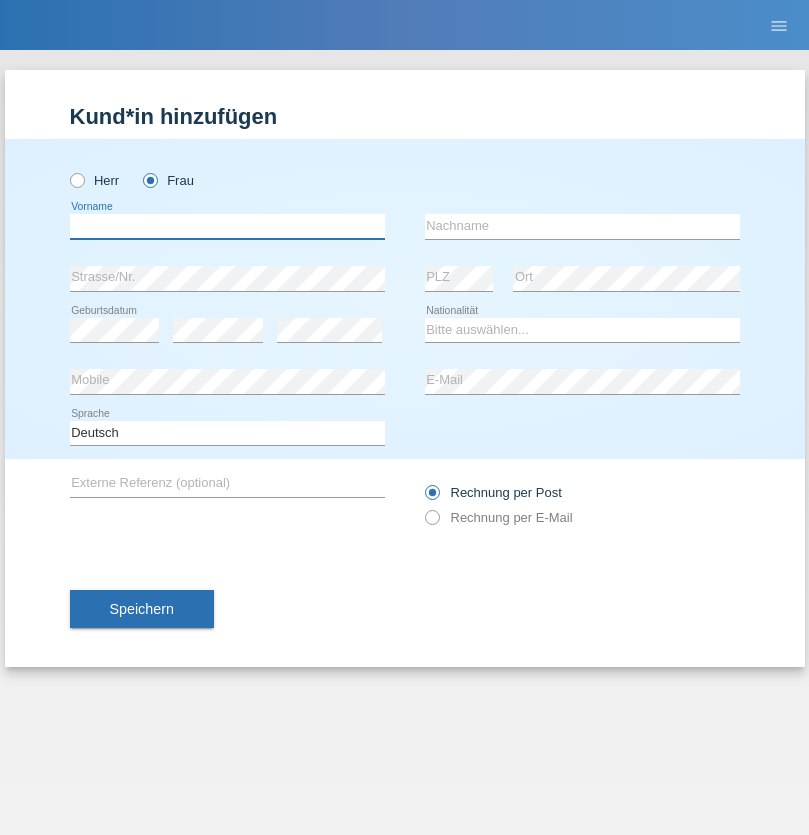 click at bounding box center (227, 226) 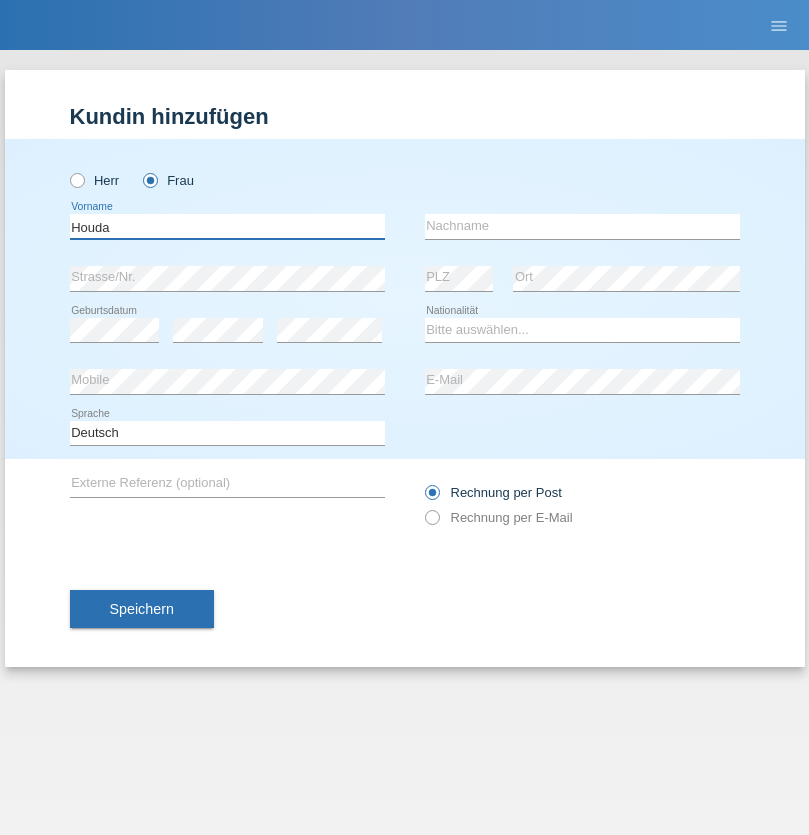type on "Houda" 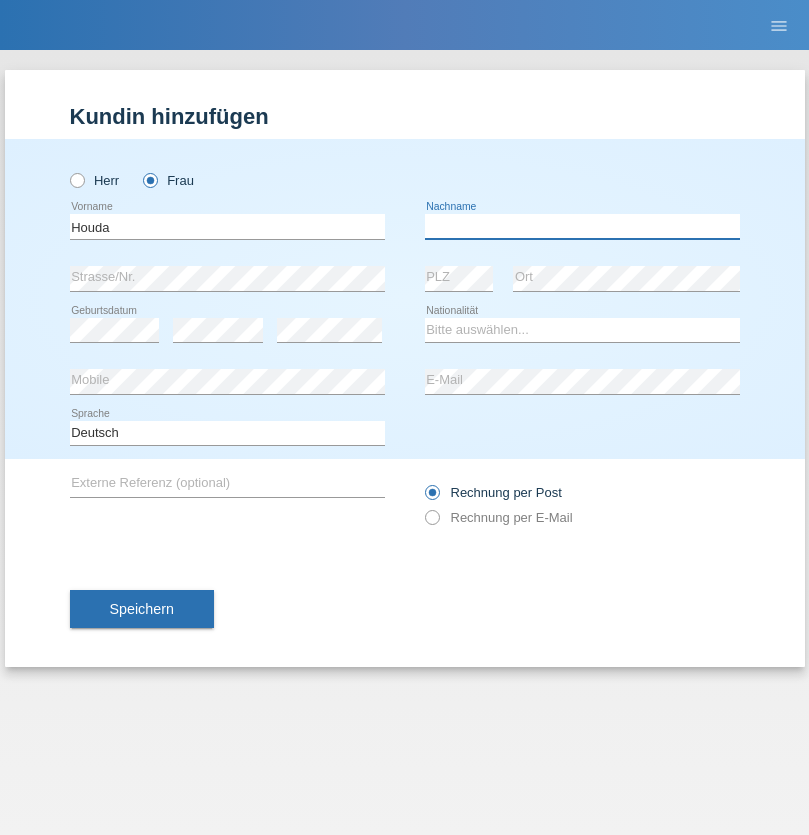 click at bounding box center [582, 226] 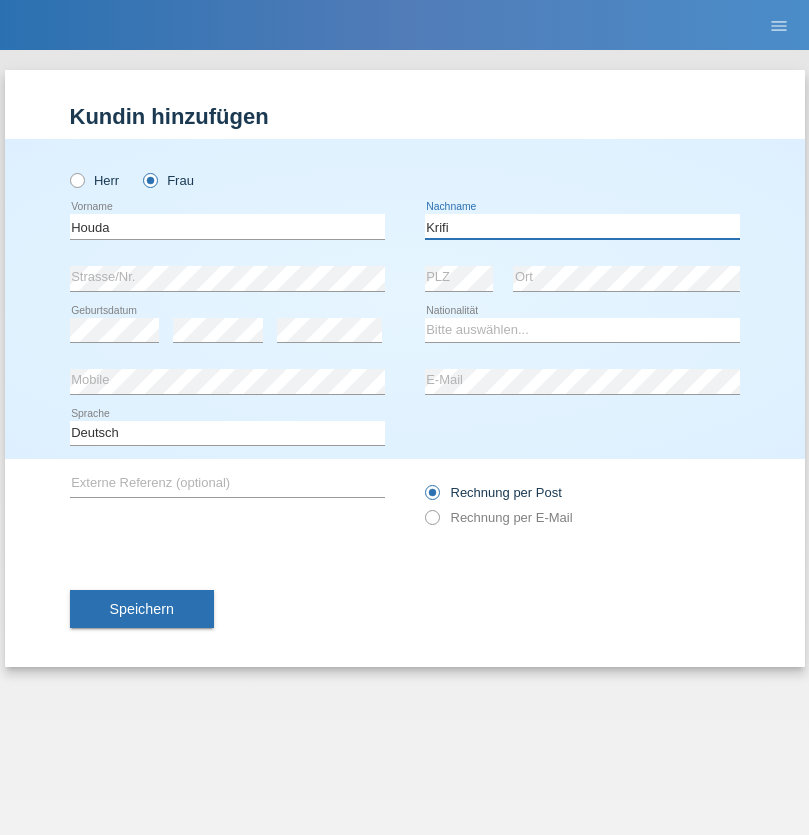 type on "Krifi" 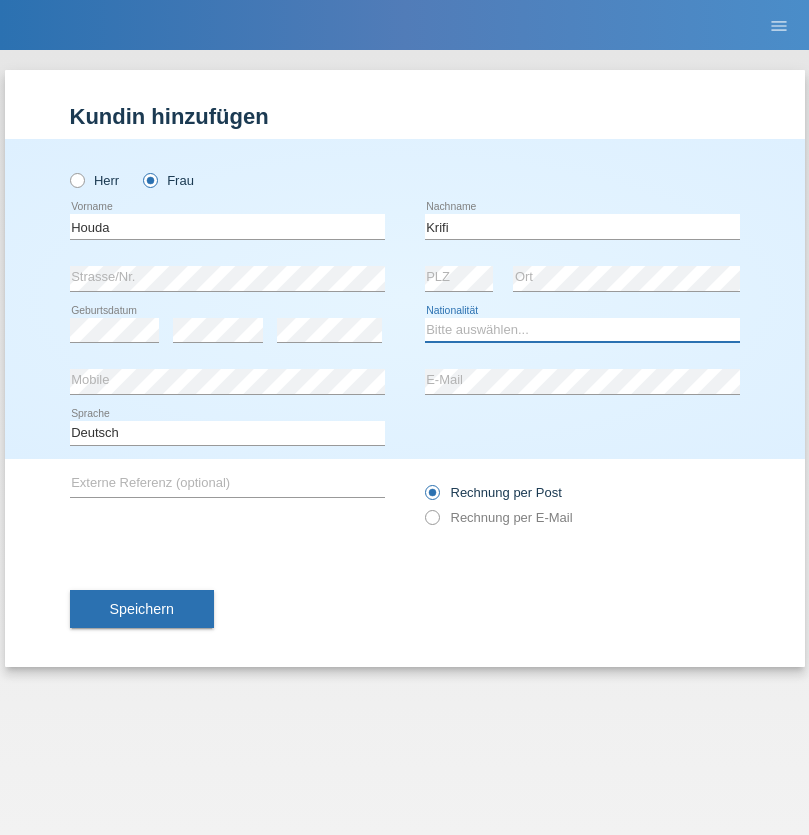 select on "TN" 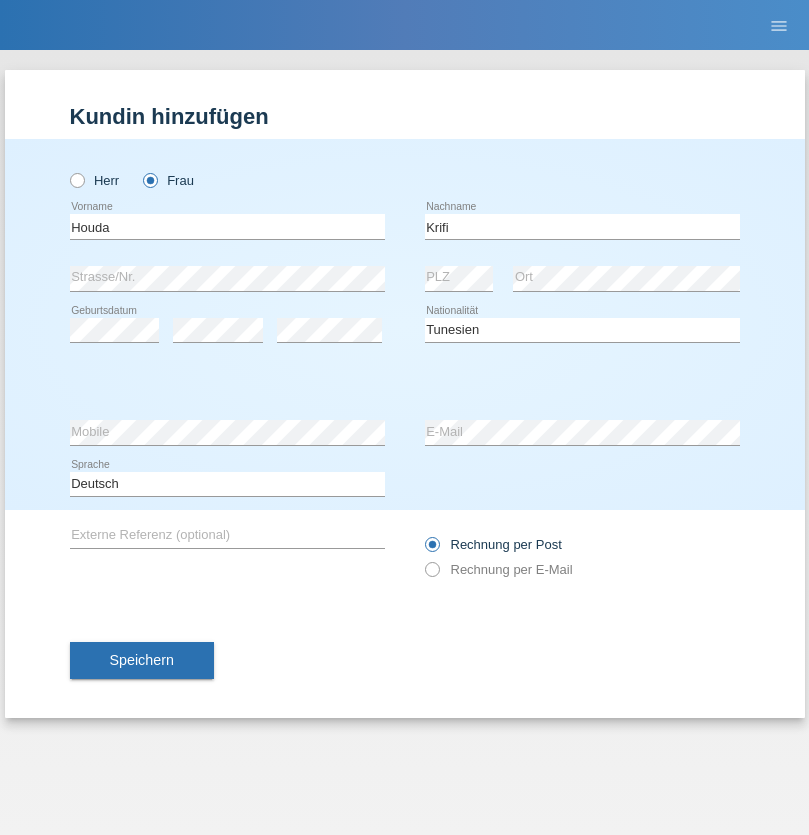 select on "C" 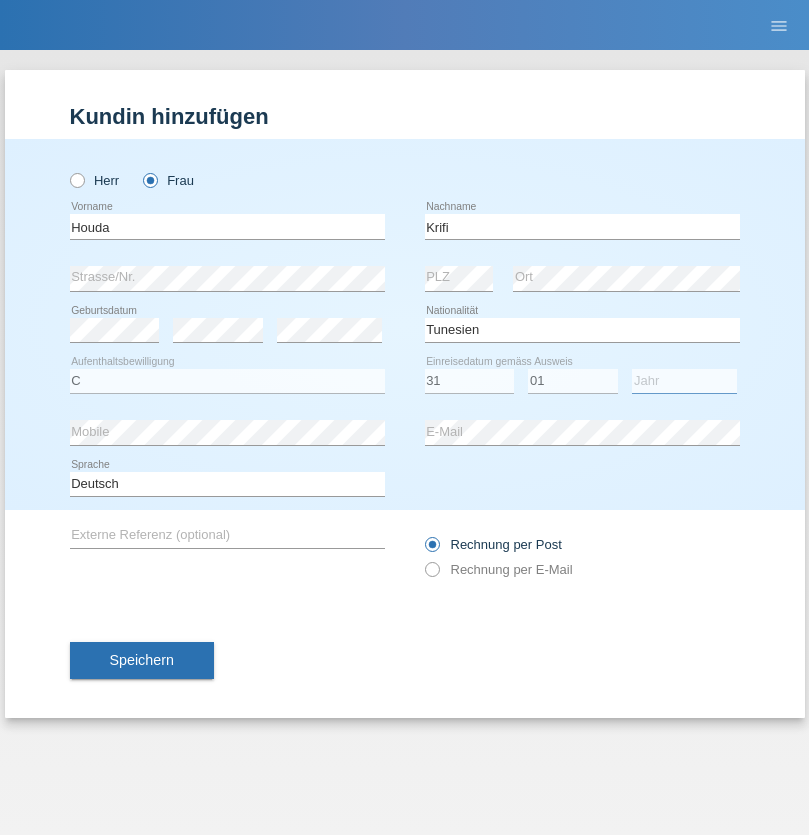 select on "2018" 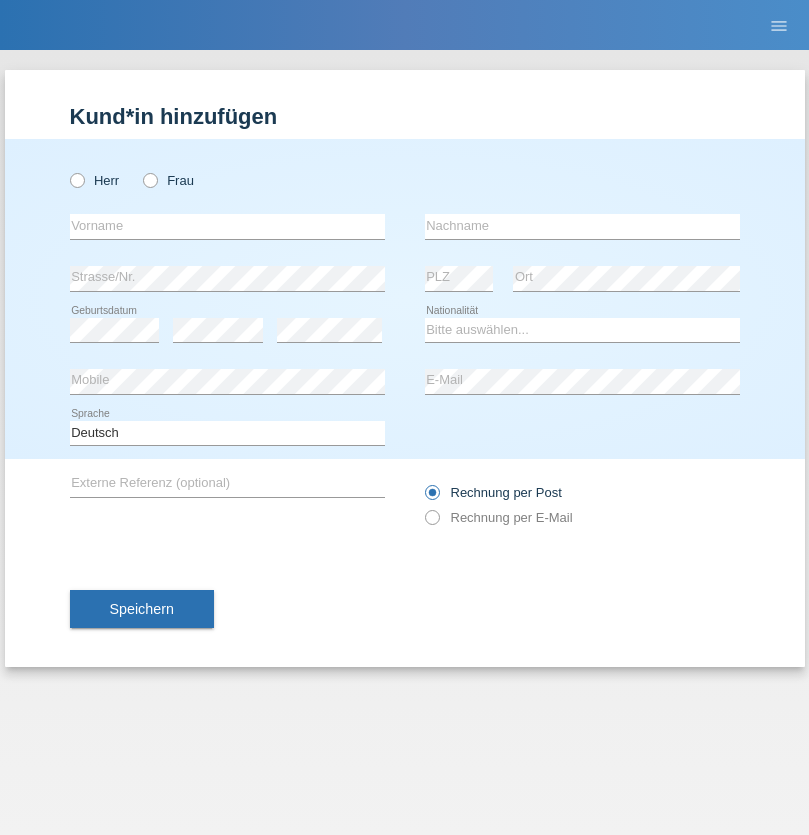 scroll, scrollTop: 0, scrollLeft: 0, axis: both 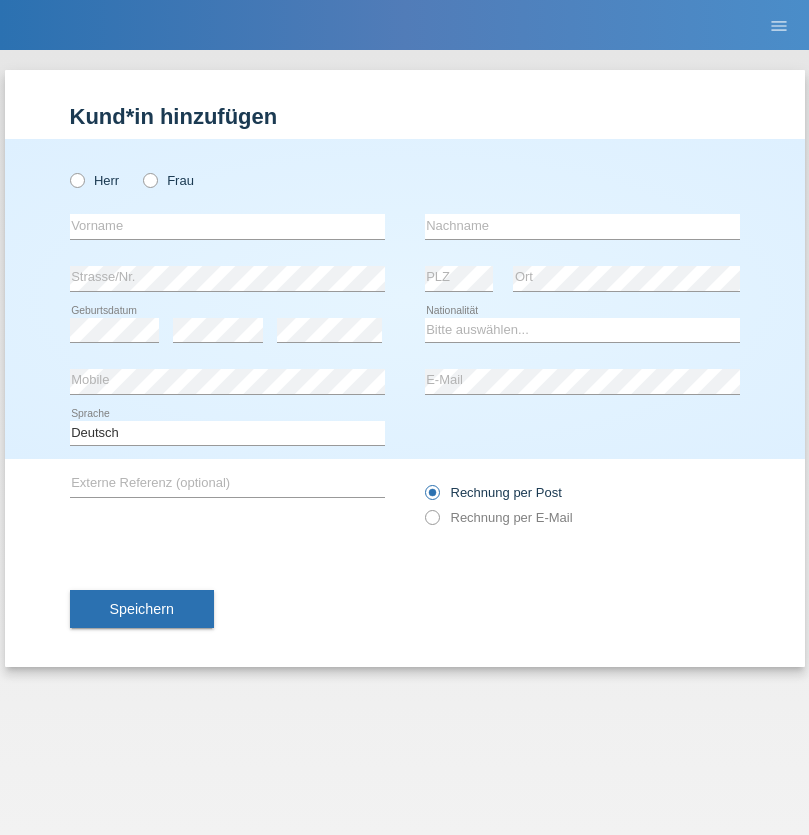 radio on "true" 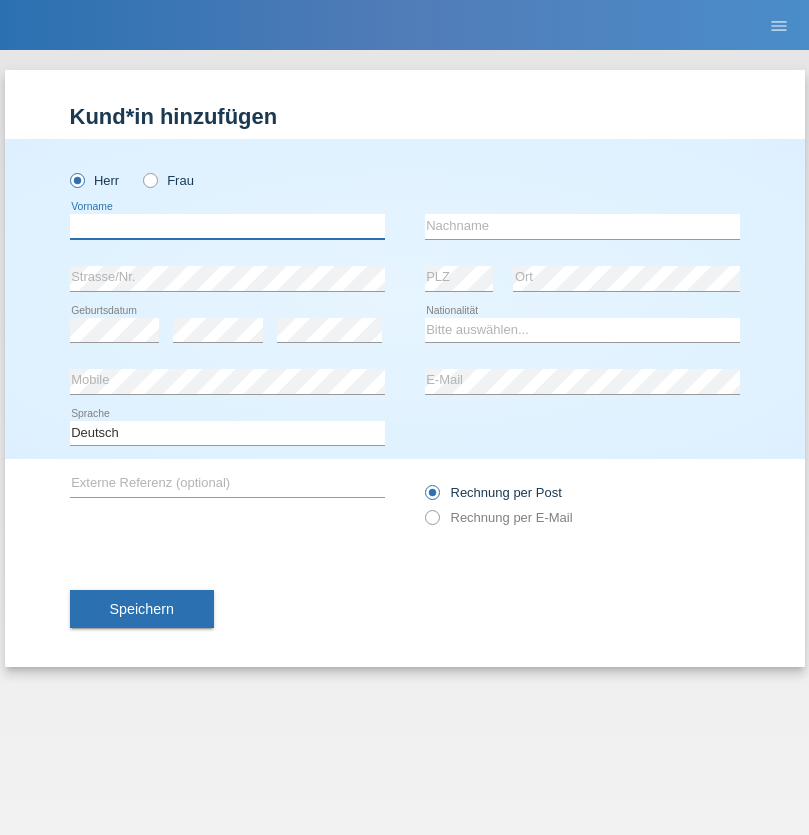 click at bounding box center [227, 226] 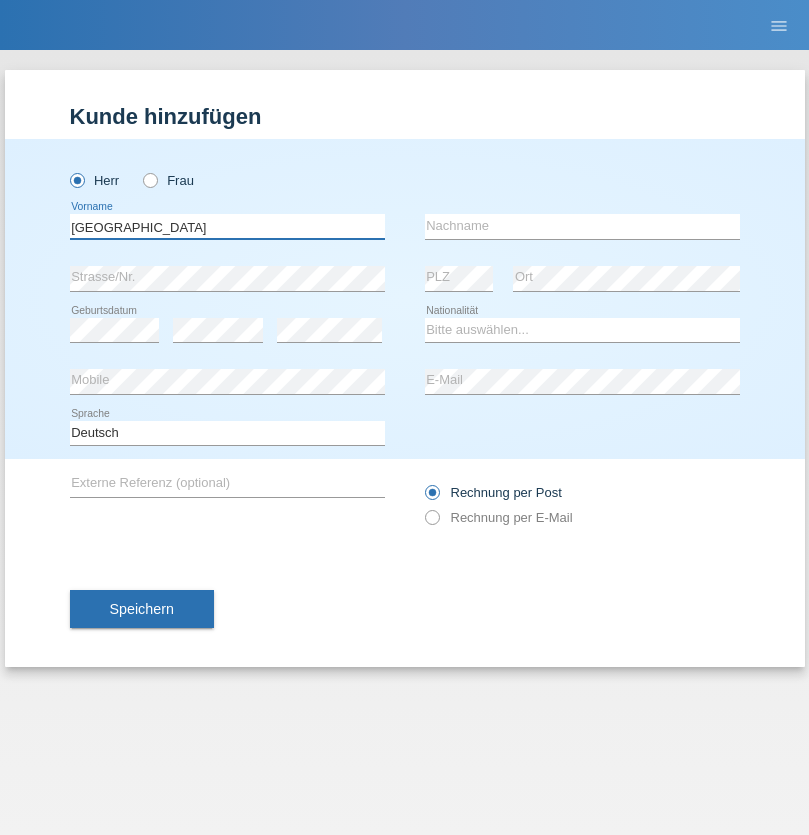 type on "Milan" 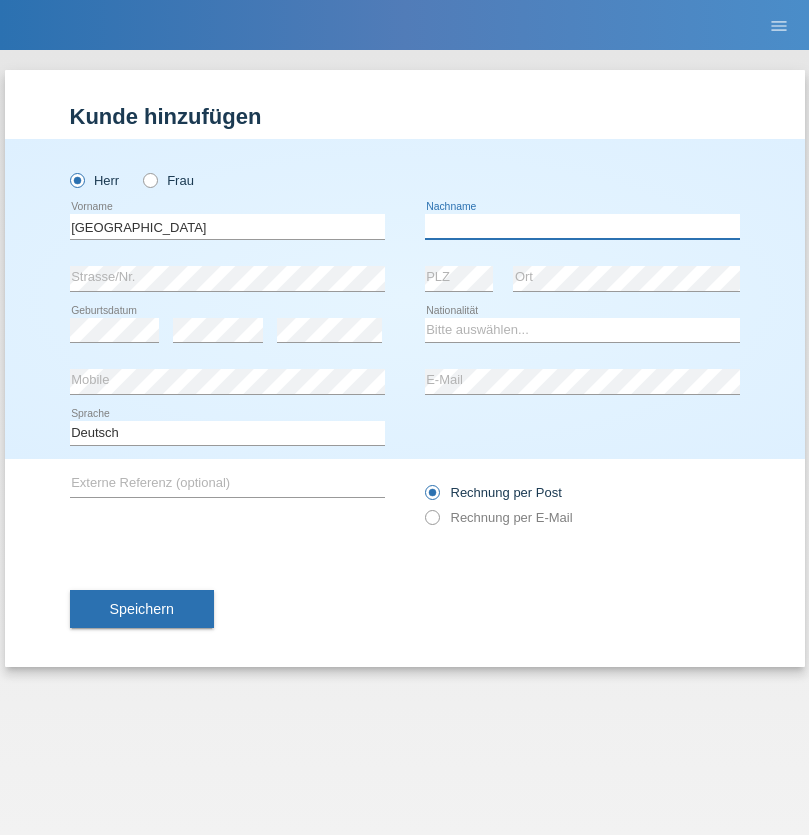 click at bounding box center (582, 226) 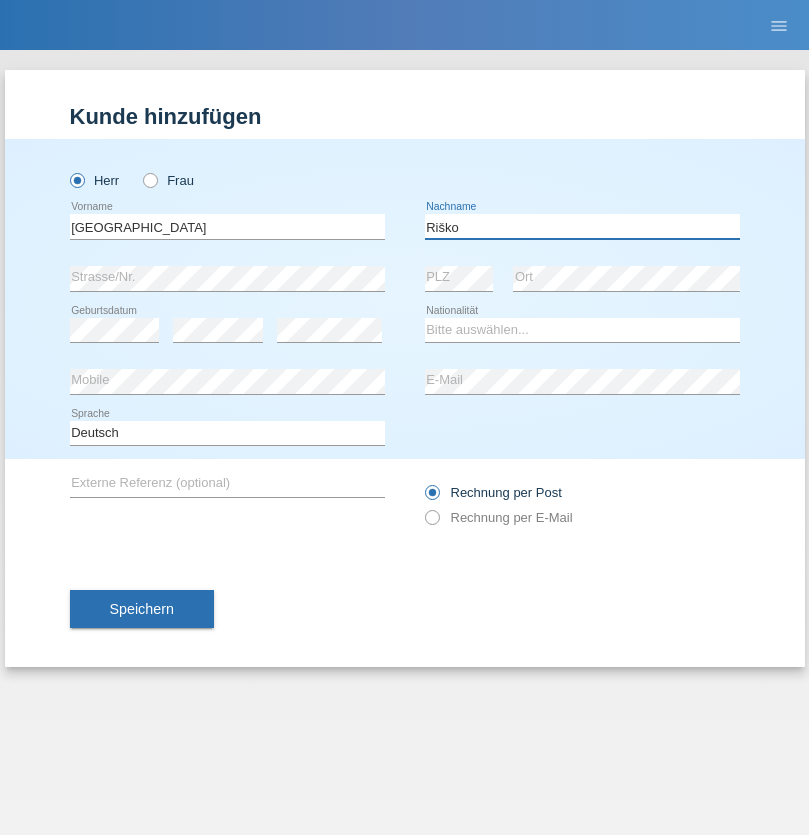 type on "Riško" 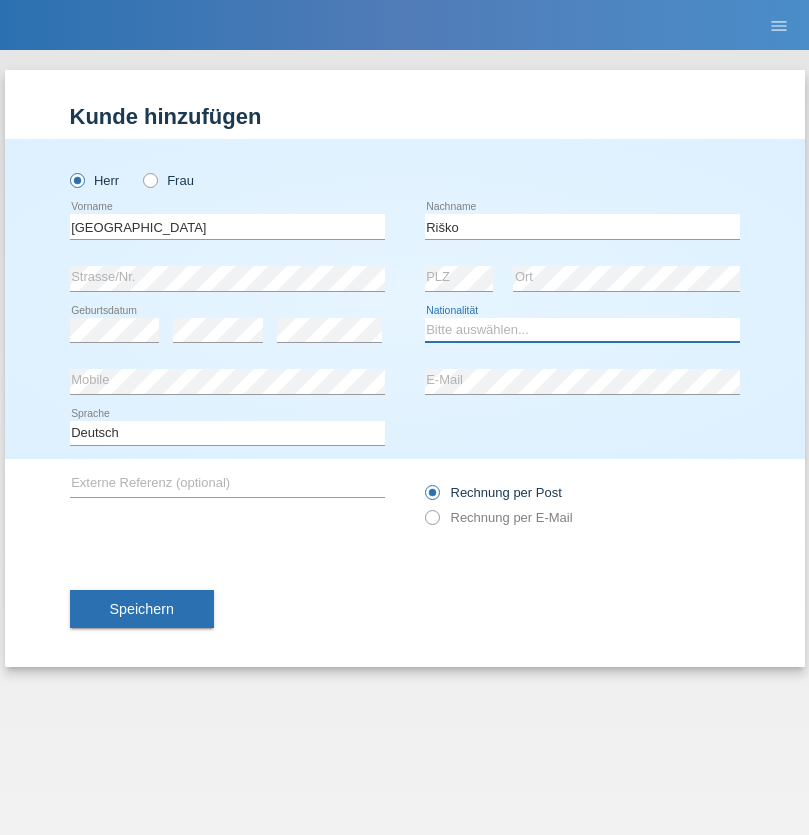 select on "SK" 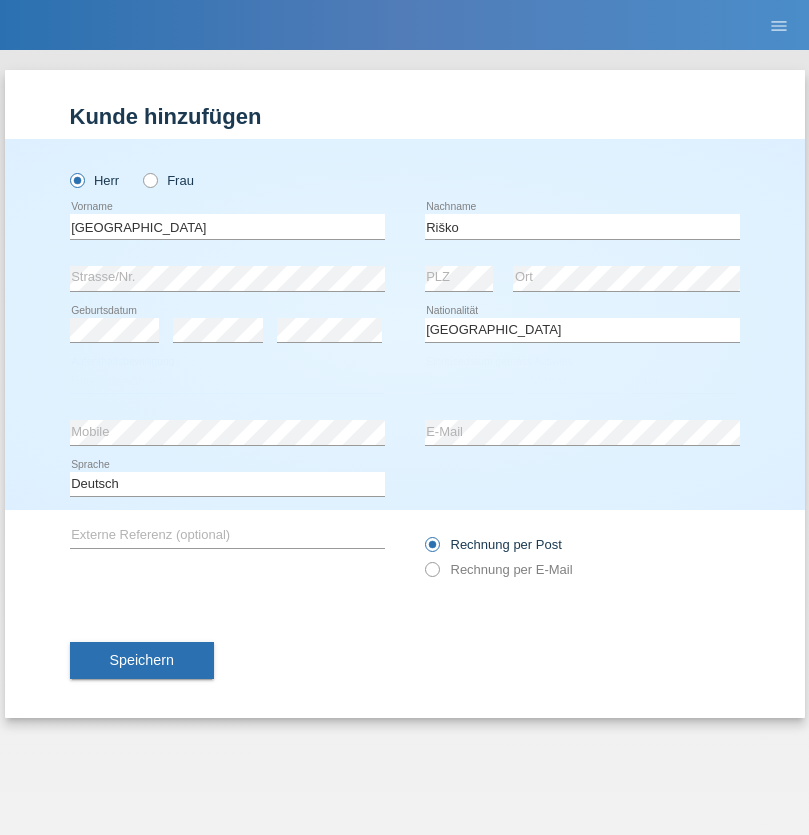 select on "C" 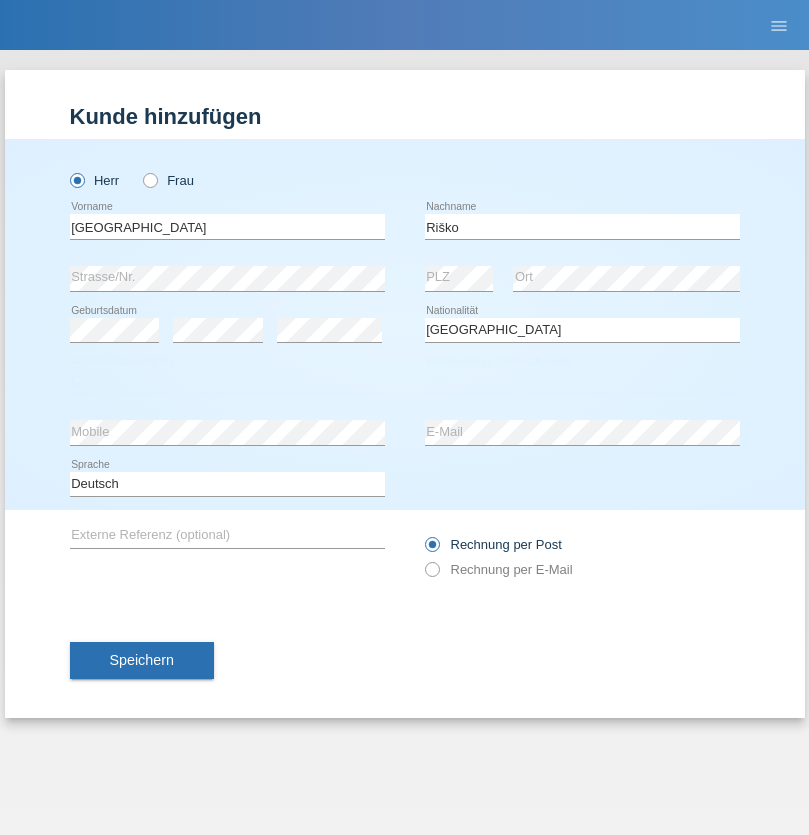 select on "31" 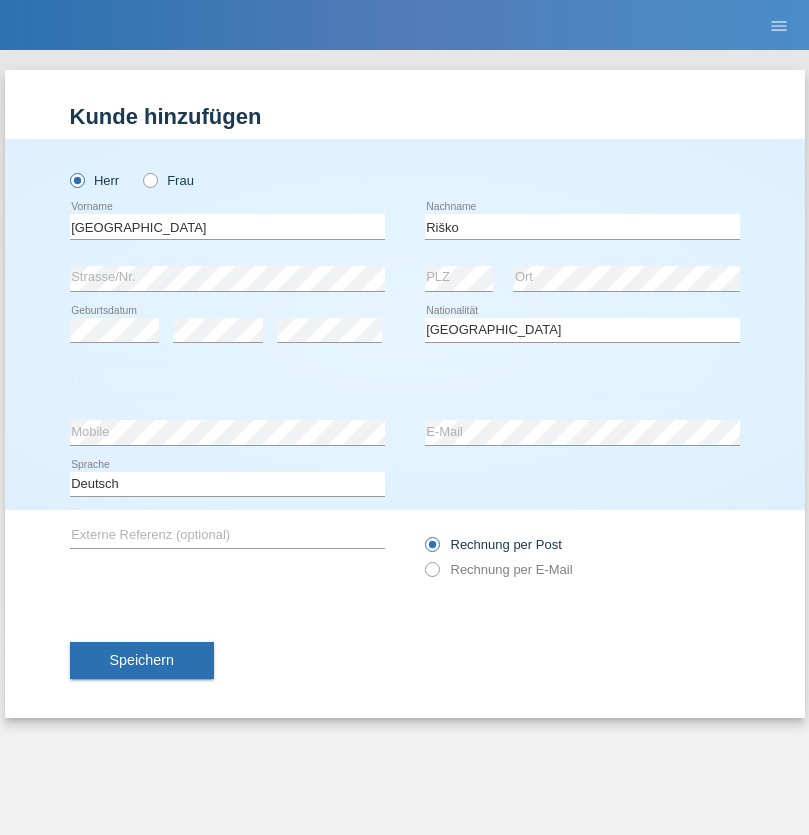 select on "05" 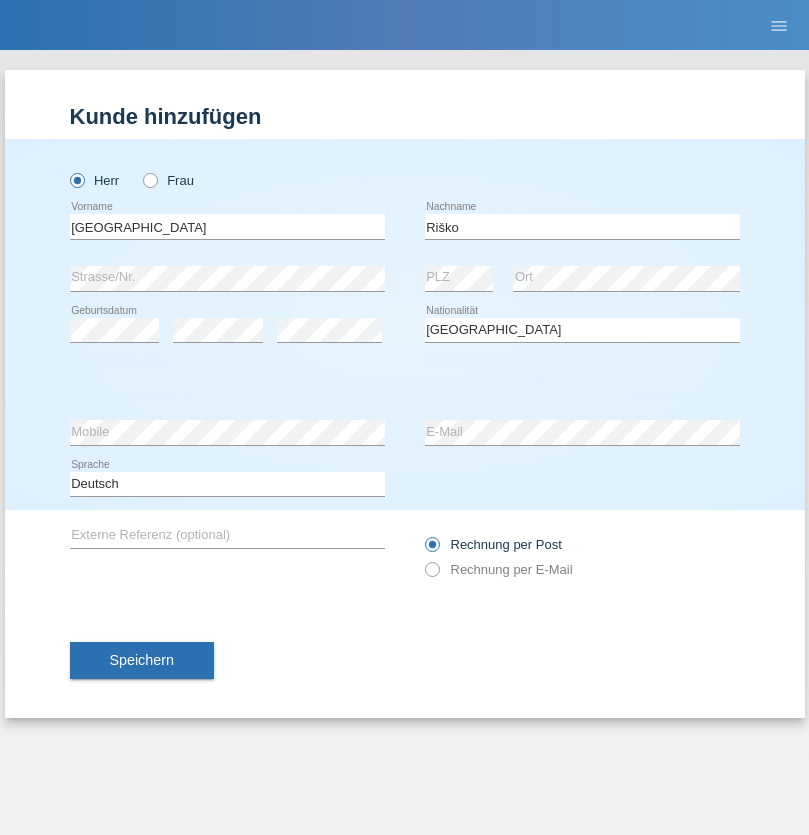 select on "2014" 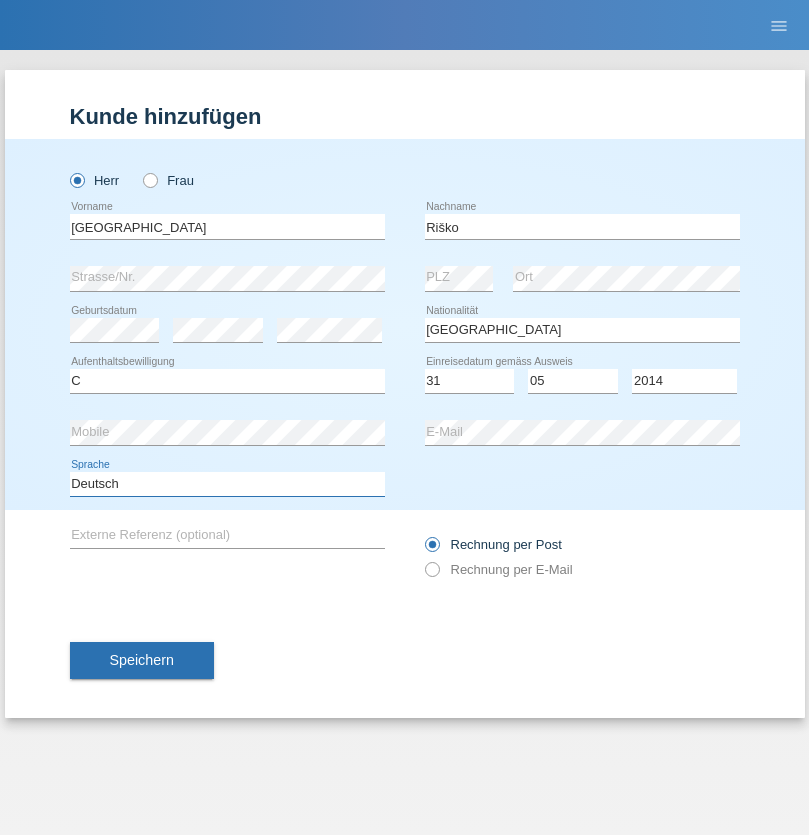 select on "en" 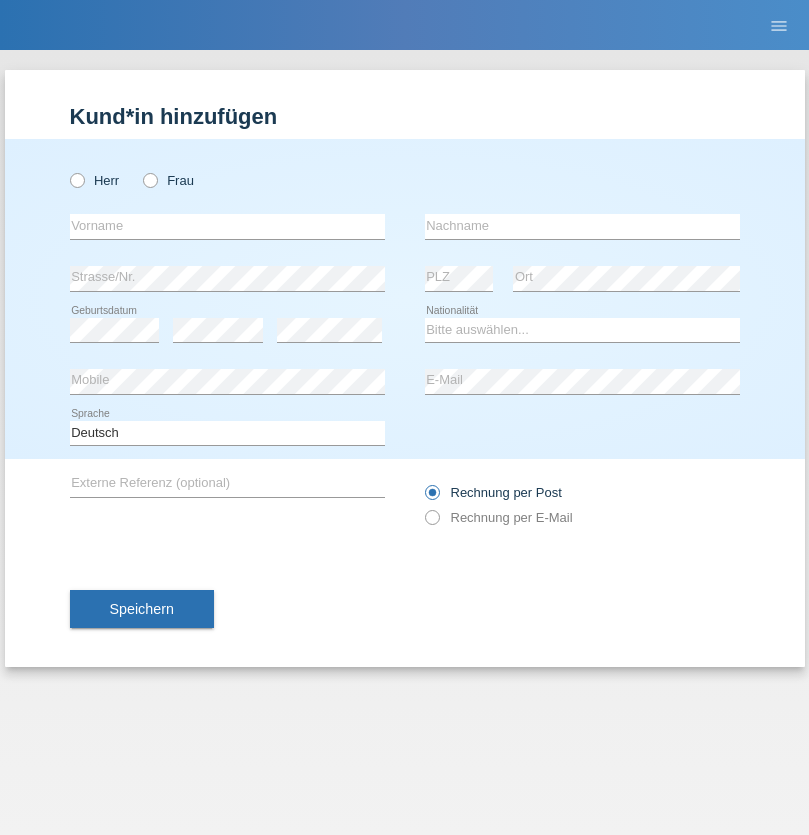 scroll, scrollTop: 0, scrollLeft: 0, axis: both 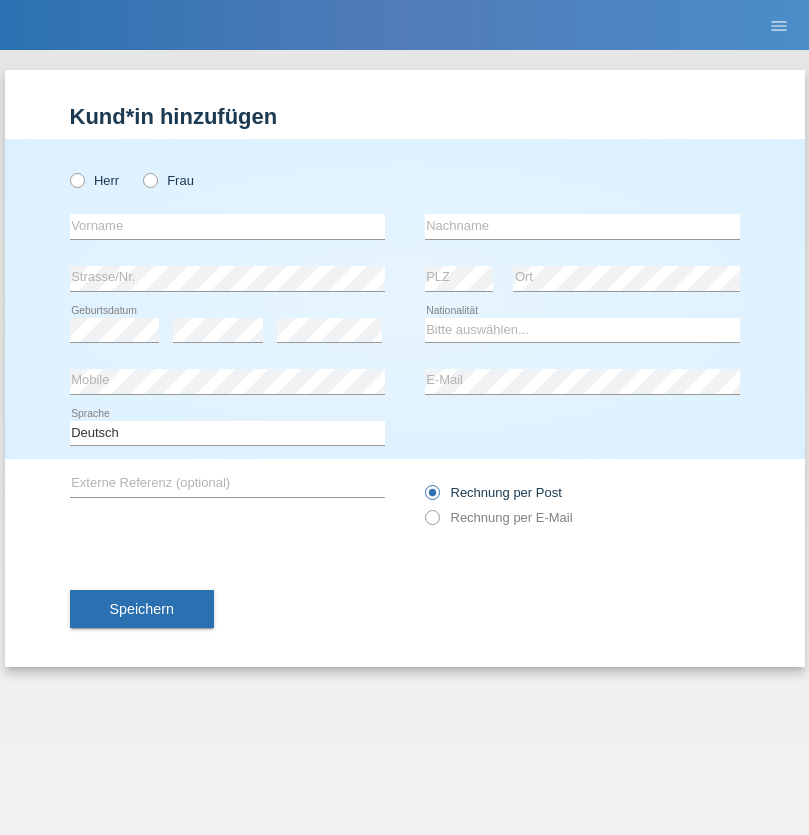 radio on "true" 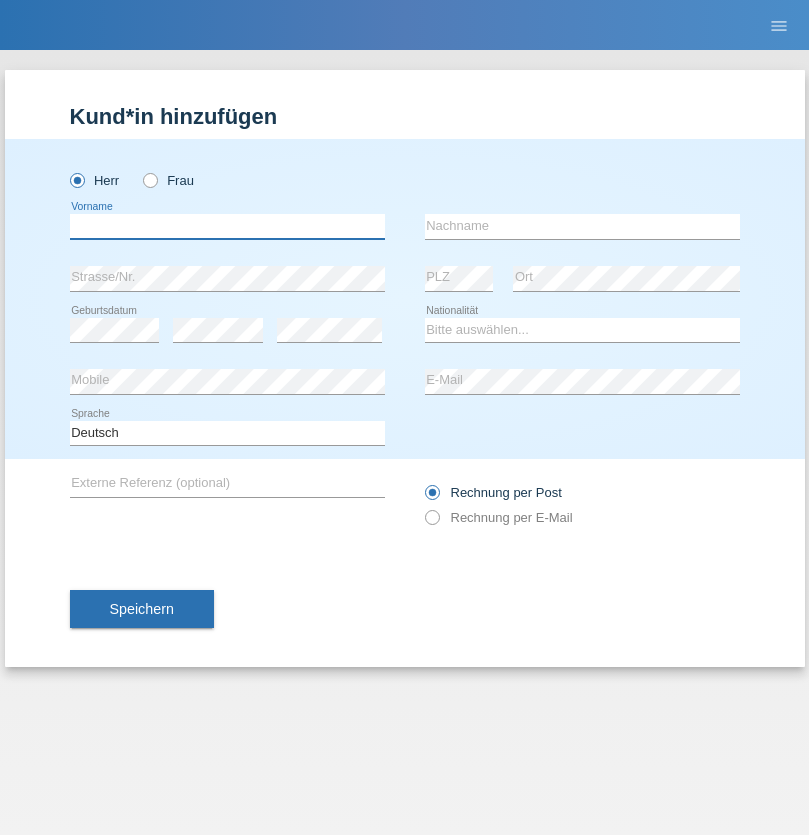 click at bounding box center [227, 226] 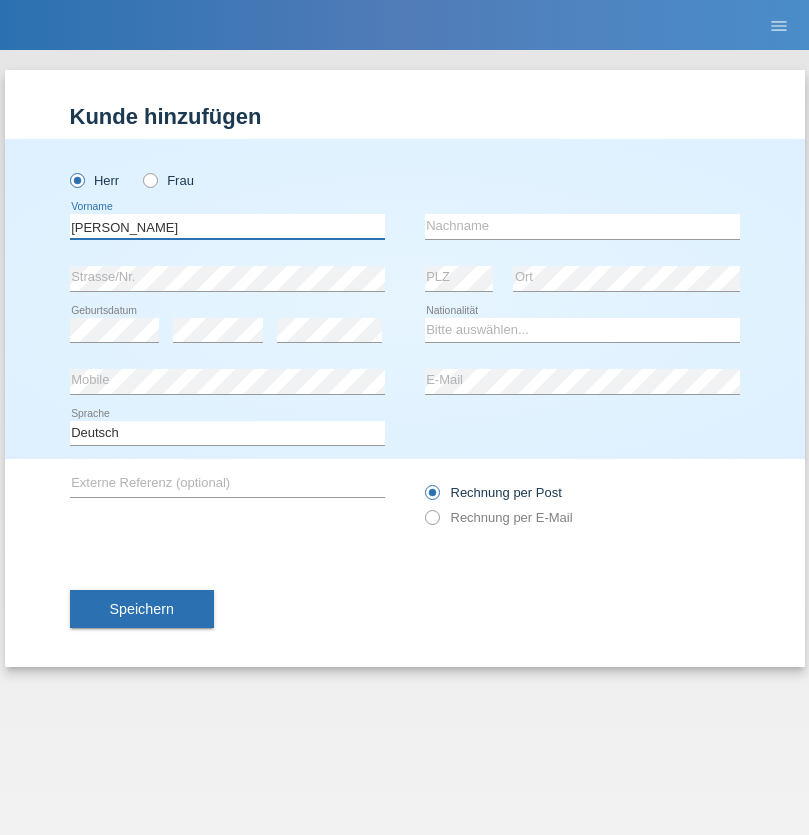 type on "[PERSON_NAME]" 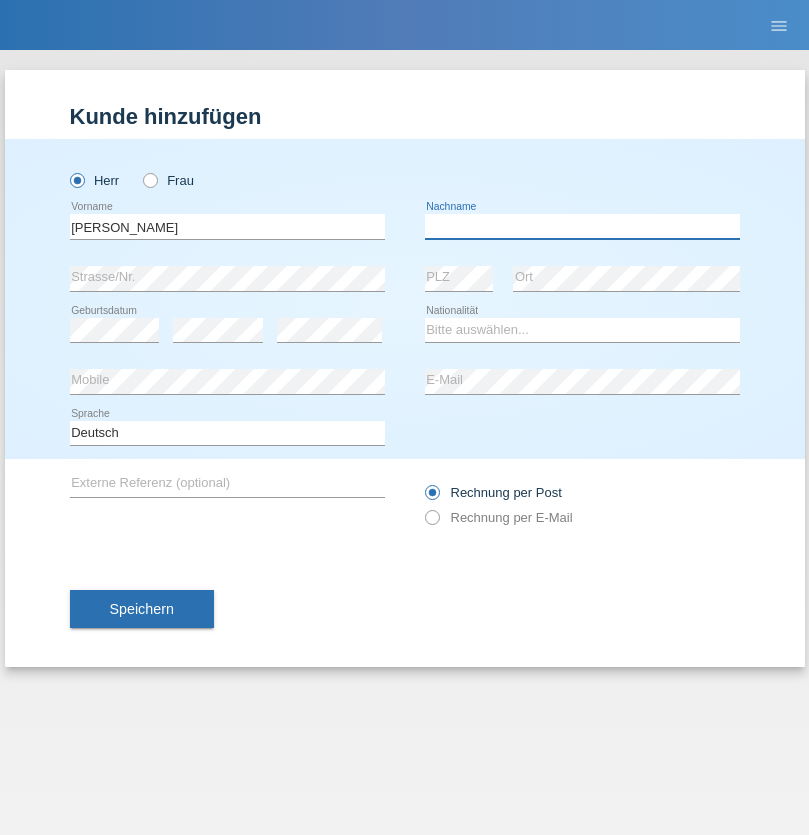 click at bounding box center [582, 226] 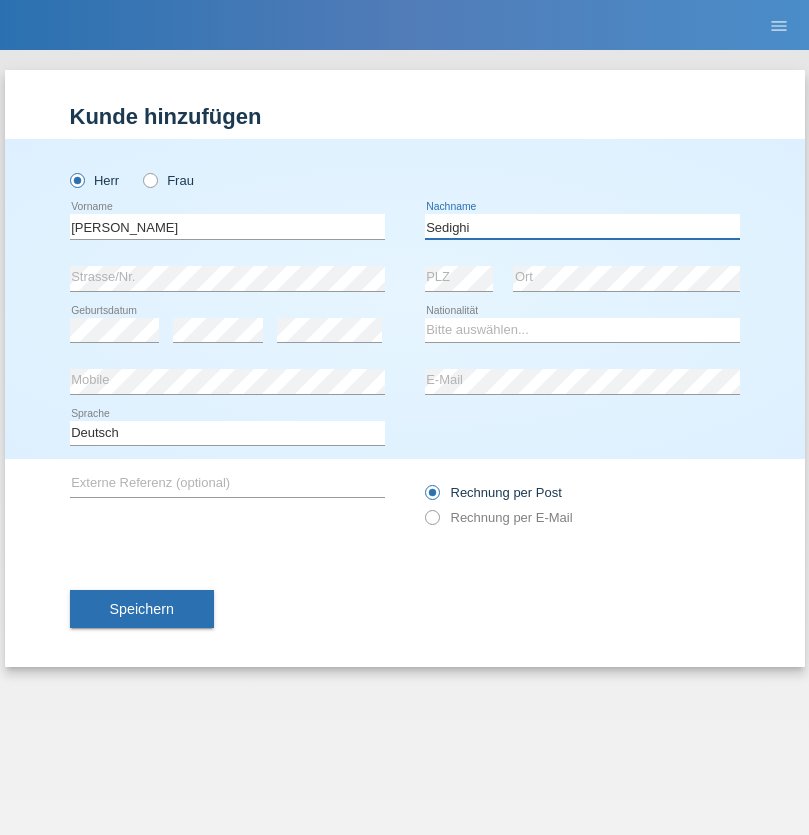 type on "Sedighi" 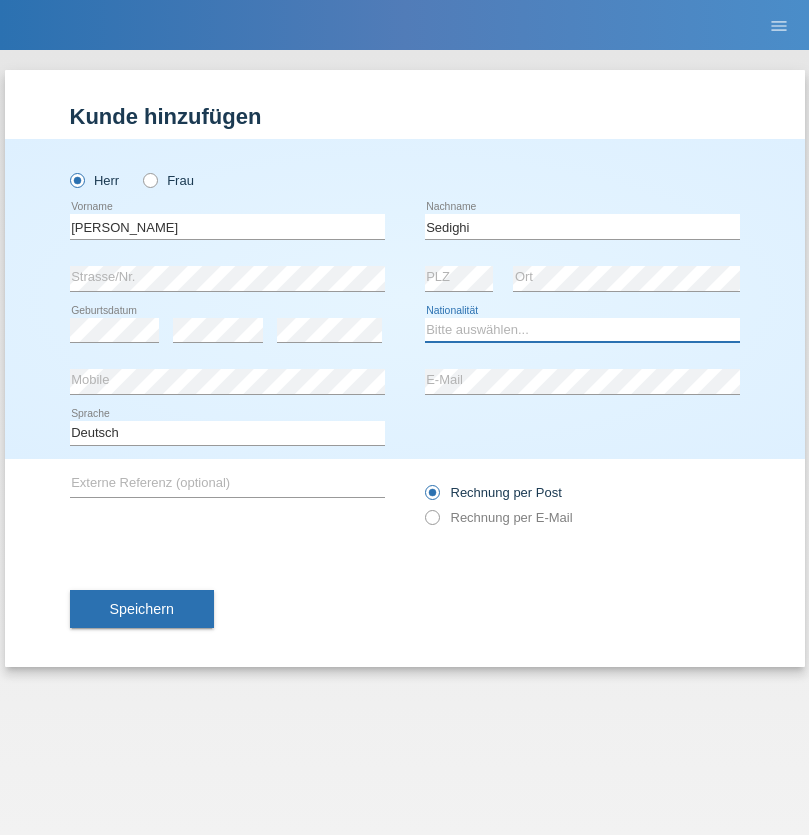 select on "AF" 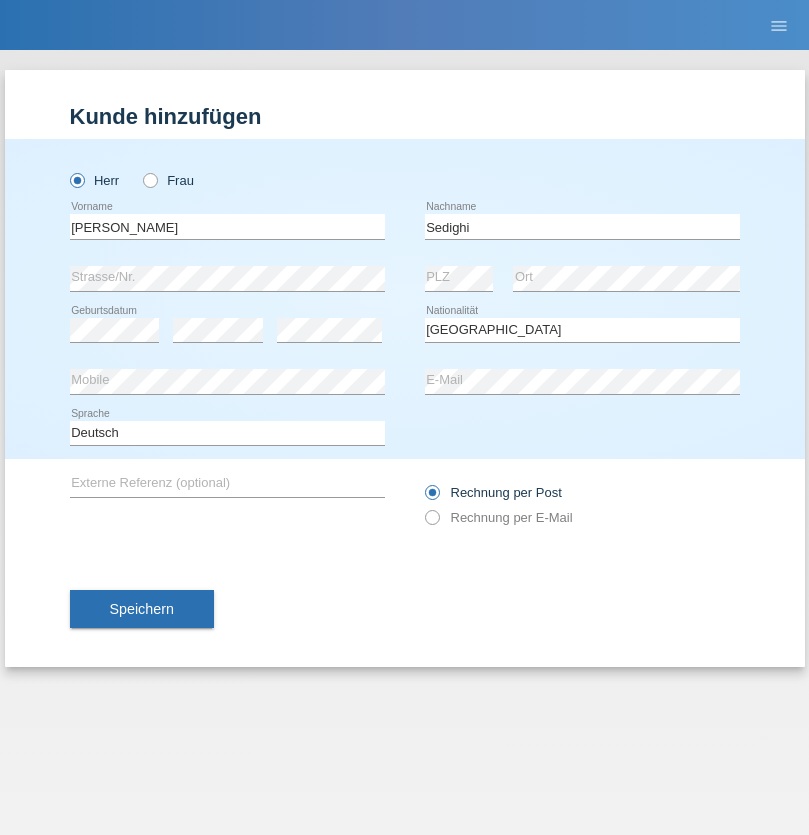 select on "C" 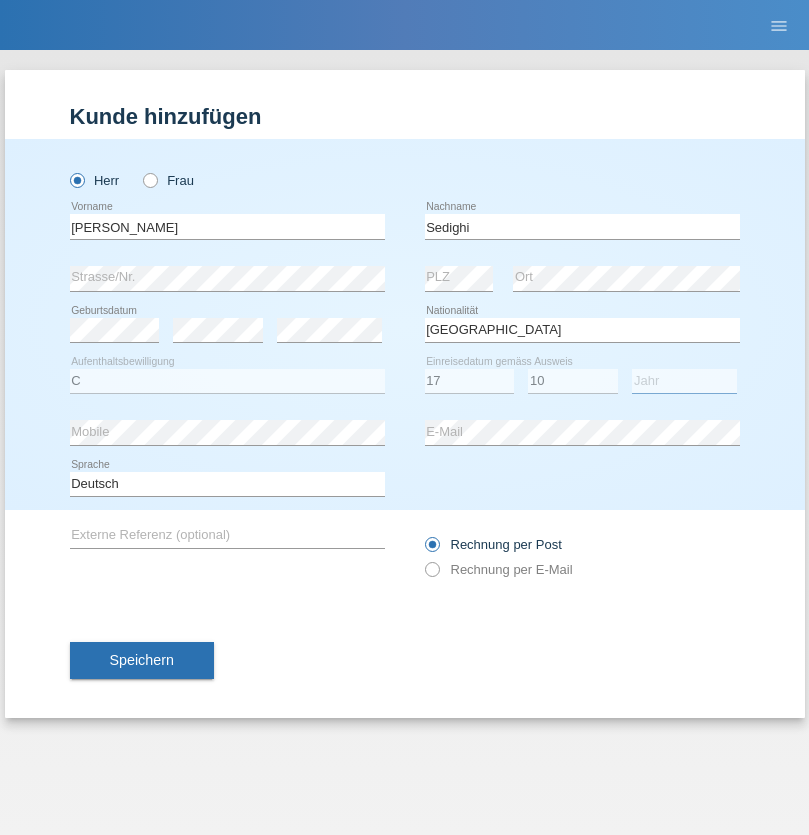 select on "2015" 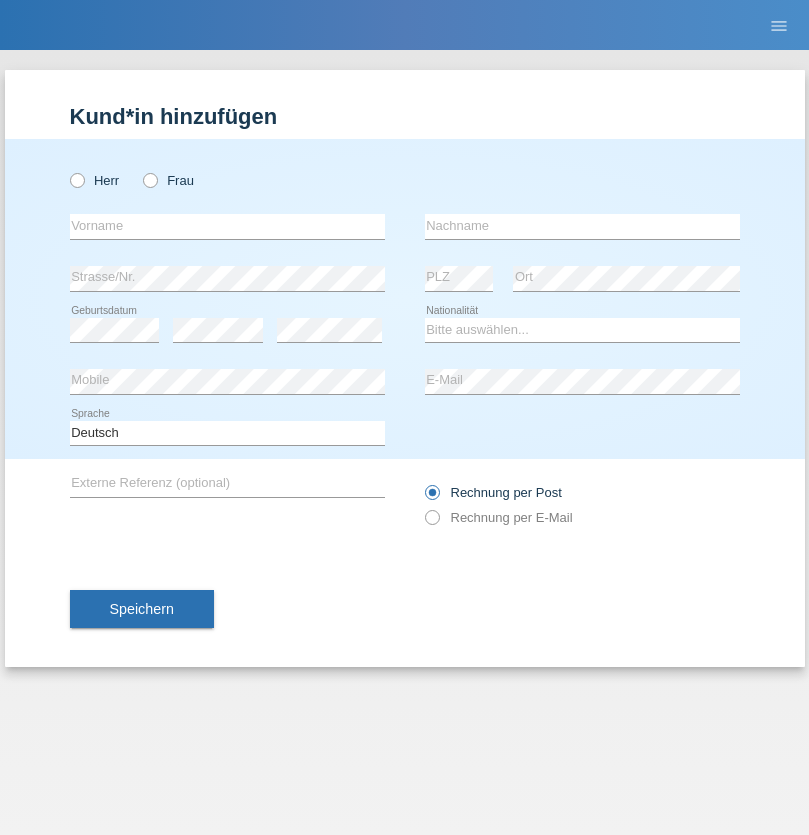 scroll, scrollTop: 0, scrollLeft: 0, axis: both 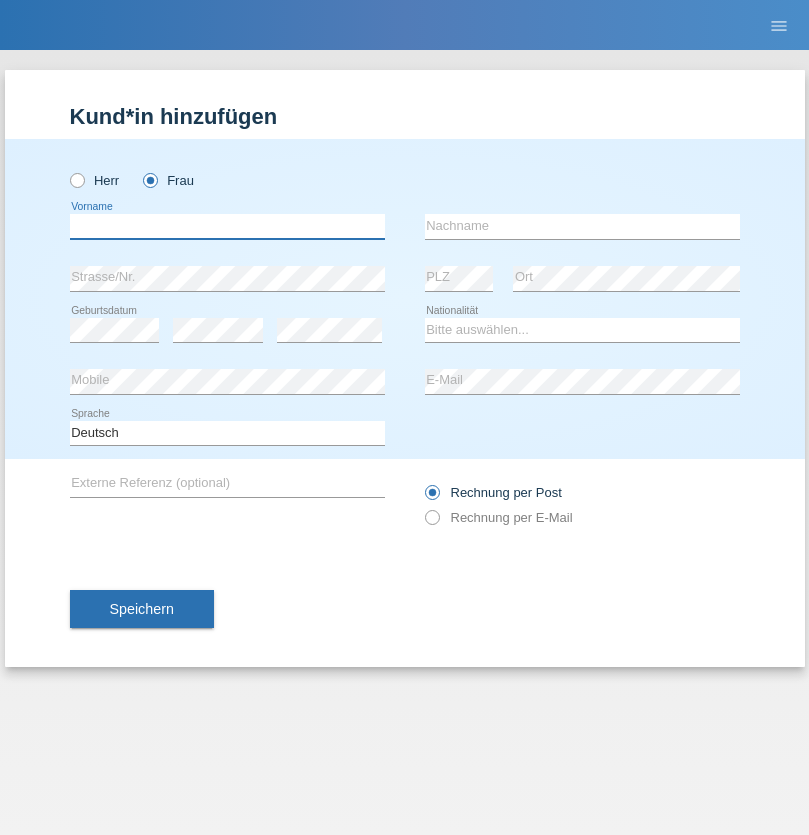 click at bounding box center [227, 226] 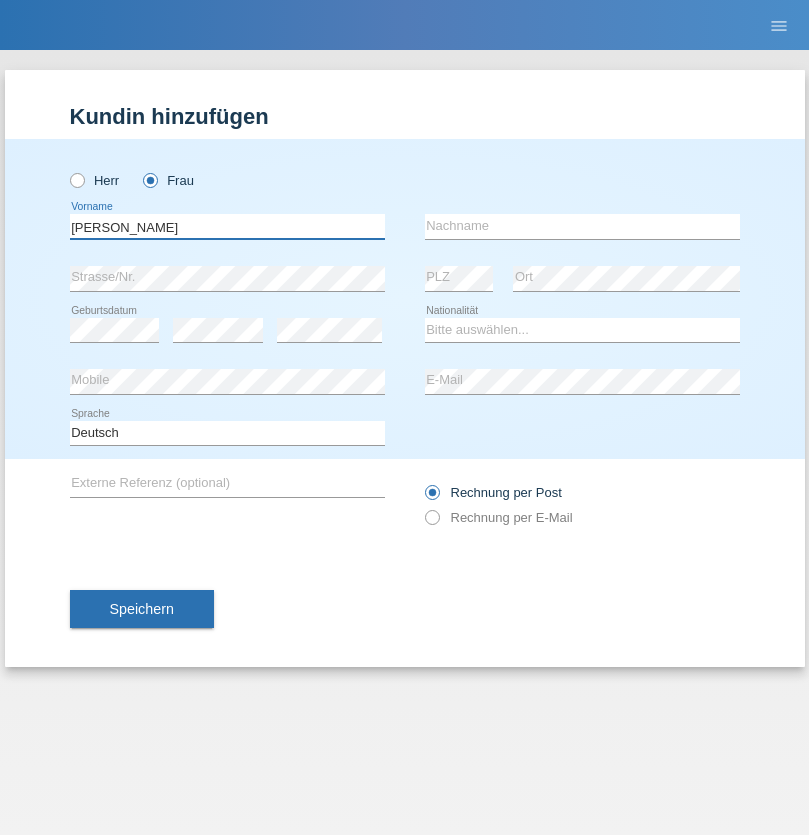 type on "[PERSON_NAME]" 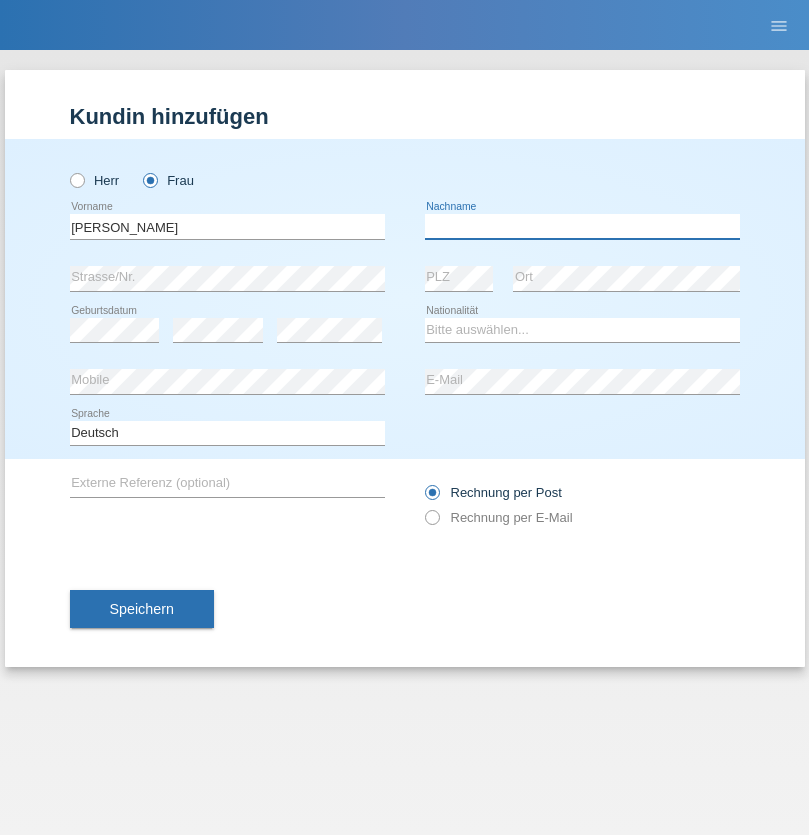 click at bounding box center (582, 226) 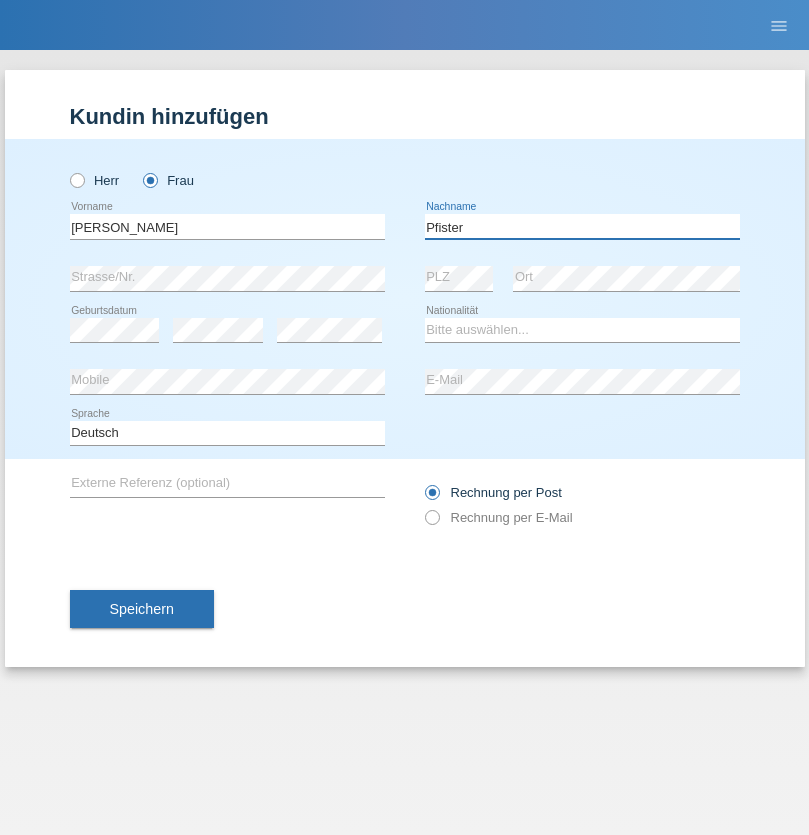 type on "Pfister" 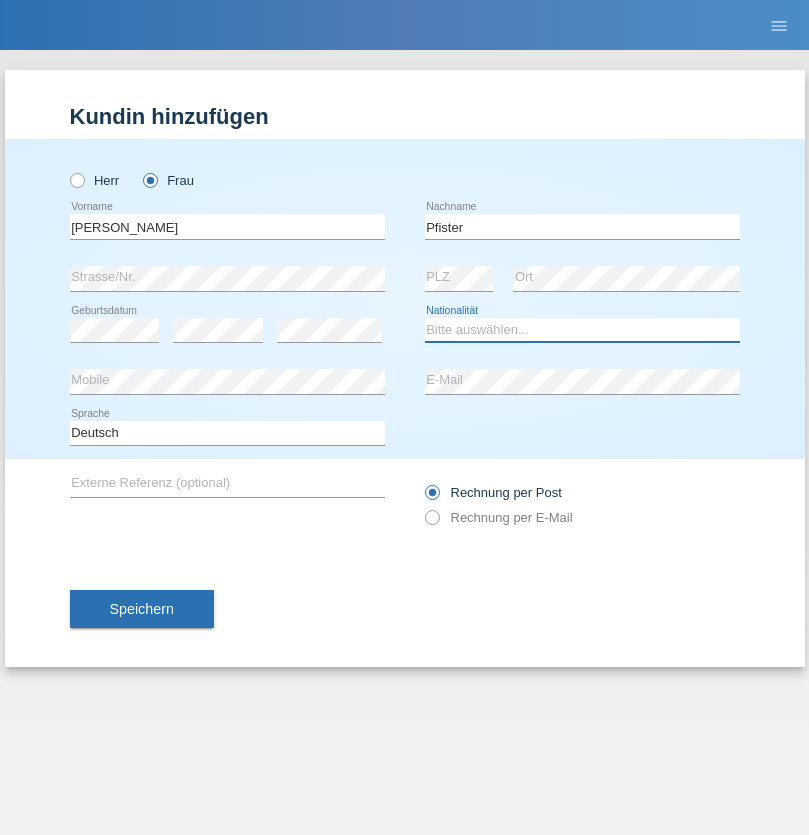 select on "FR" 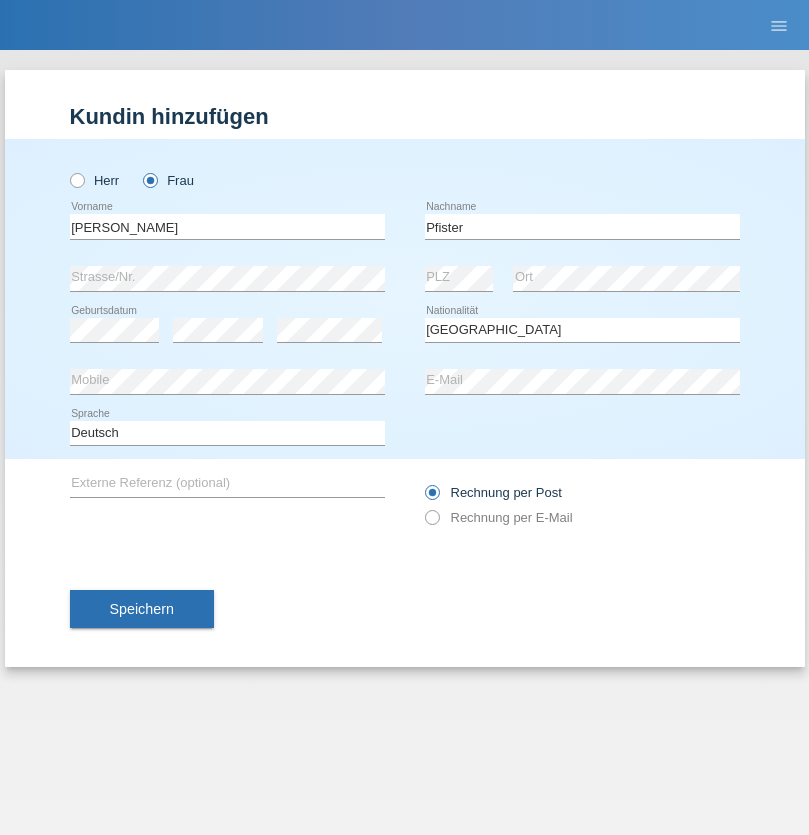 select on "C" 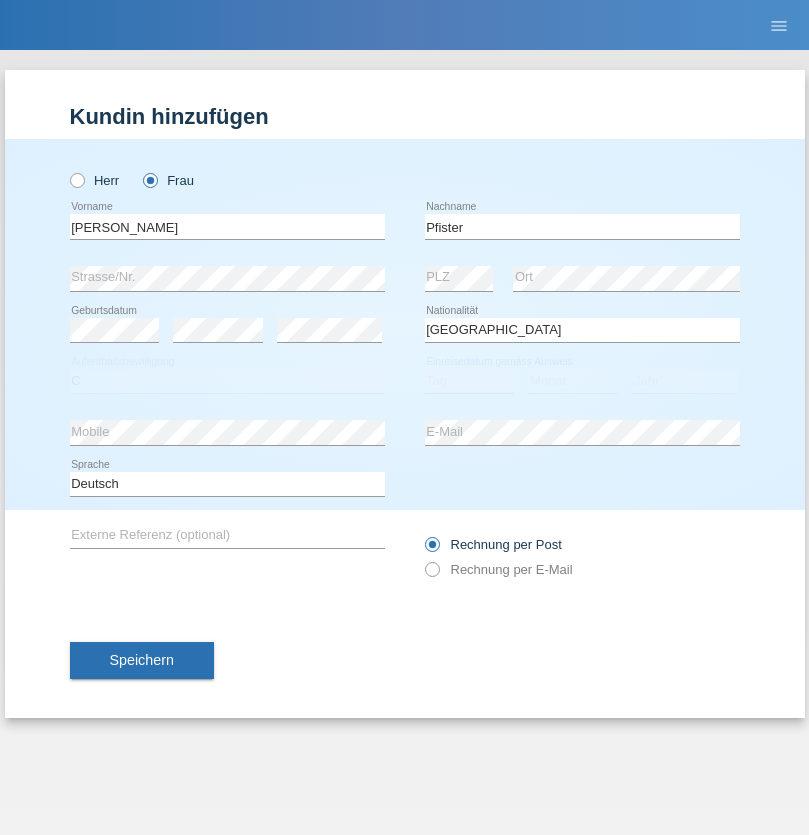 select on "24" 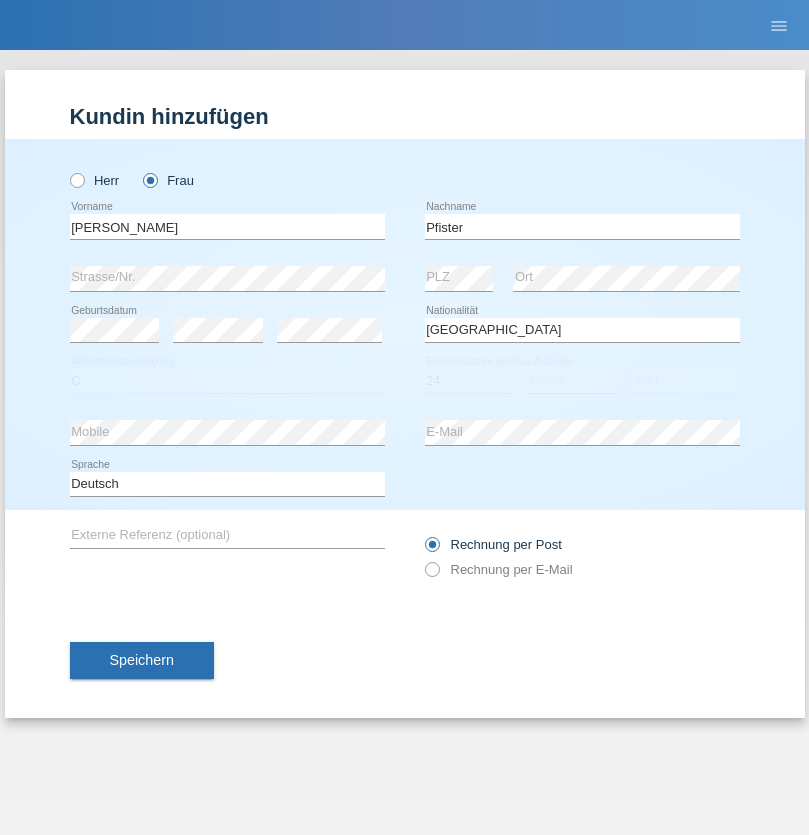select on "08" 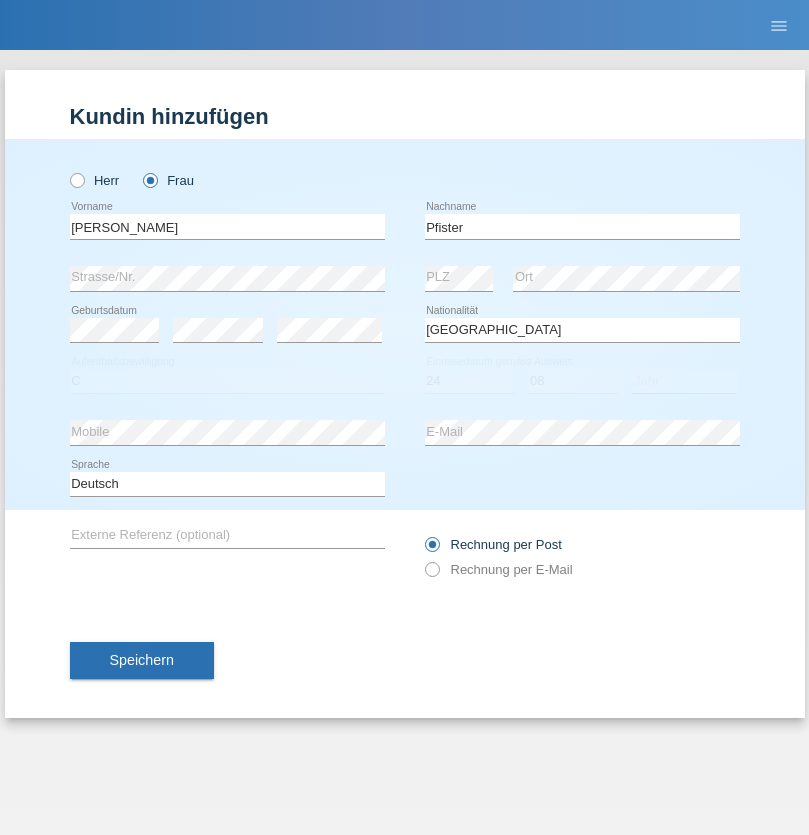 select on "2009" 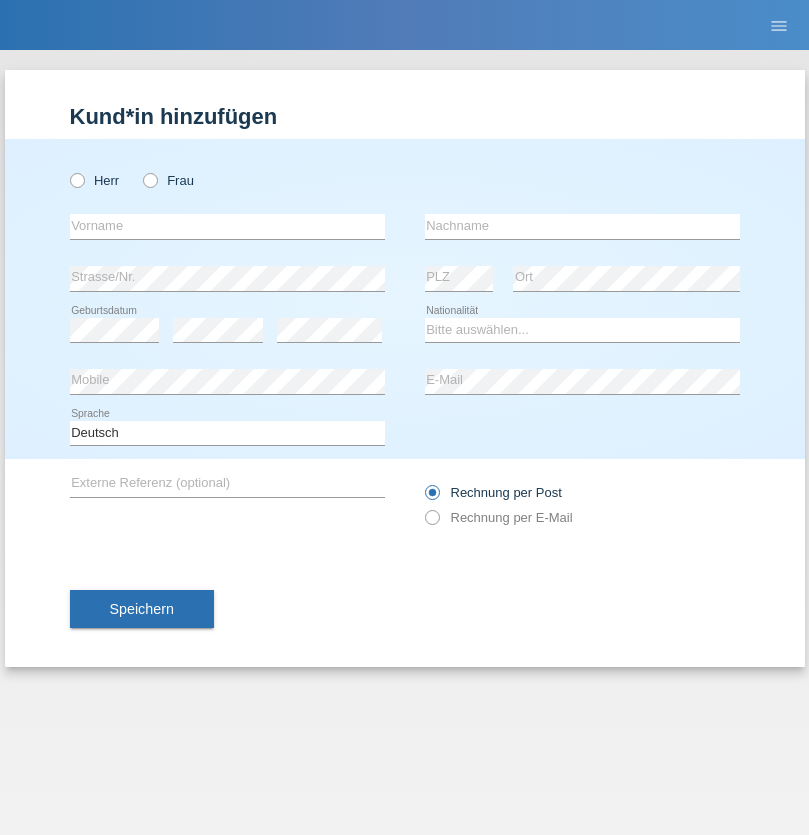 scroll, scrollTop: 0, scrollLeft: 0, axis: both 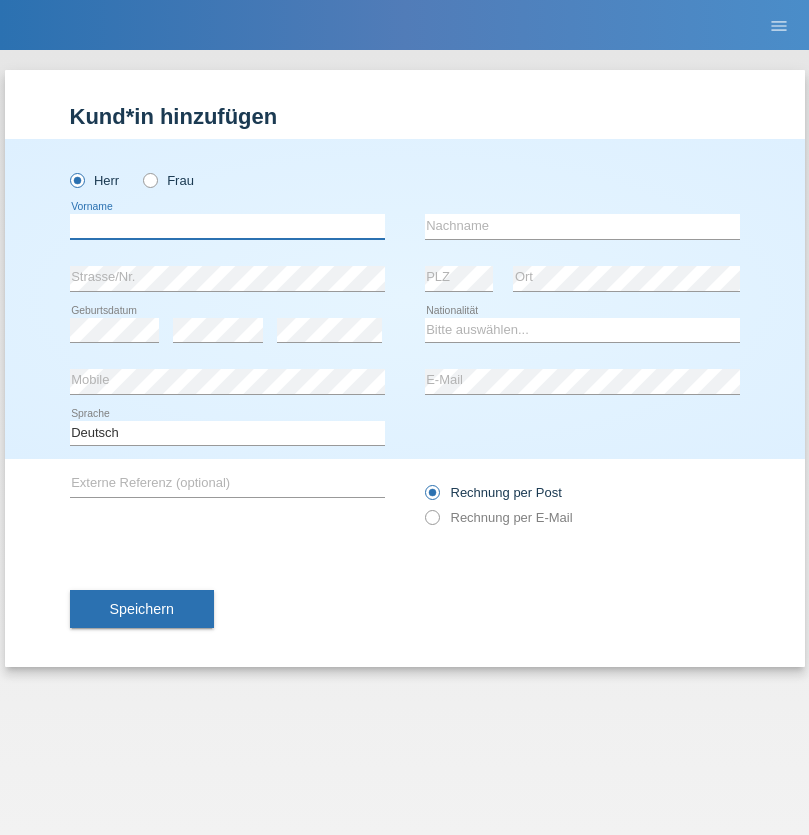 click at bounding box center (227, 226) 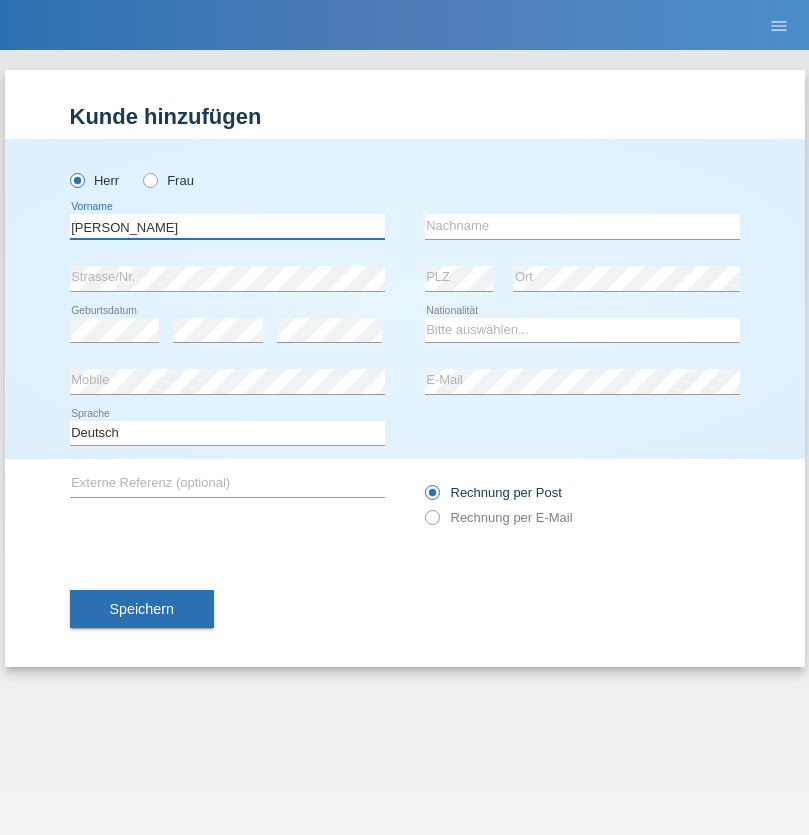 type on "Khbru François" 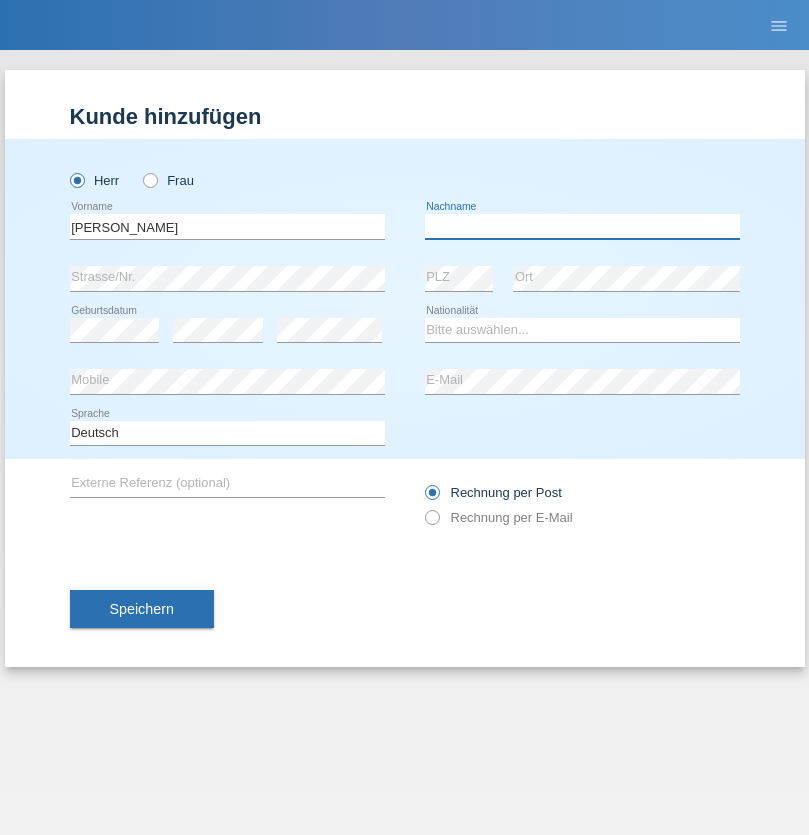 click at bounding box center [582, 226] 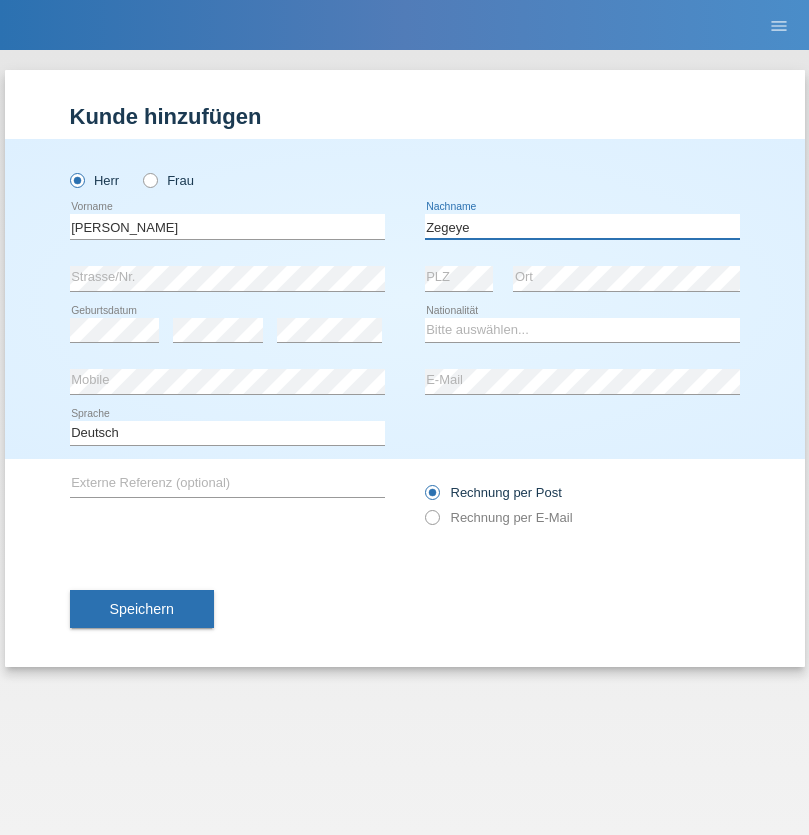 type on "Zegeye" 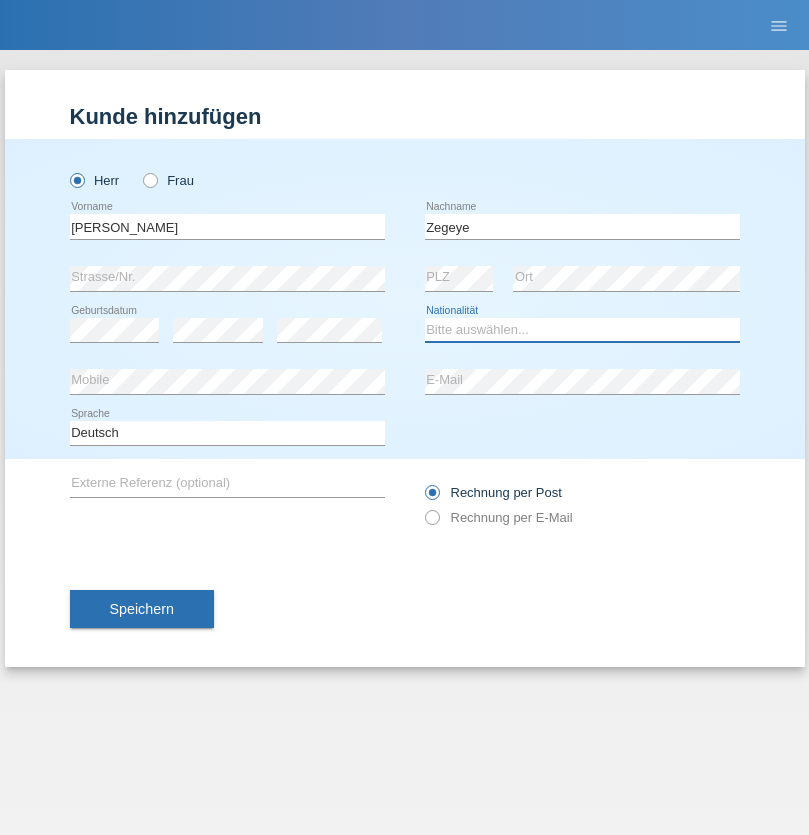 select on "CH" 